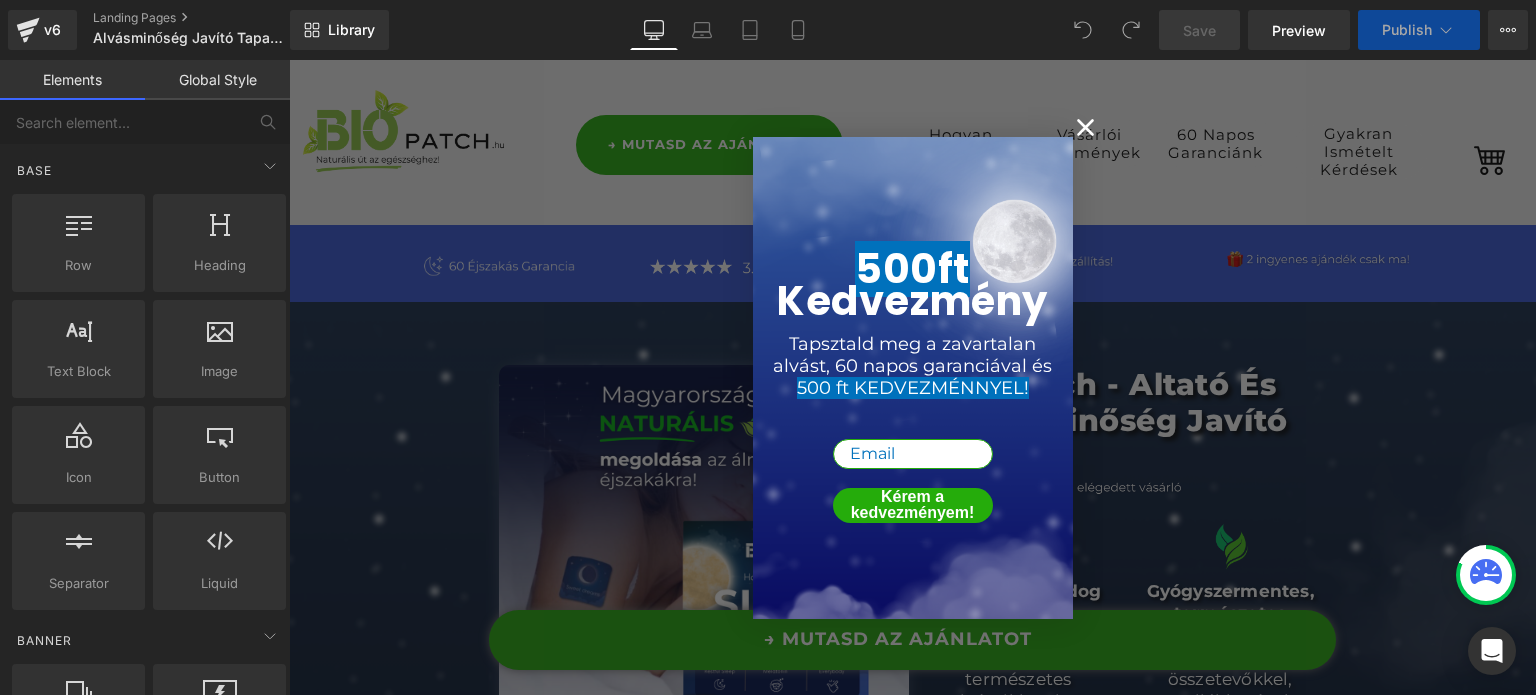 scroll, scrollTop: 292, scrollLeft: 0, axis: vertical 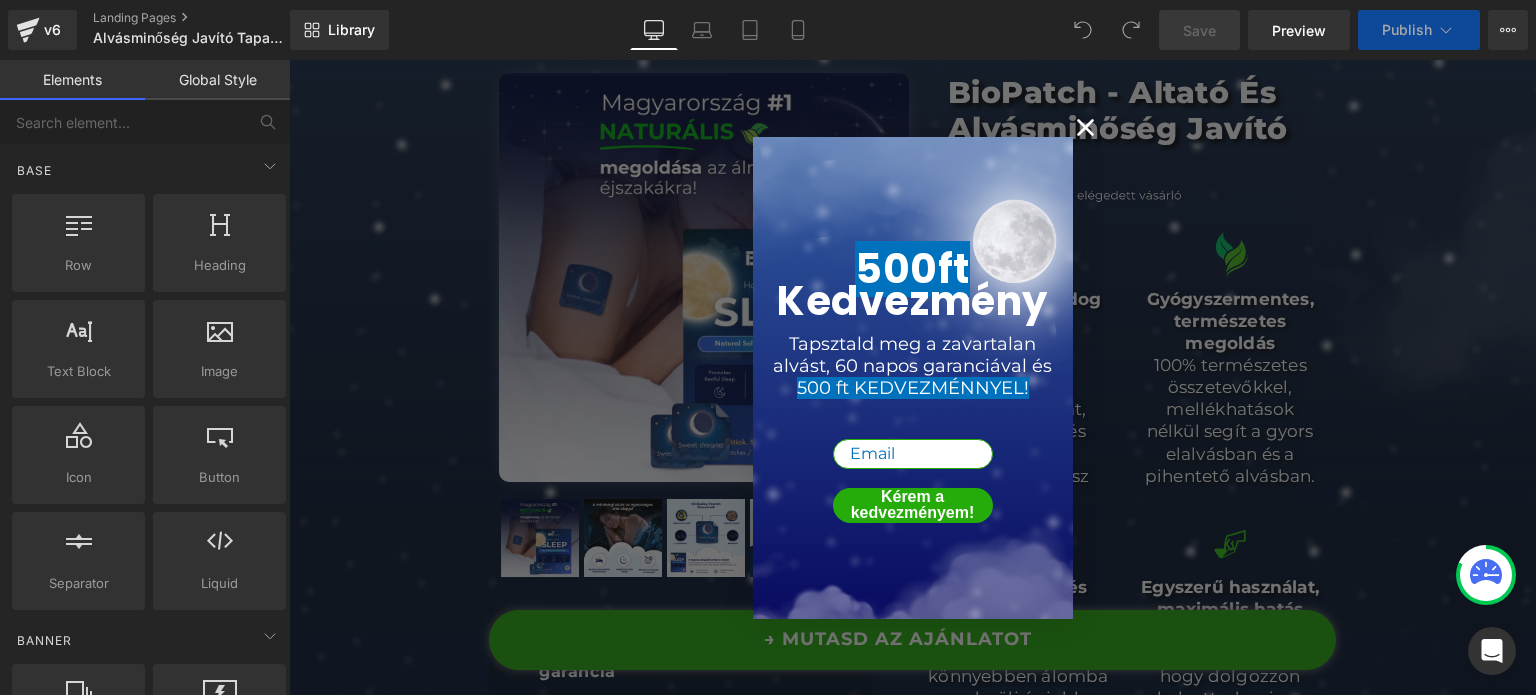 click 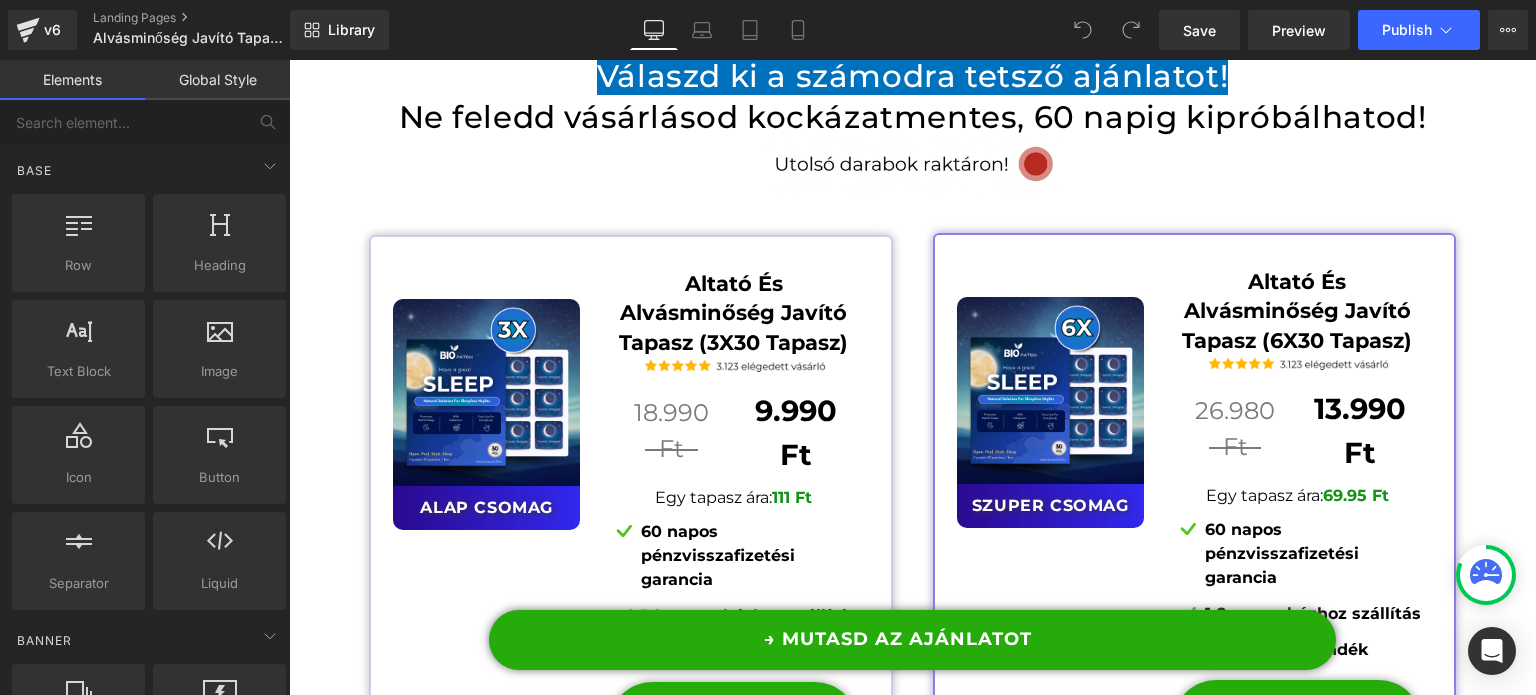 scroll, scrollTop: 15142, scrollLeft: 0, axis: vertical 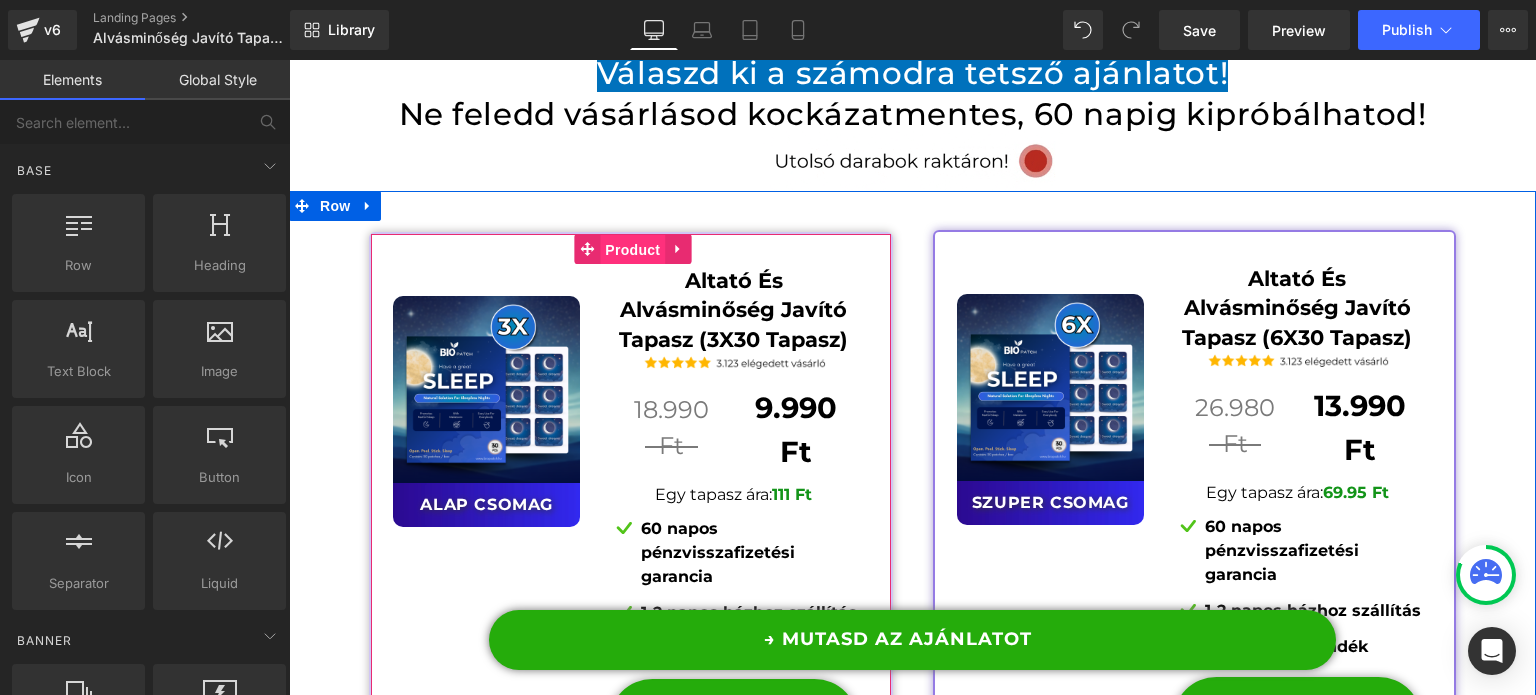 click on "Product" at bounding box center (632, 250) 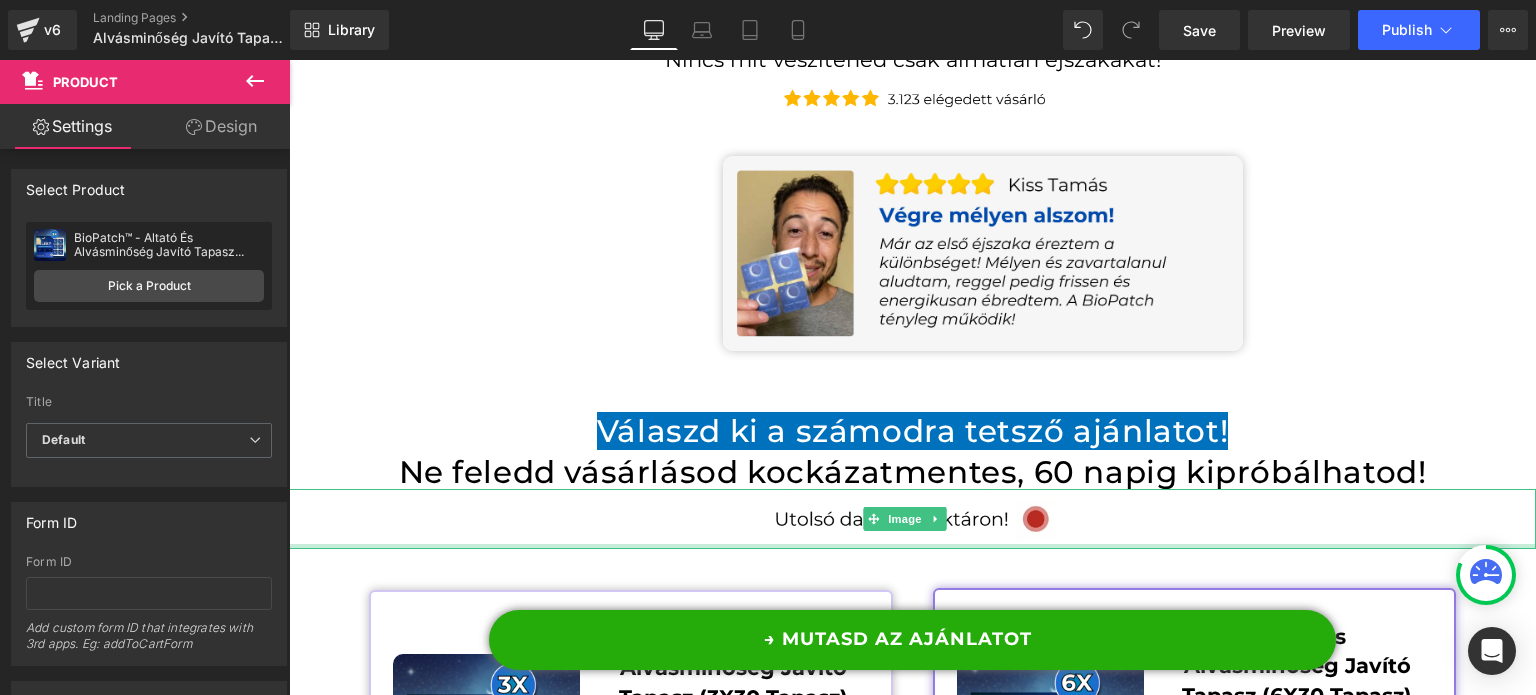 scroll, scrollTop: 14784, scrollLeft: 0, axis: vertical 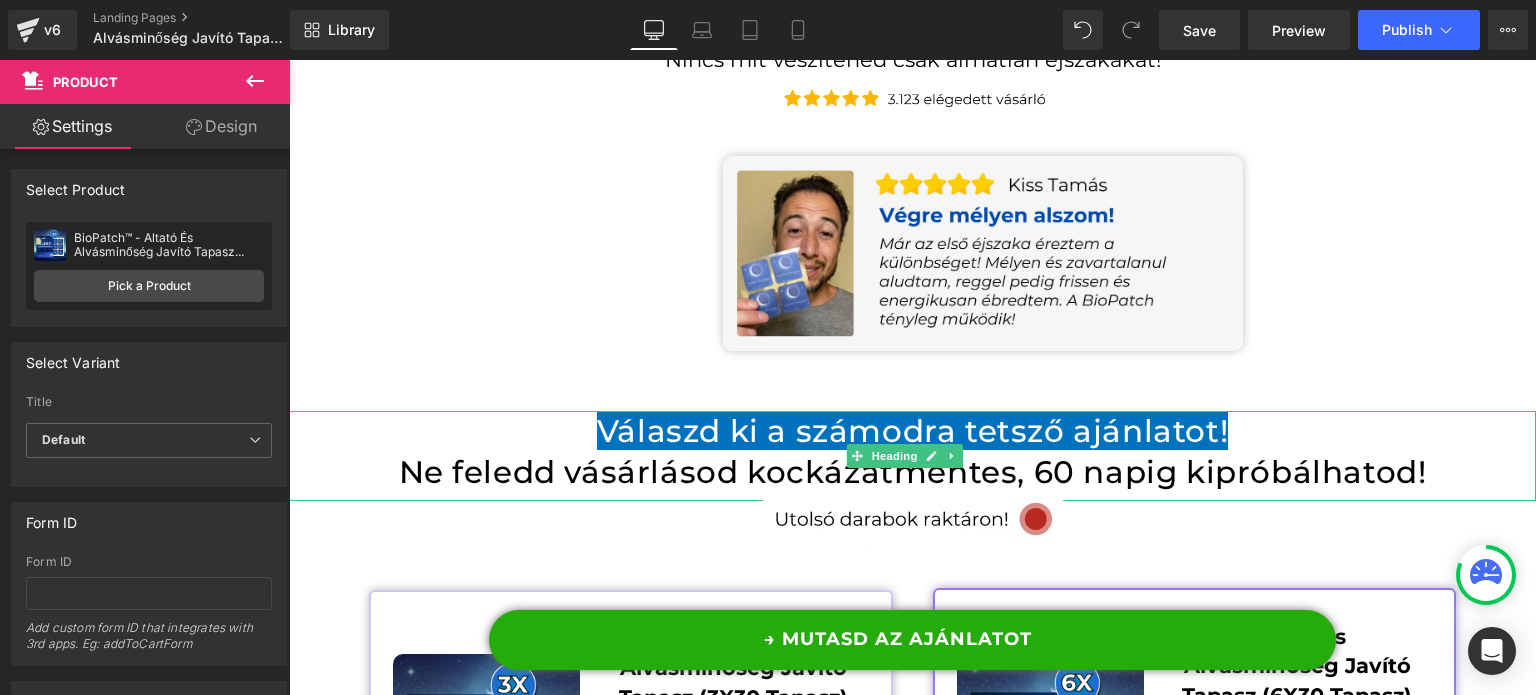 click on "Válaszd ki a számodra tetsző ajánlatot!" at bounding box center (912, 431) 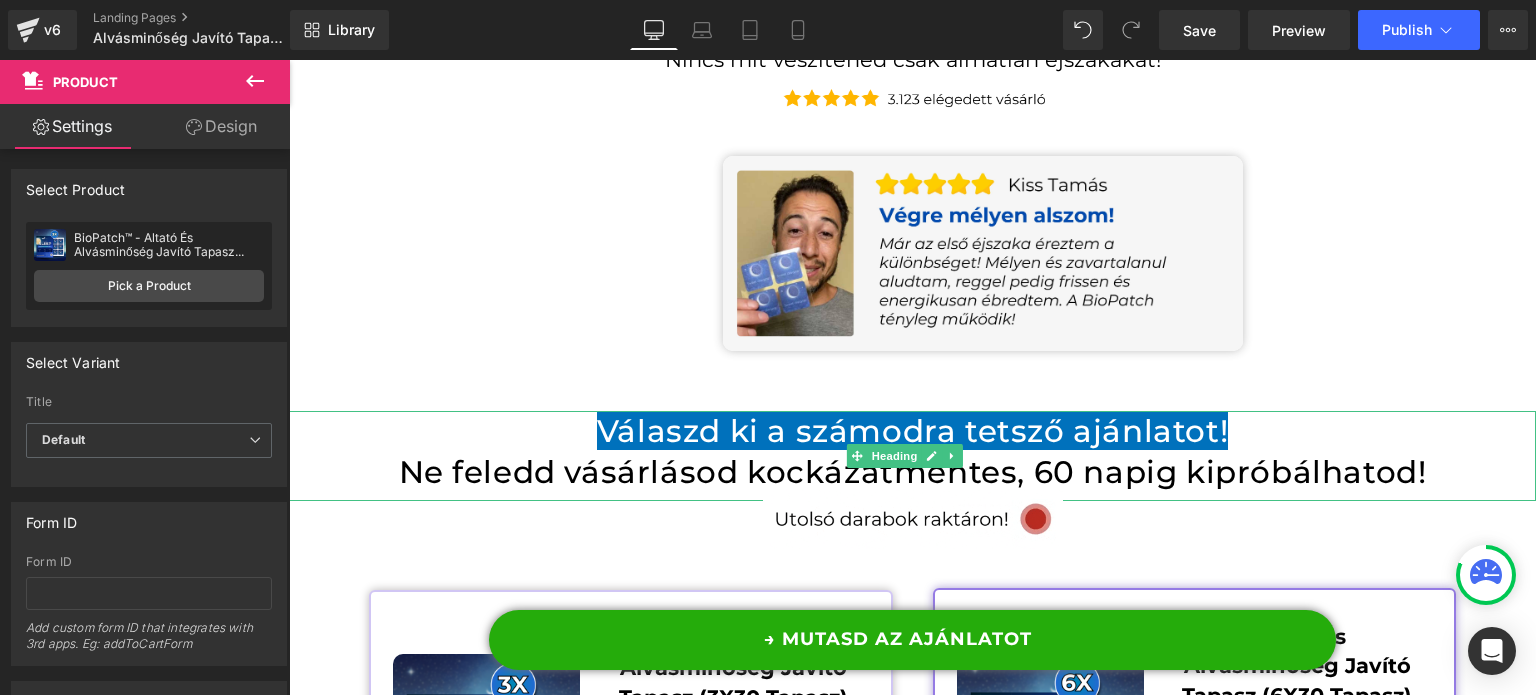 click on "Válaszd ki a számodra tetsző ajánlatot!" at bounding box center (912, 431) 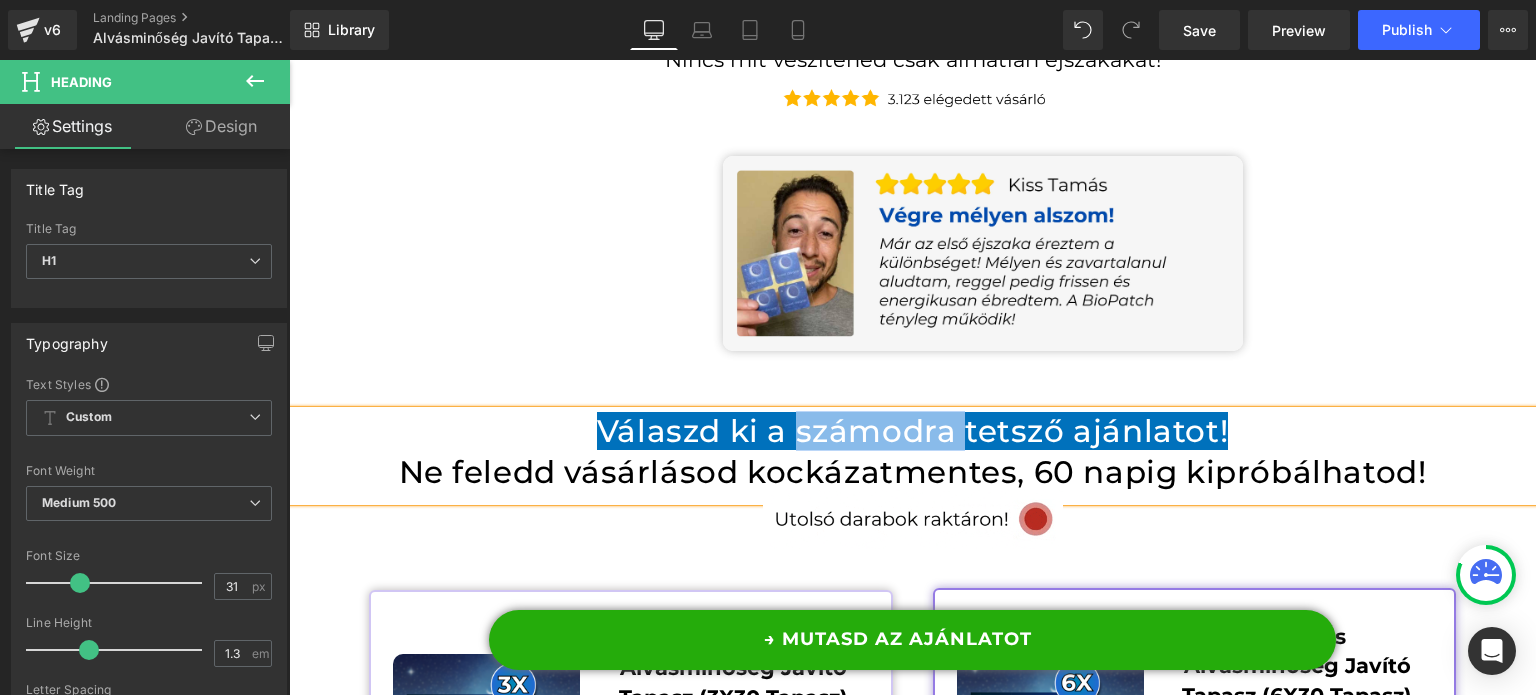 scroll, scrollTop: 0, scrollLeft: 0, axis: both 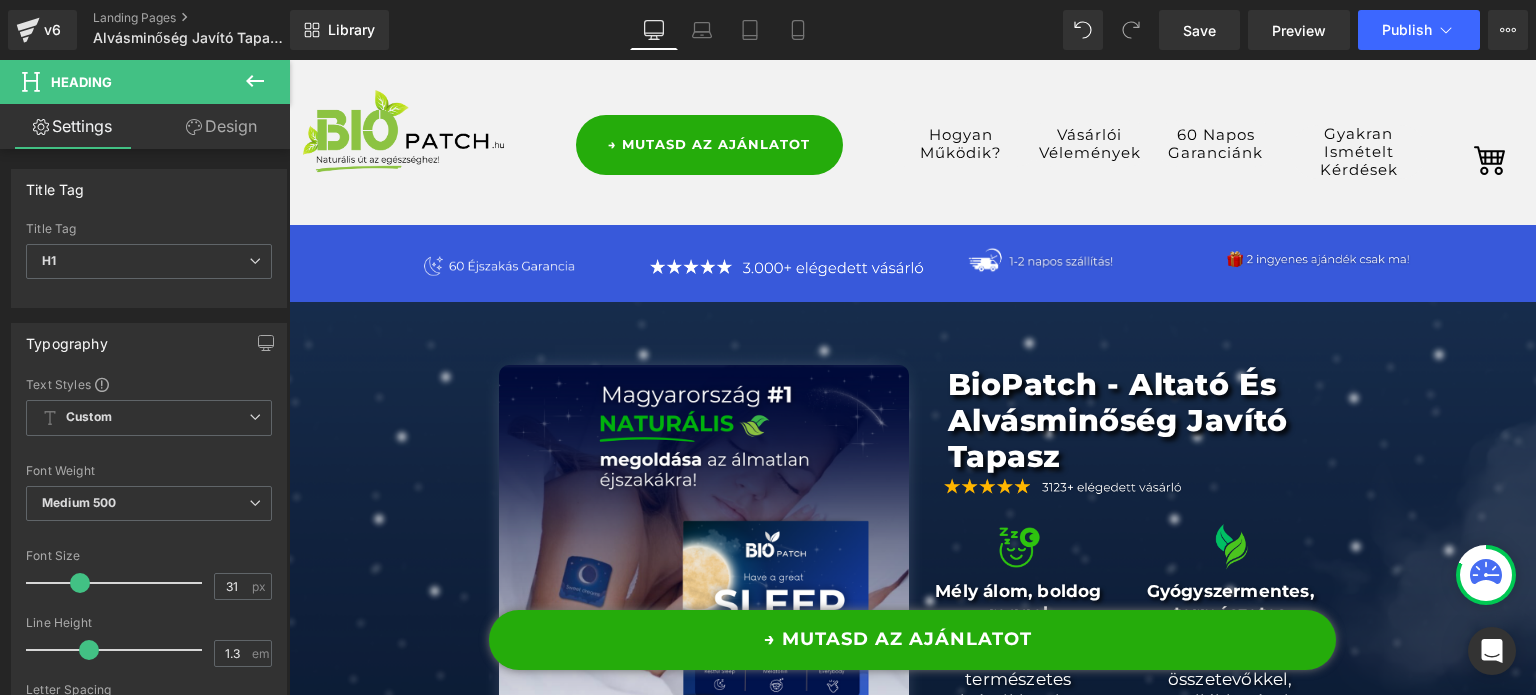 drag, startPoint x: 1535, startPoint y: 473, endPoint x: 1824, endPoint y: 95, distance: 475.82034 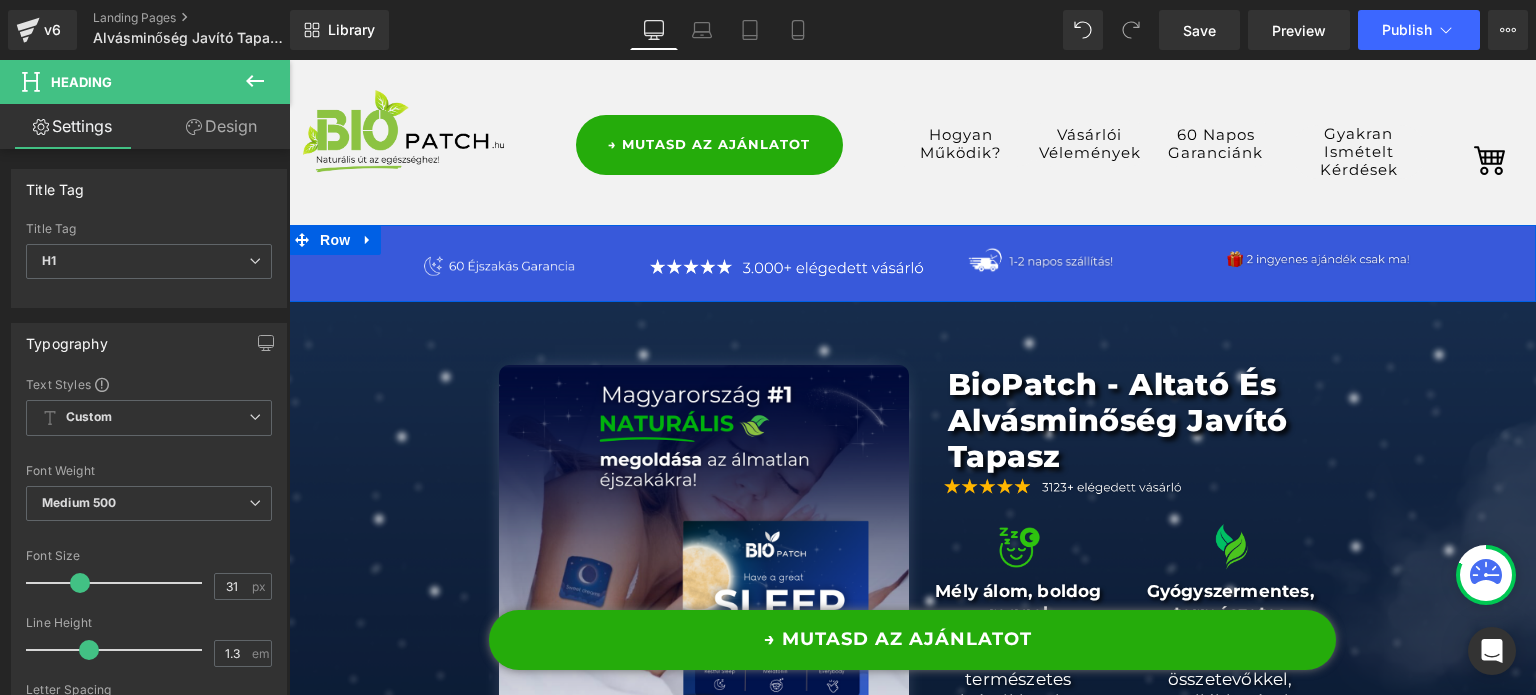 click on "Image         Image         Image         Image         Row" at bounding box center [912, 263] 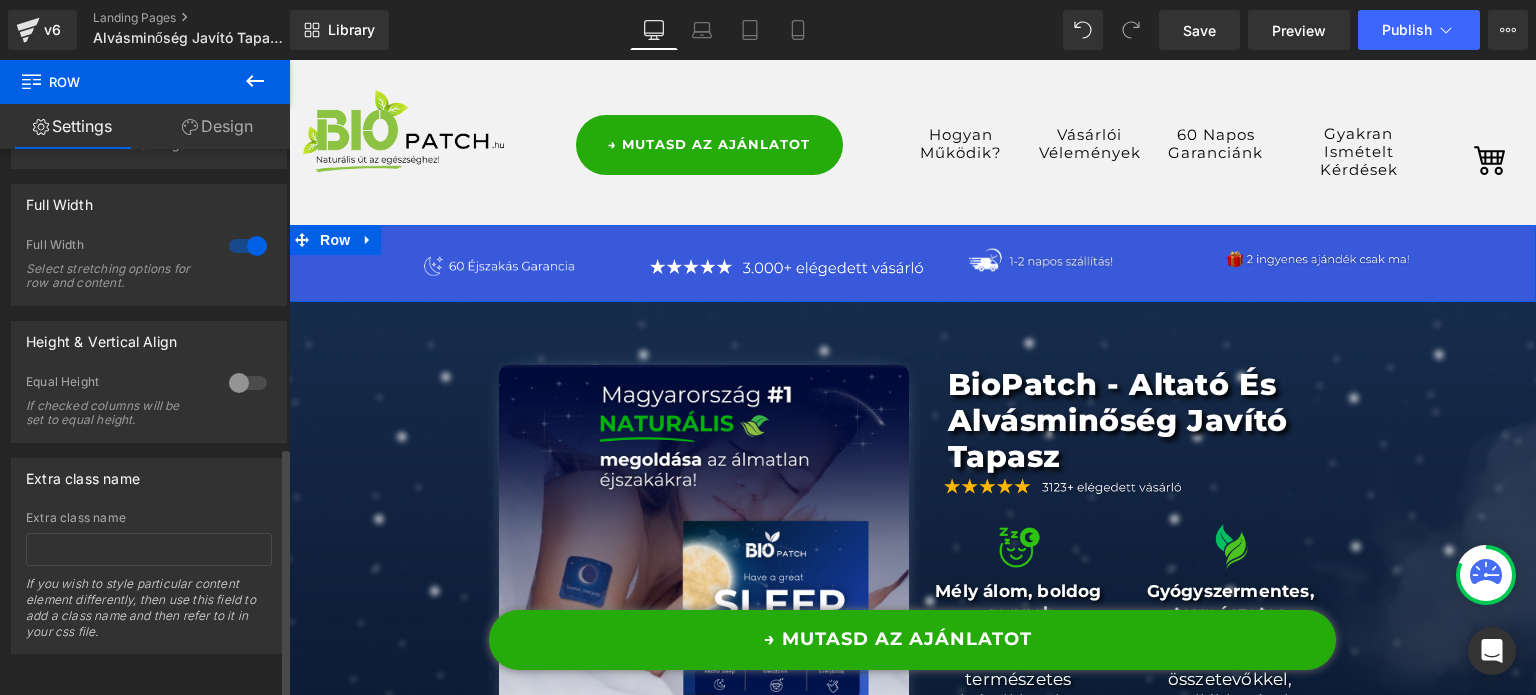 scroll, scrollTop: 647, scrollLeft: 0, axis: vertical 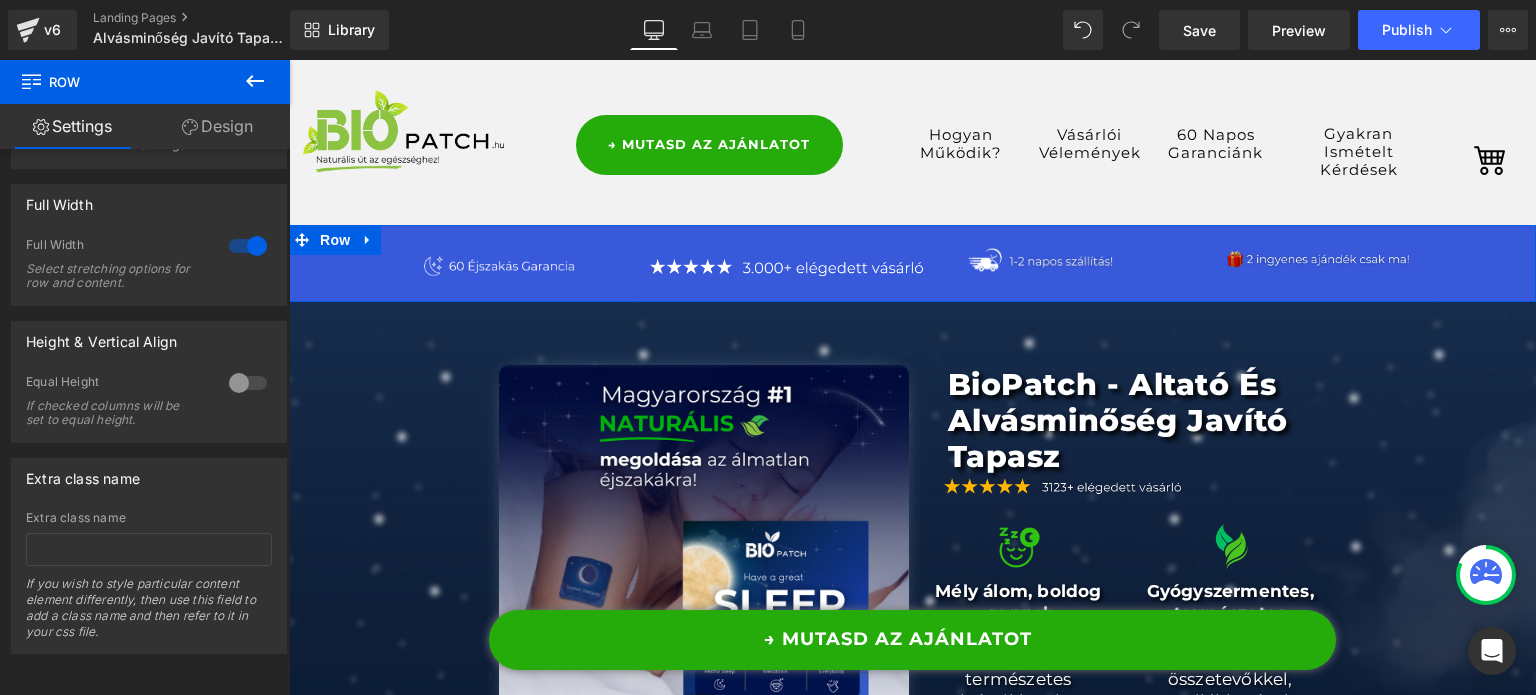 click on "Design" at bounding box center [217, 126] 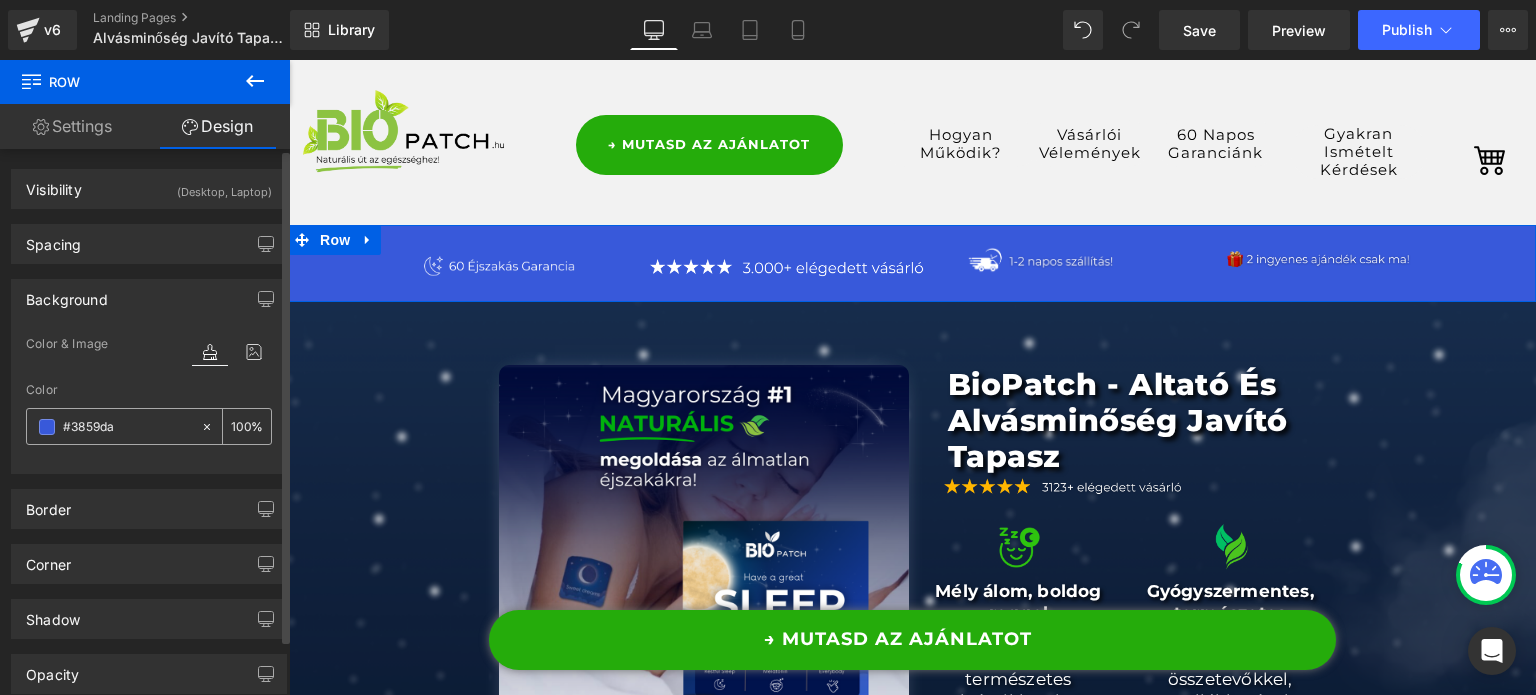 click at bounding box center (113, 426) 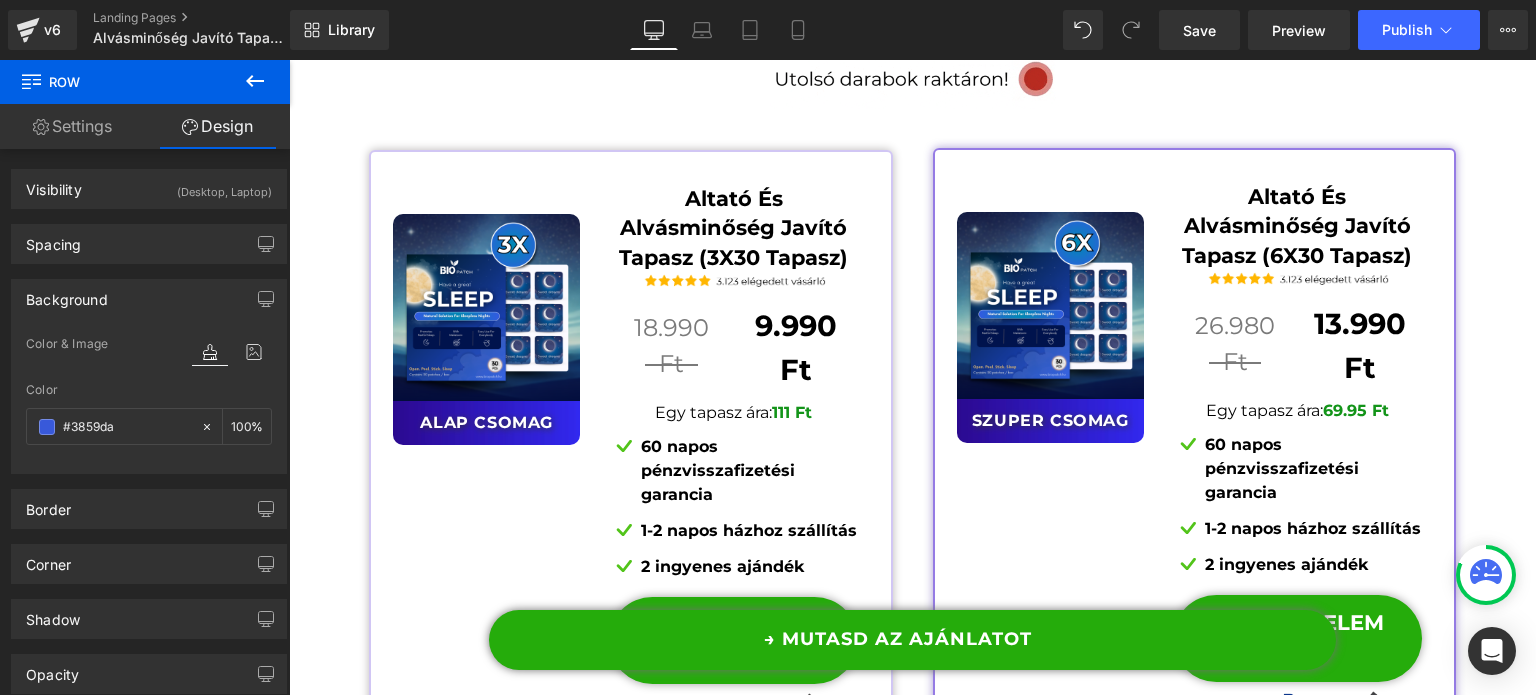 scroll, scrollTop: 15223, scrollLeft: 0, axis: vertical 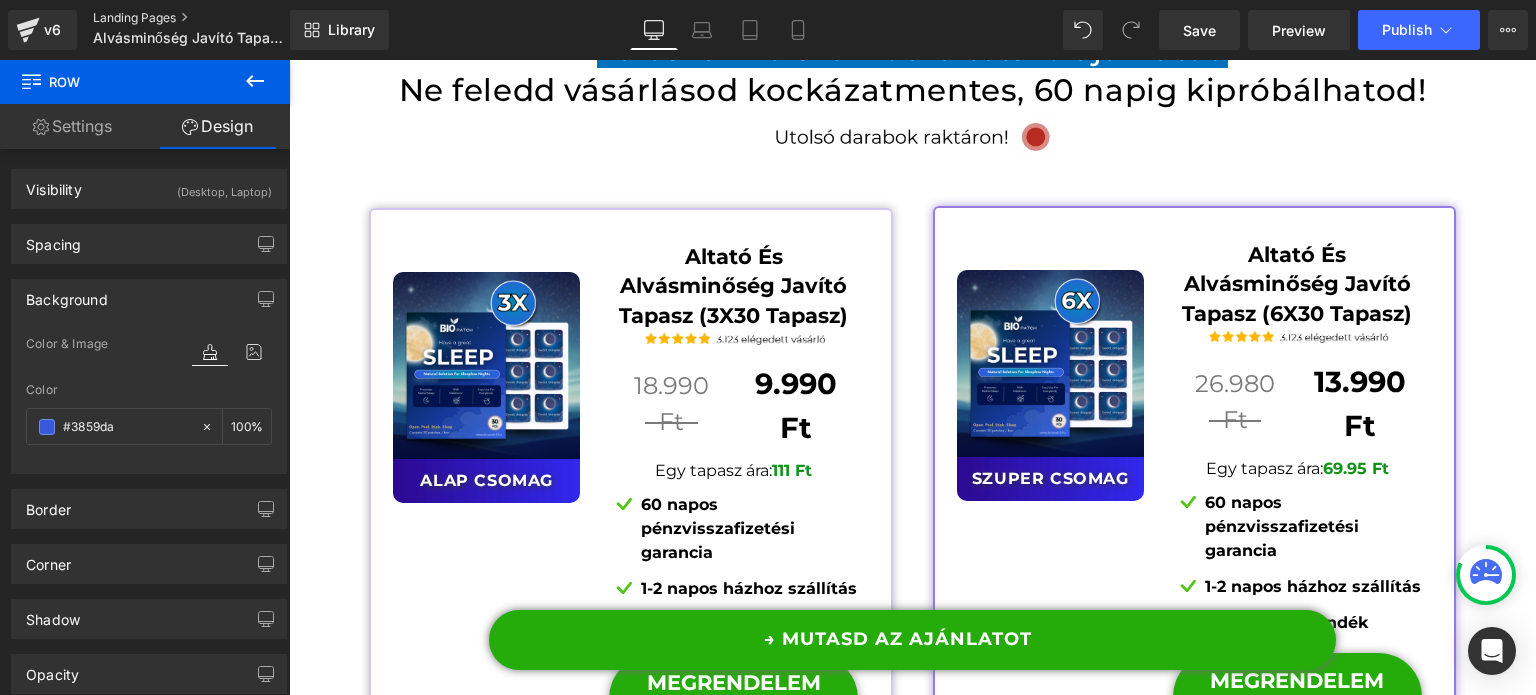 click on "Landing Pages" at bounding box center [208, 18] 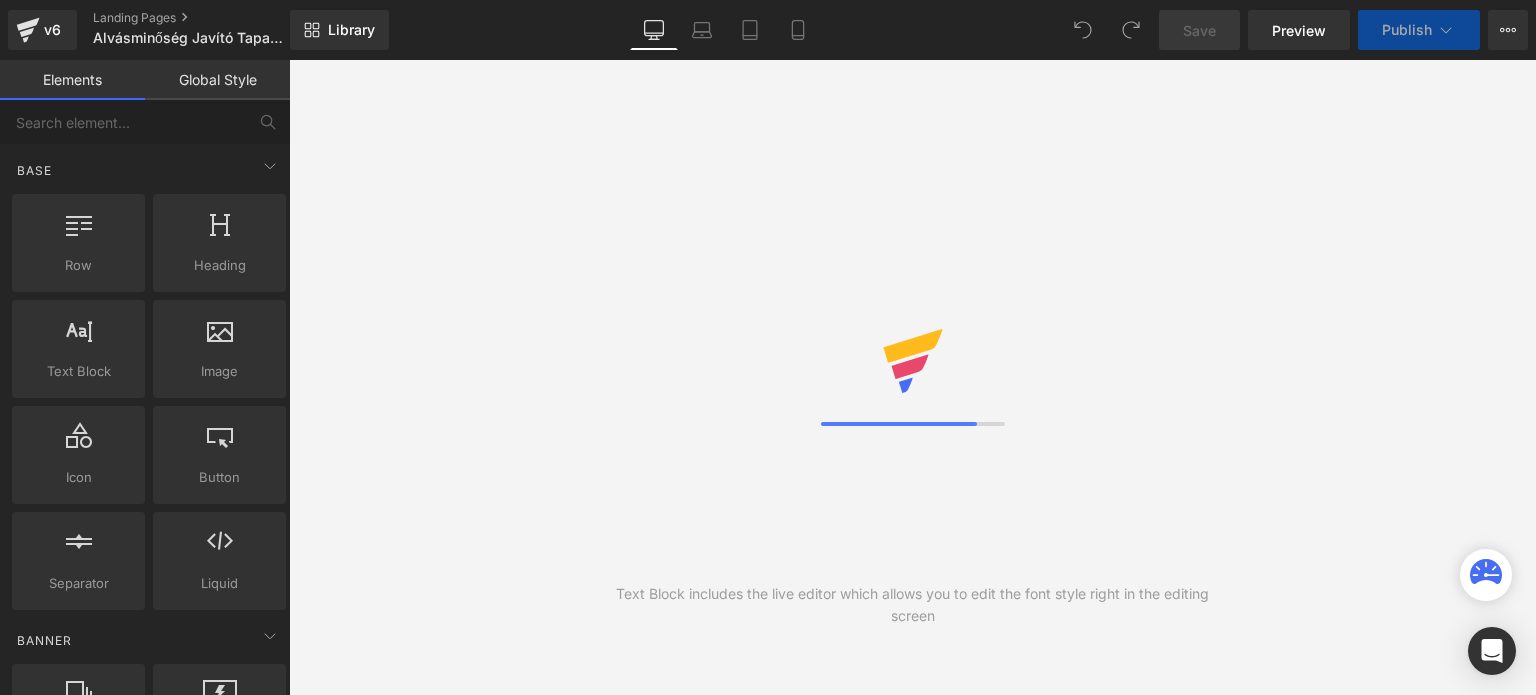 scroll, scrollTop: 0, scrollLeft: 0, axis: both 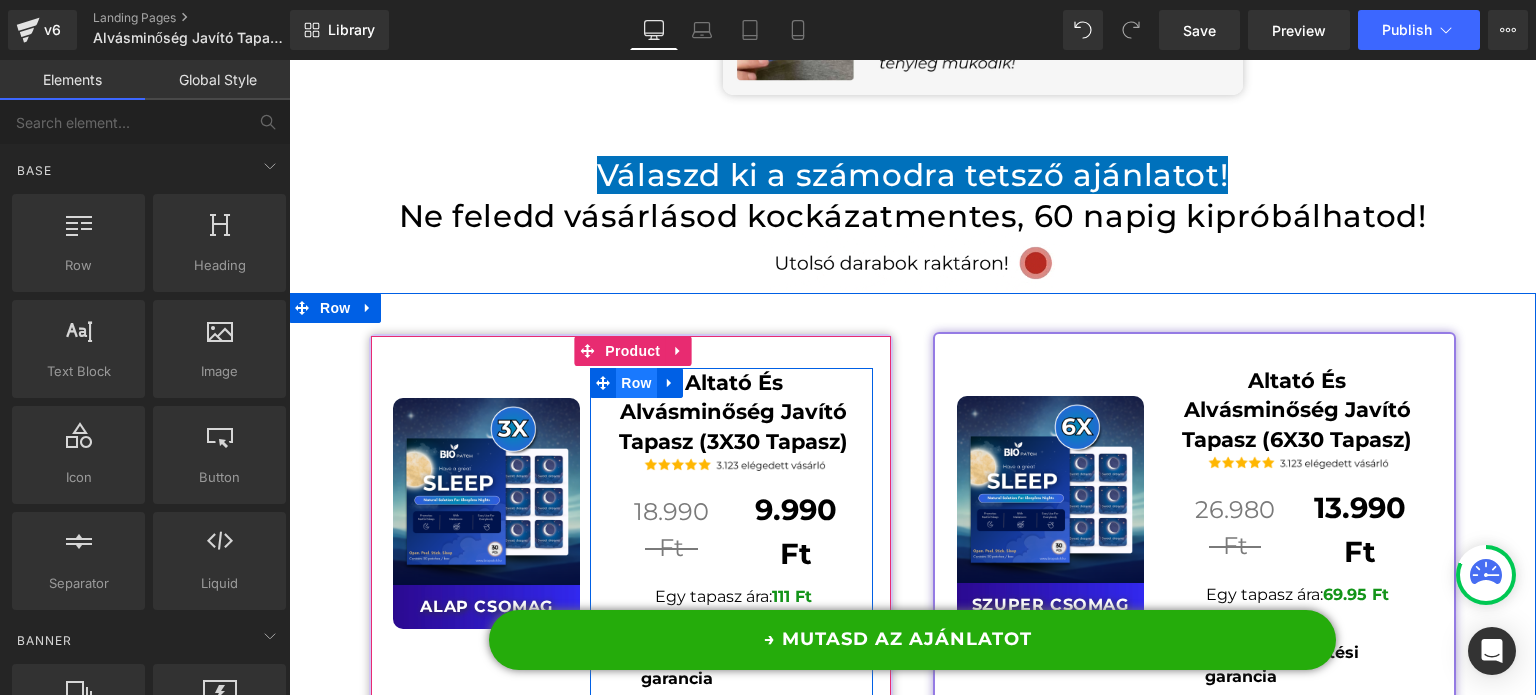 click on "Row" at bounding box center (636, 383) 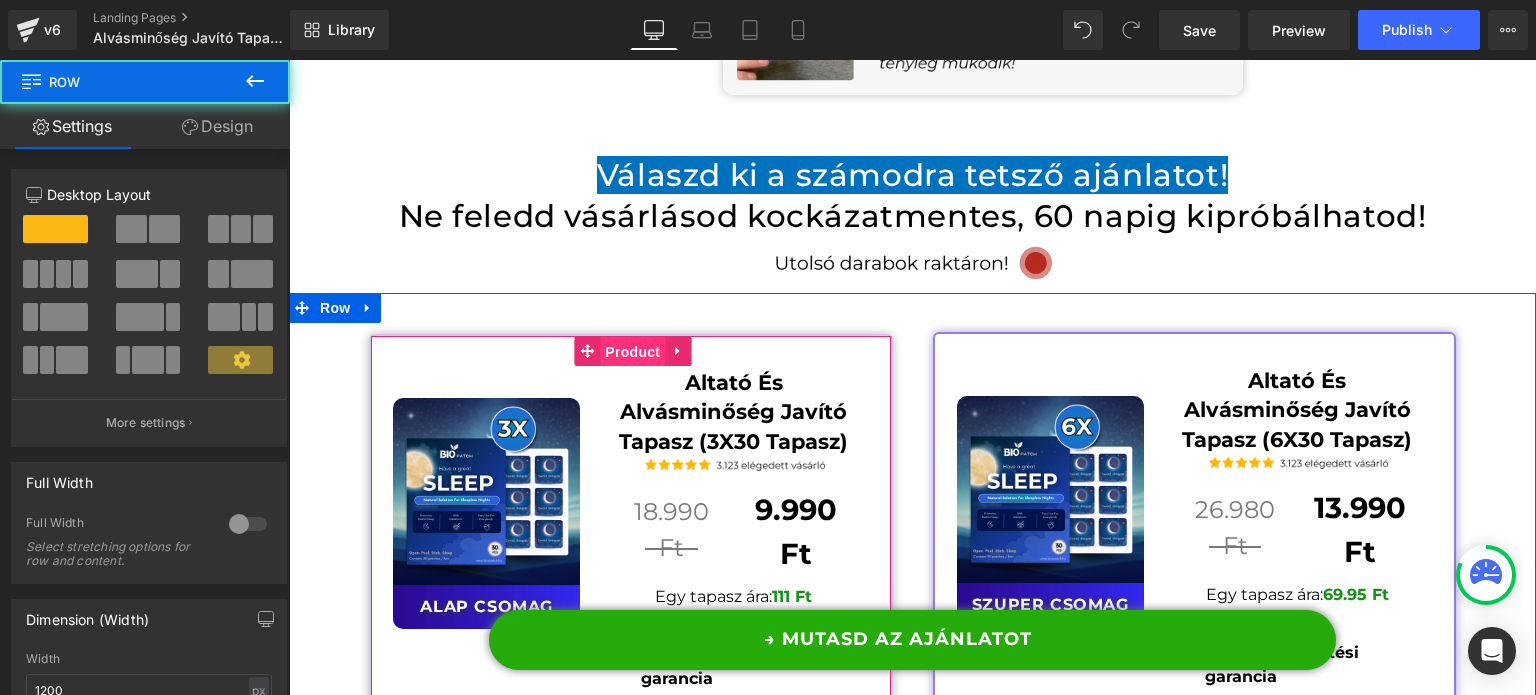 click on "Product" at bounding box center (632, 352) 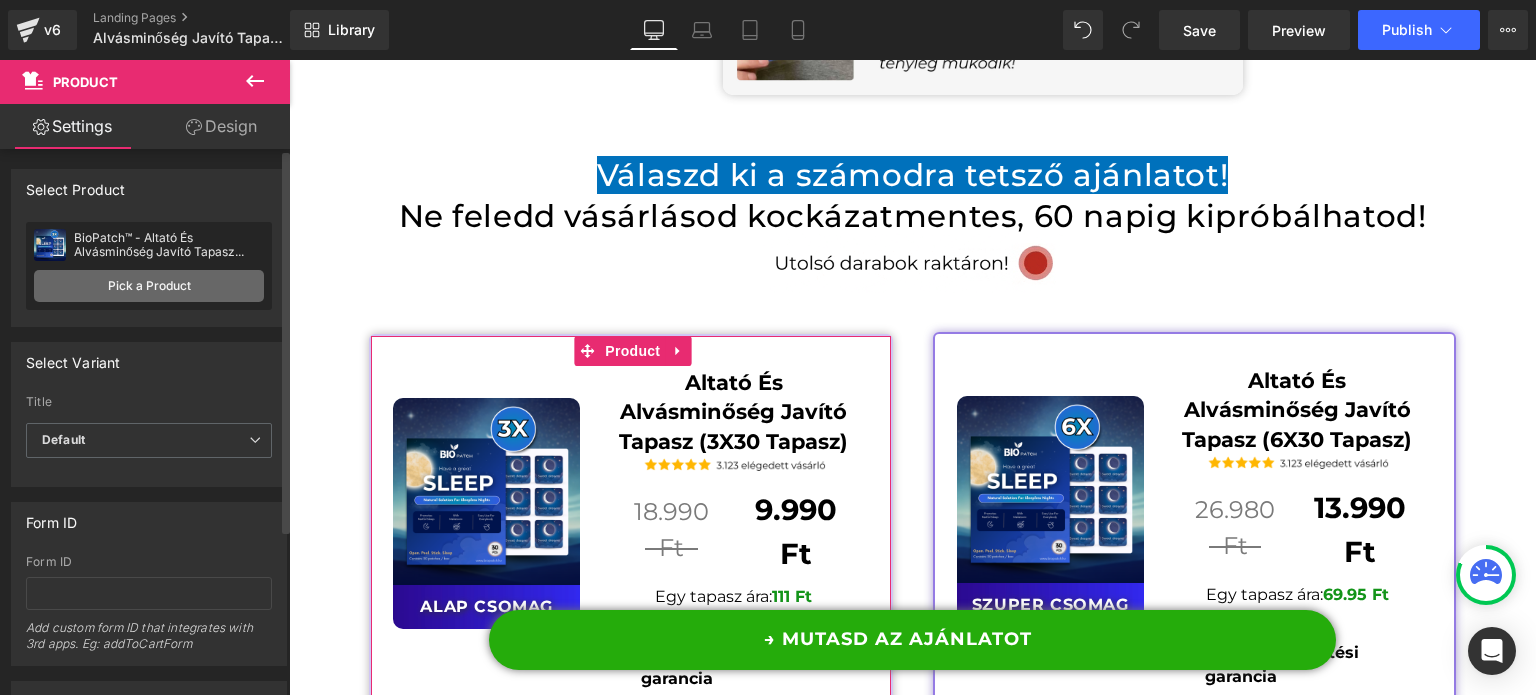 click on "Pick a Product" at bounding box center [149, 286] 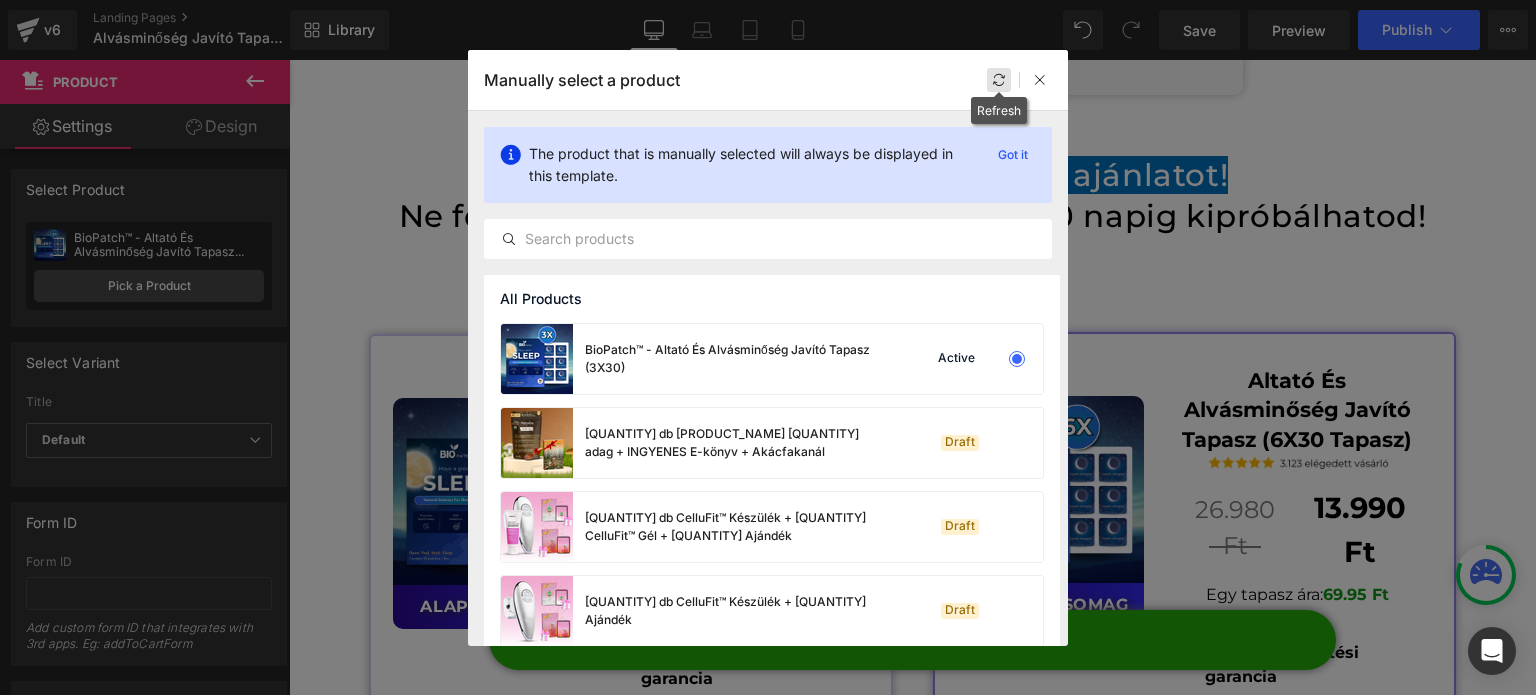 click at bounding box center [999, 80] 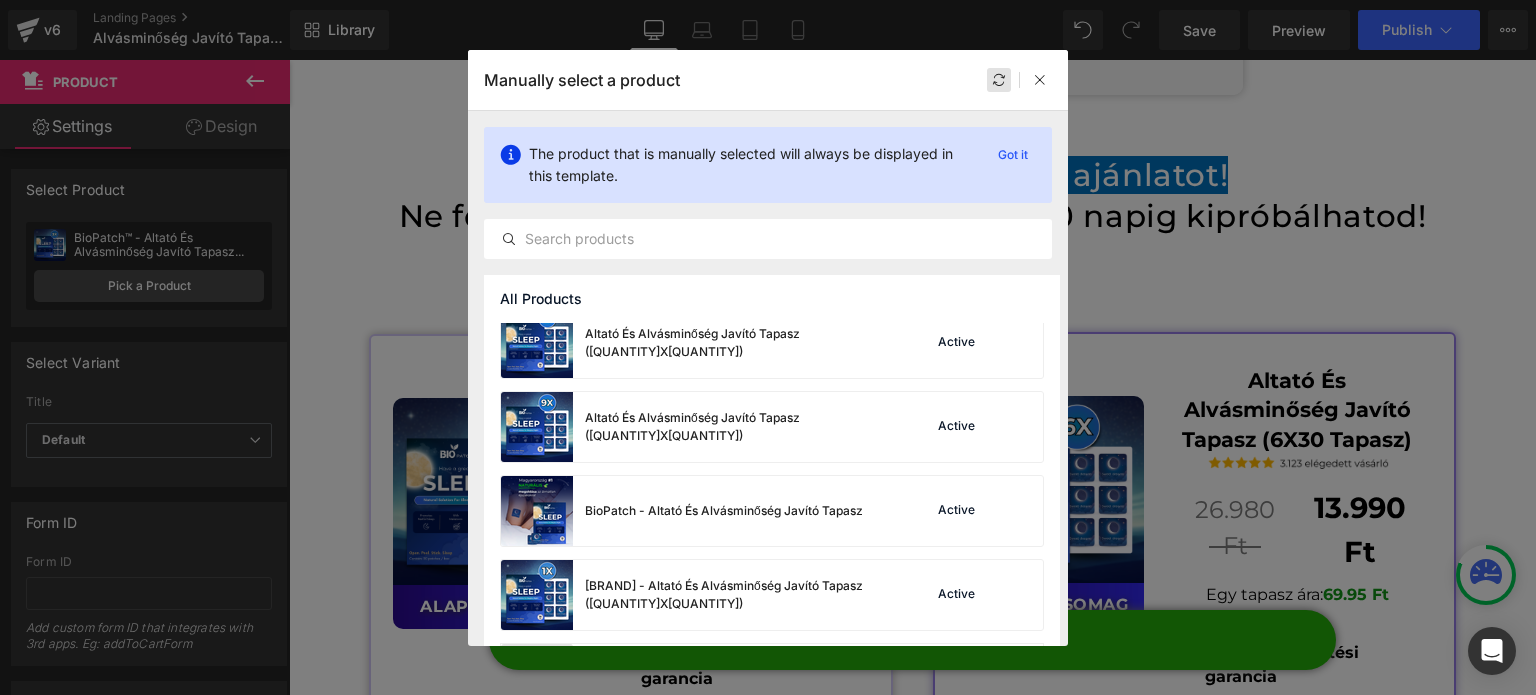 scroll, scrollTop: 1446, scrollLeft: 0, axis: vertical 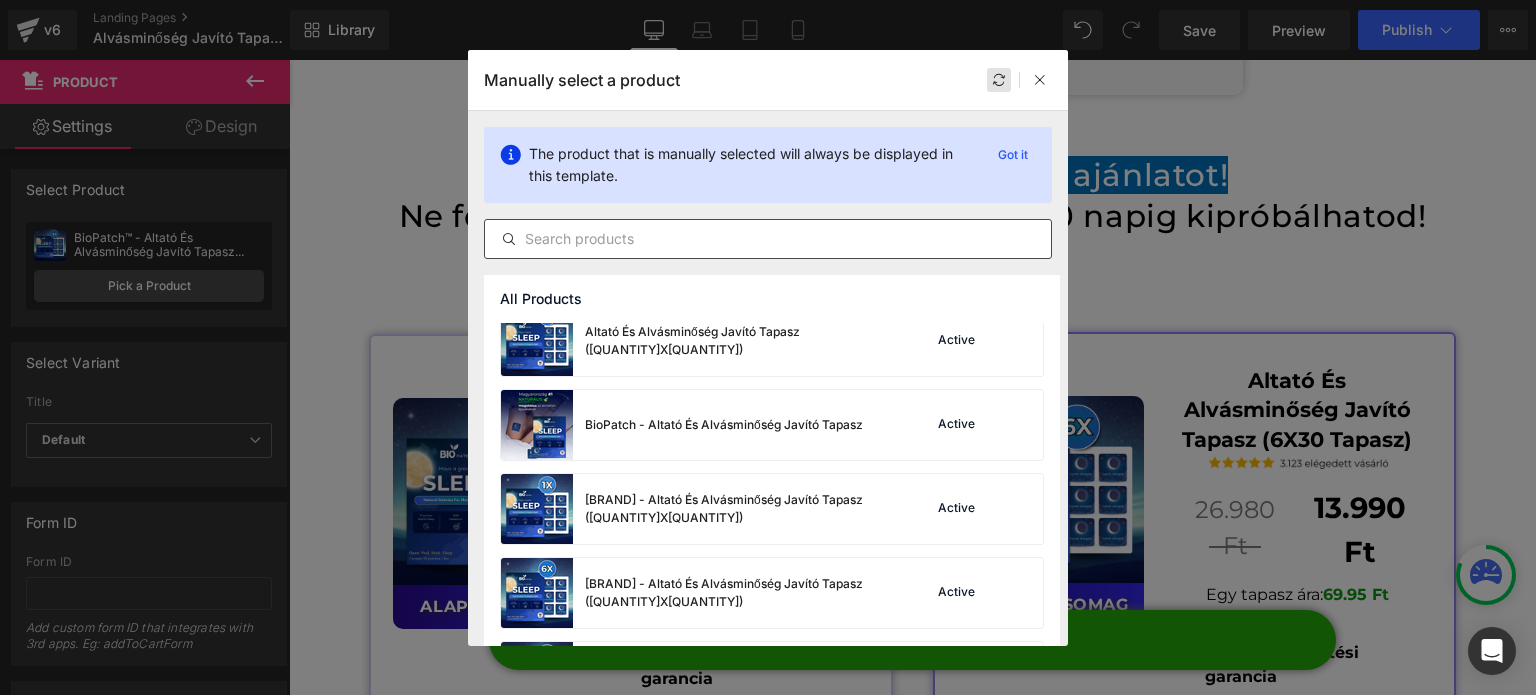 click at bounding box center [768, 239] 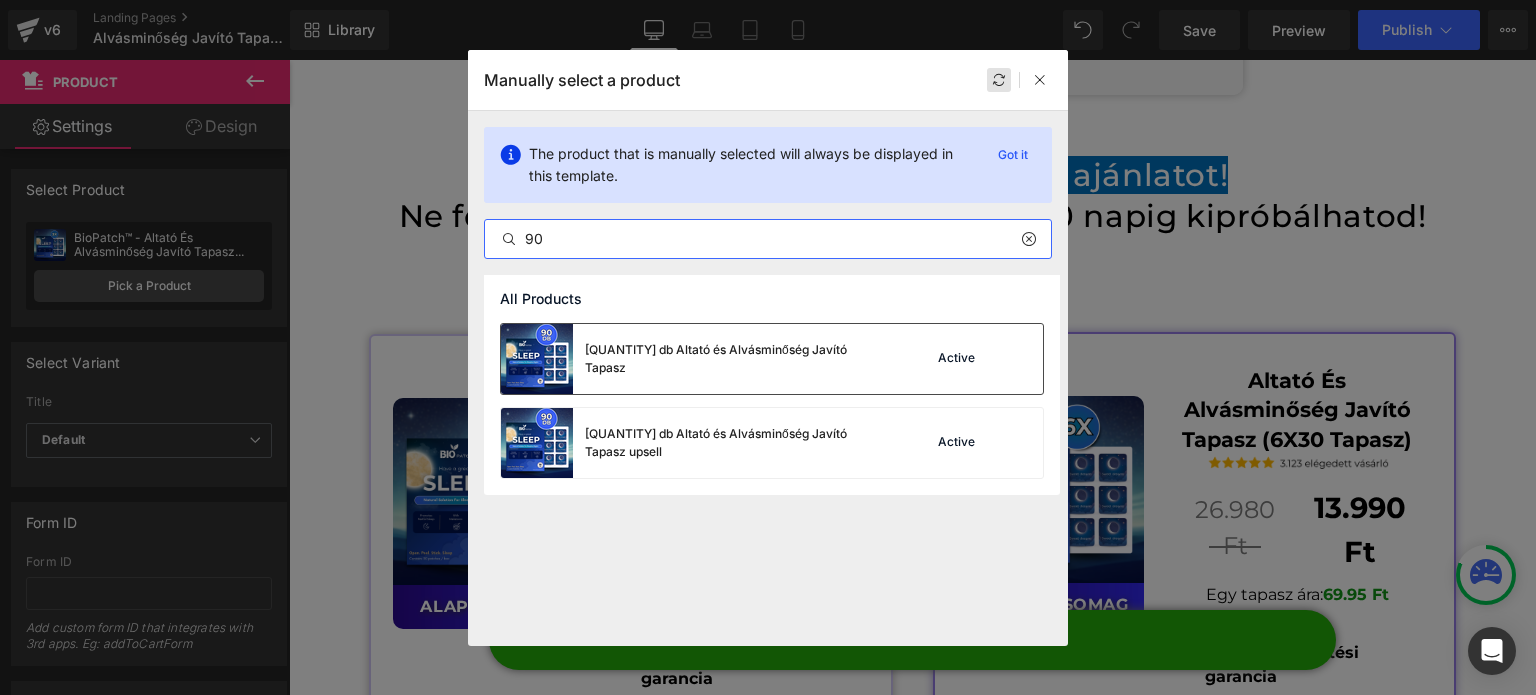 type on "90" 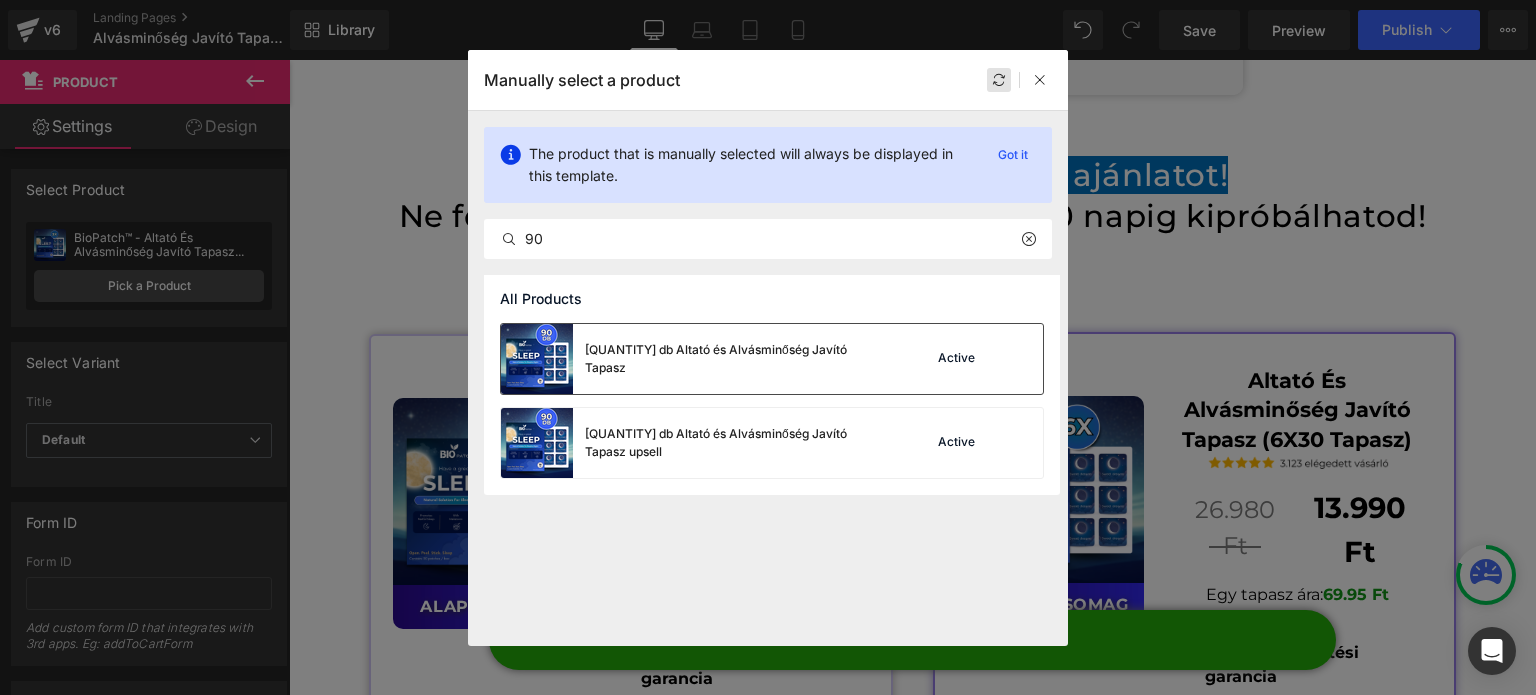 click on "[QUANTITY] db Altató és Alvásminőség Javító Tapasz" at bounding box center (693, 359) 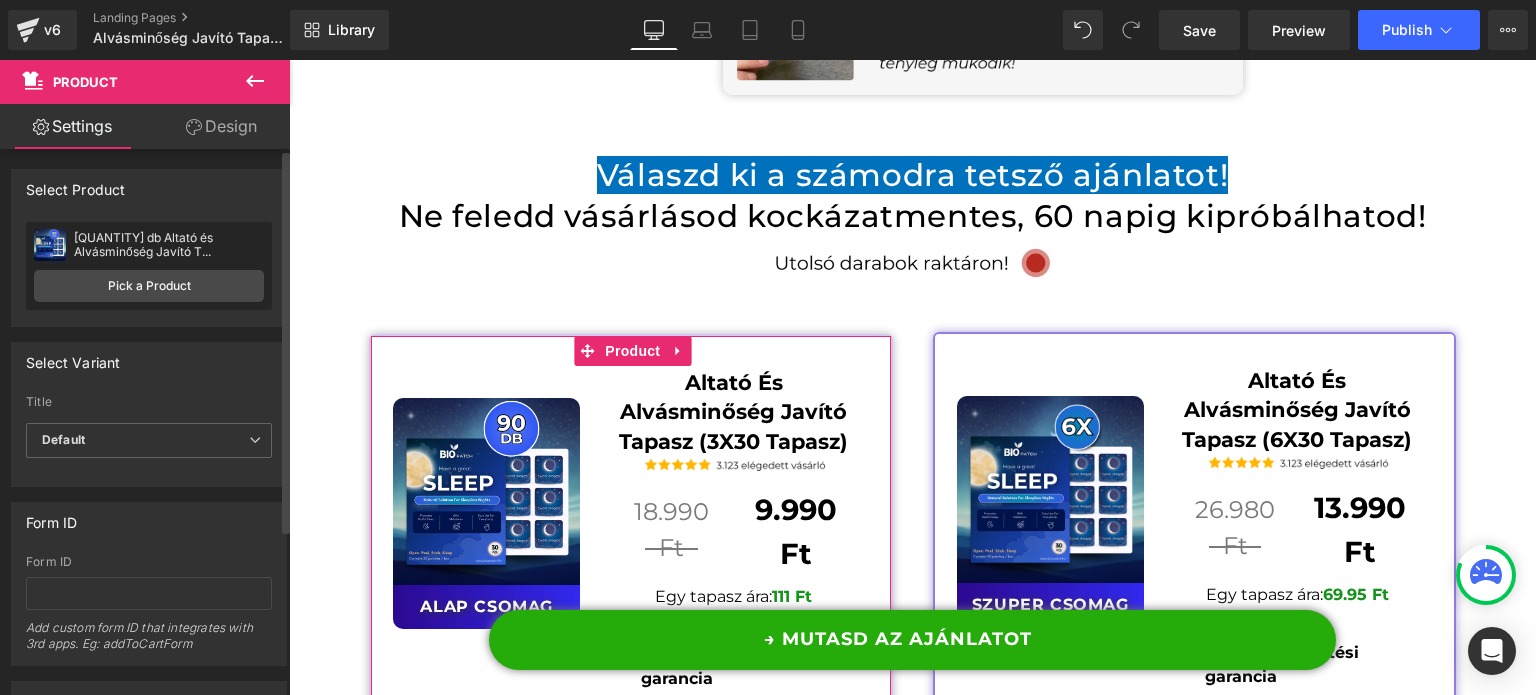 click on "[QUANTITY] db Altató és Alvásminőség Javító T... [BRAND] - Altató És Alvásminőség Javító Tapasz ([QUANTITY]X[QUANTITY])" at bounding box center (149, 245) 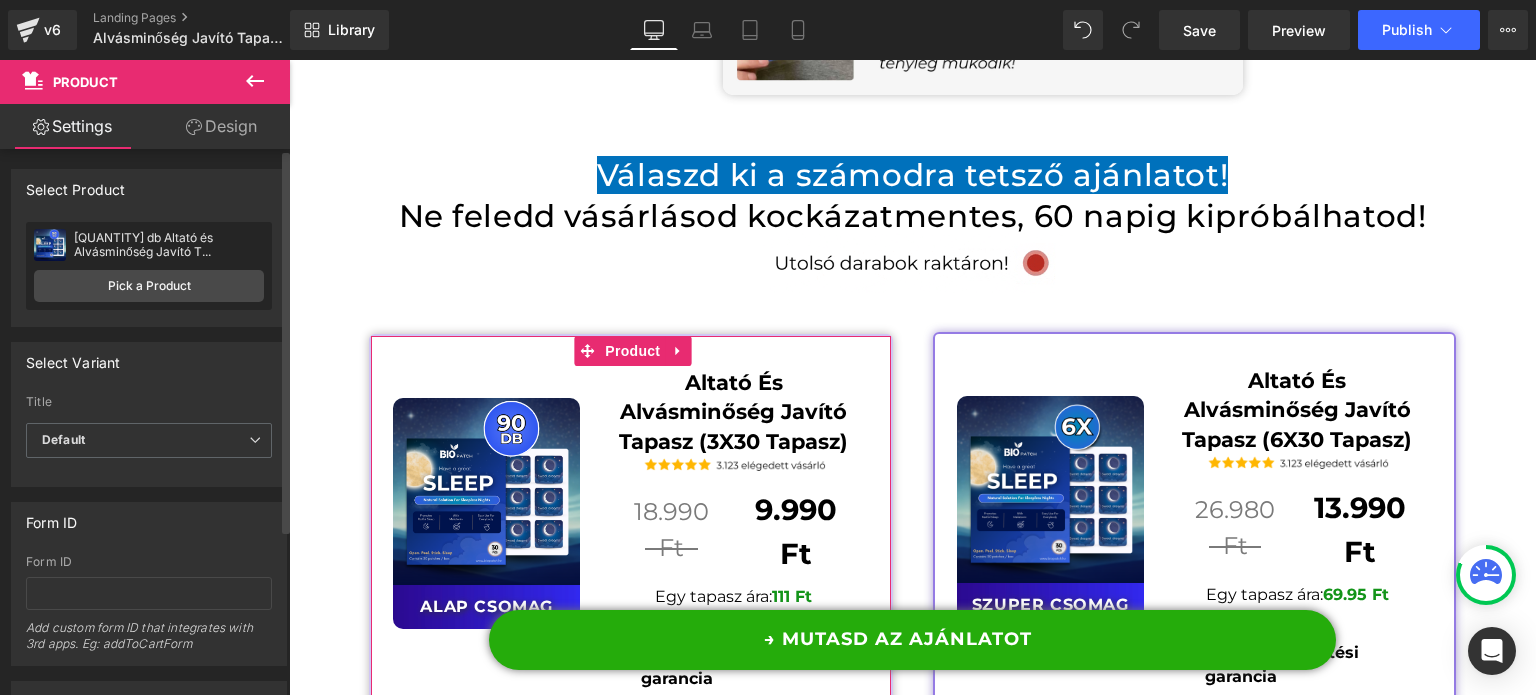 click on "[QUANTITY] db Altató és Alvásminőség Javító T..." at bounding box center (169, 245) 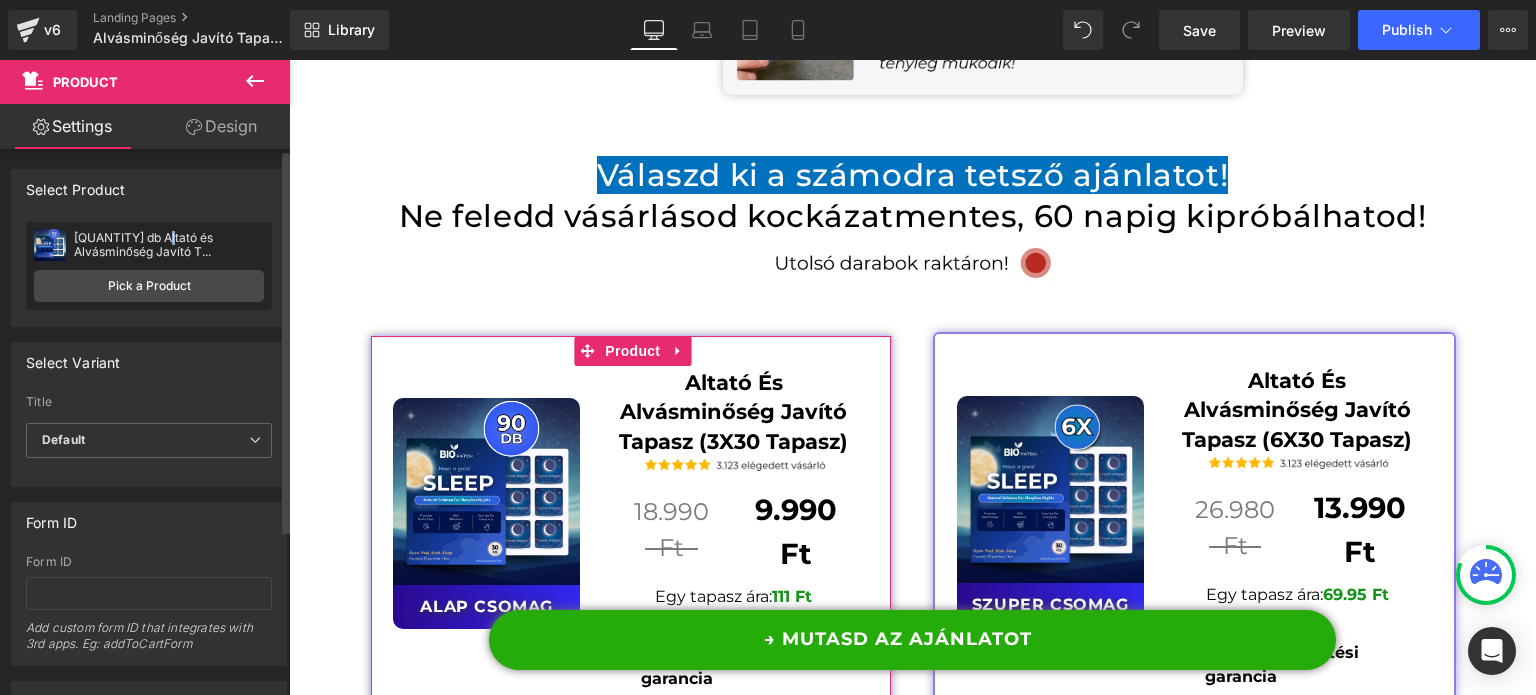 click on "[QUANTITY] db Altató és Alvásminőség Javító T..." at bounding box center [169, 245] 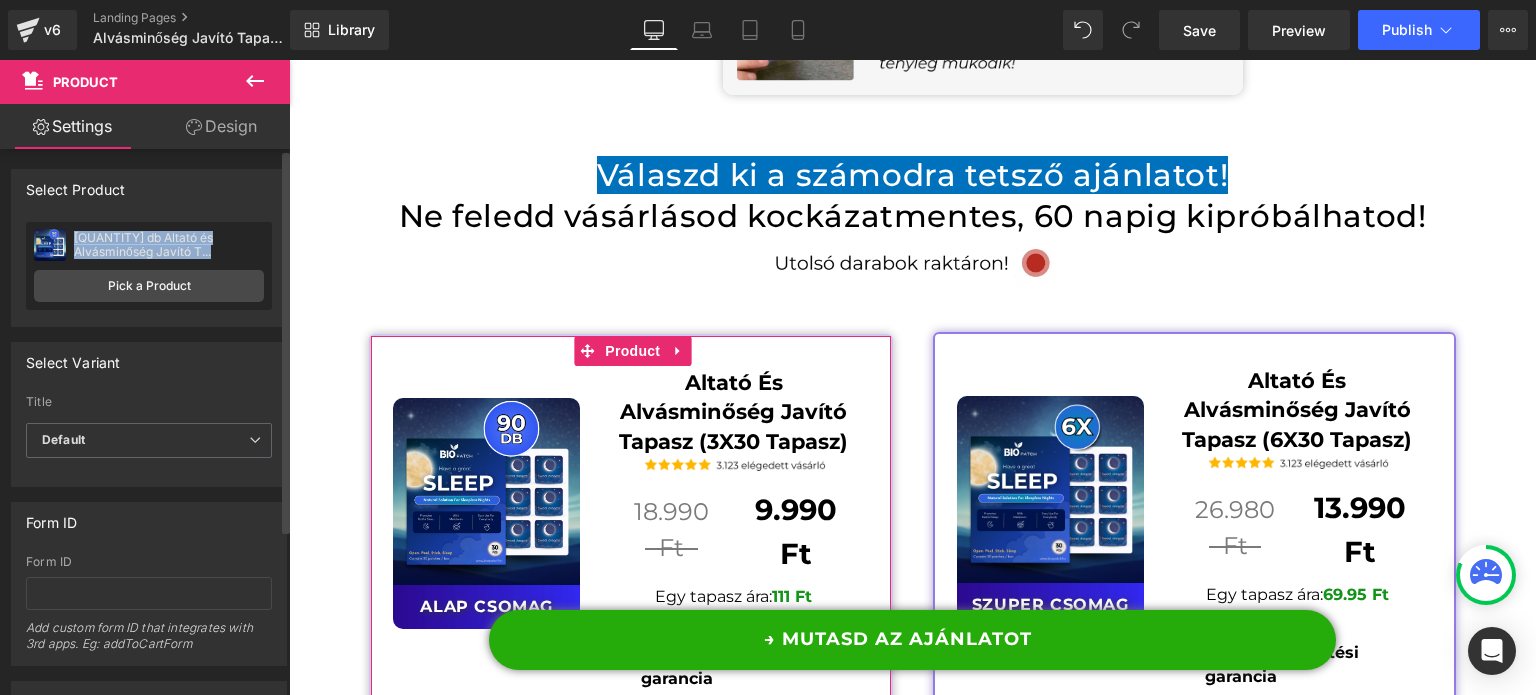 click on "[QUANTITY] db Altató és Alvásminőség Javító T..." at bounding box center (169, 245) 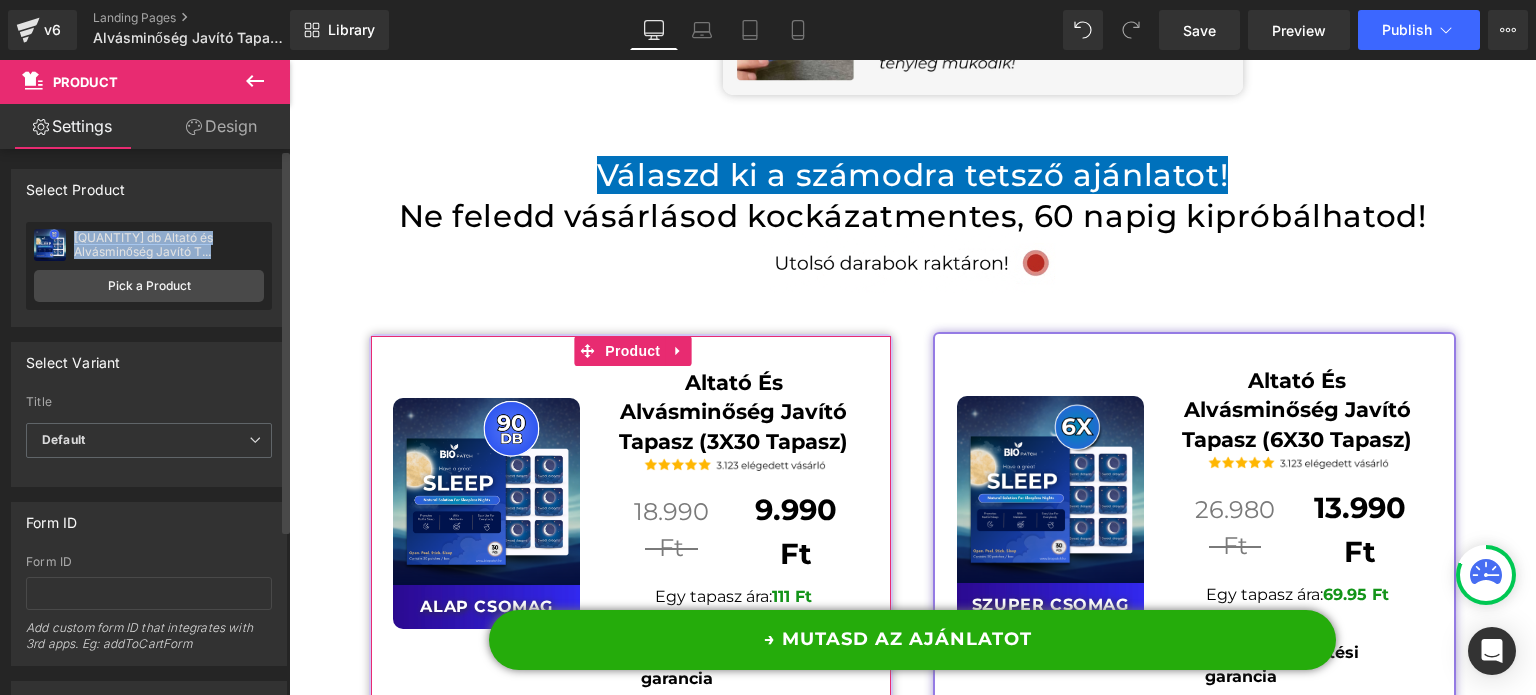 copy on "[QUANTITY] db Altató és Alvásminőség Javító T..." 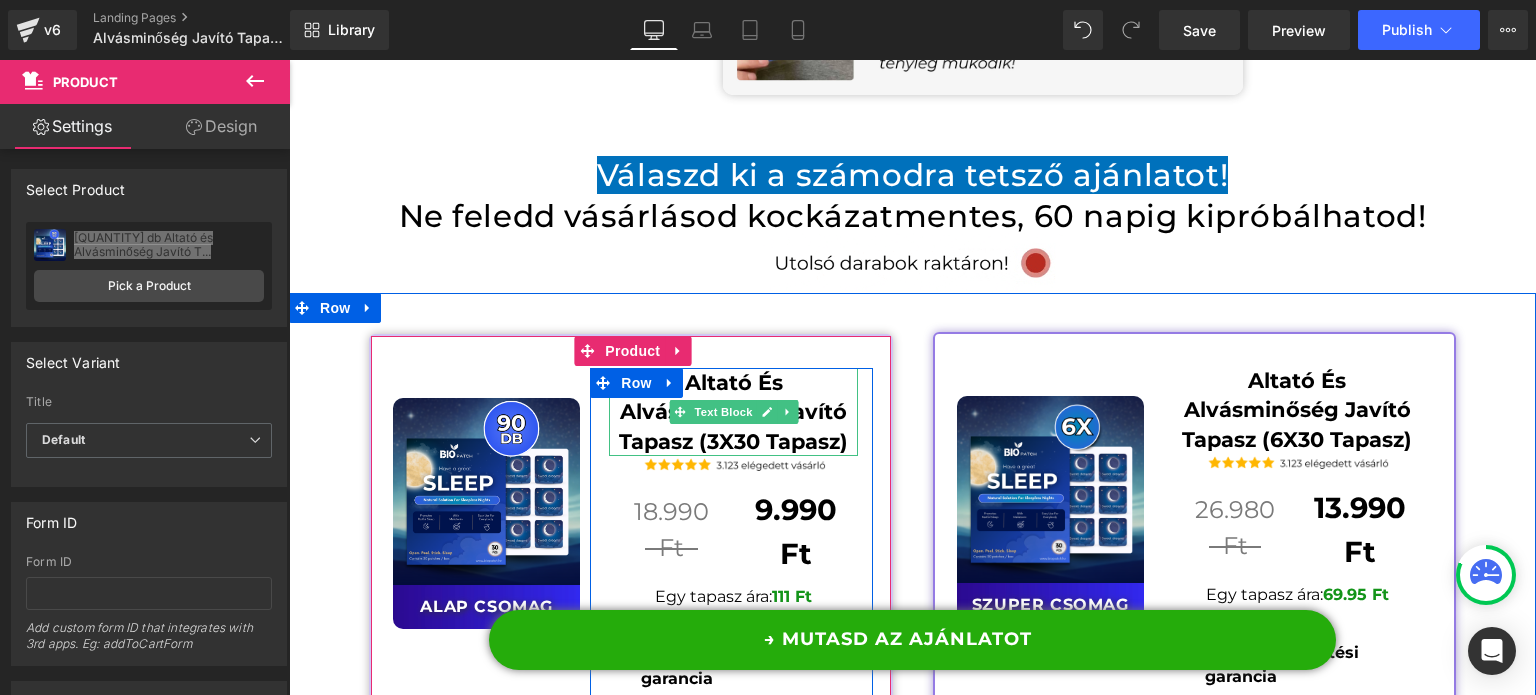 click on "Altató És Alvásminőség Javító Tapasz (3X30 Tapasz)" at bounding box center [733, 412] 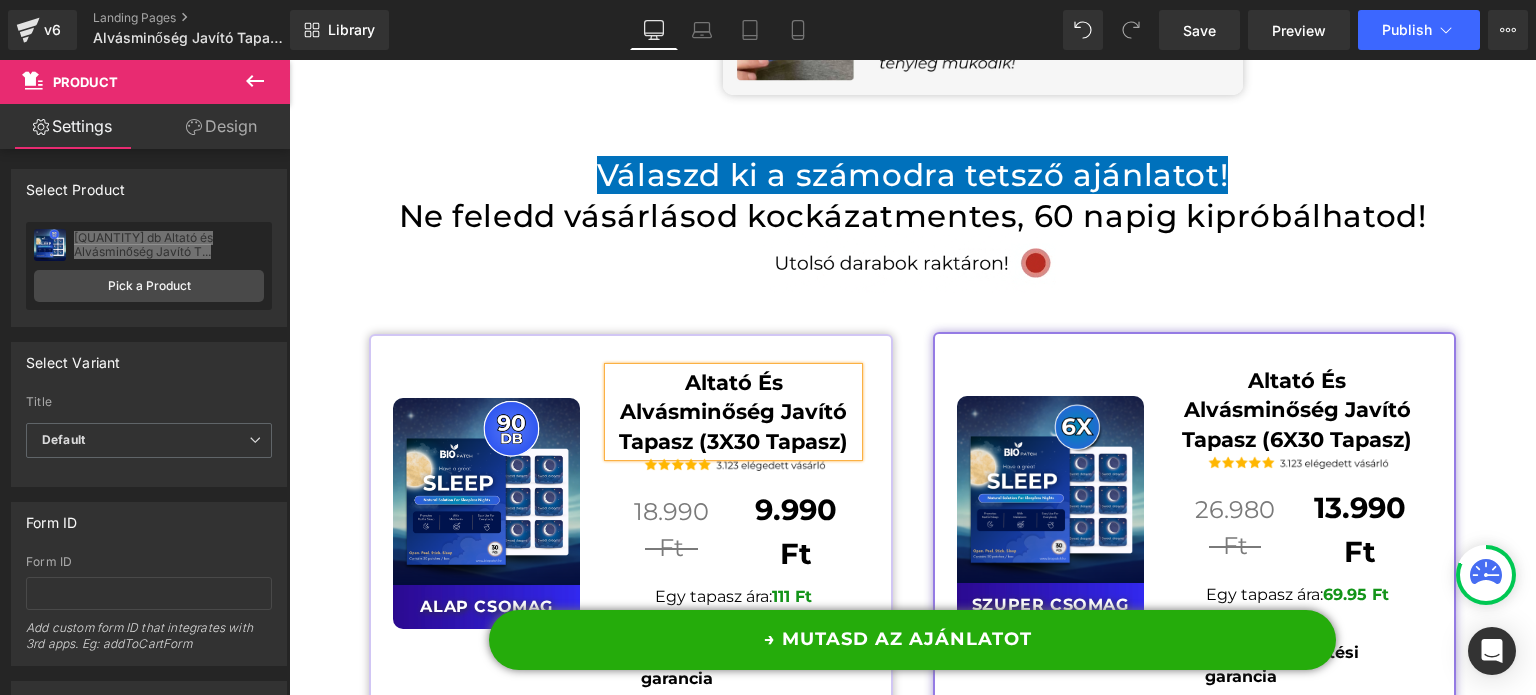 click on "Altató És Alvásminőség Javító Tapasz (3X30 Tapasz)" at bounding box center (733, 412) 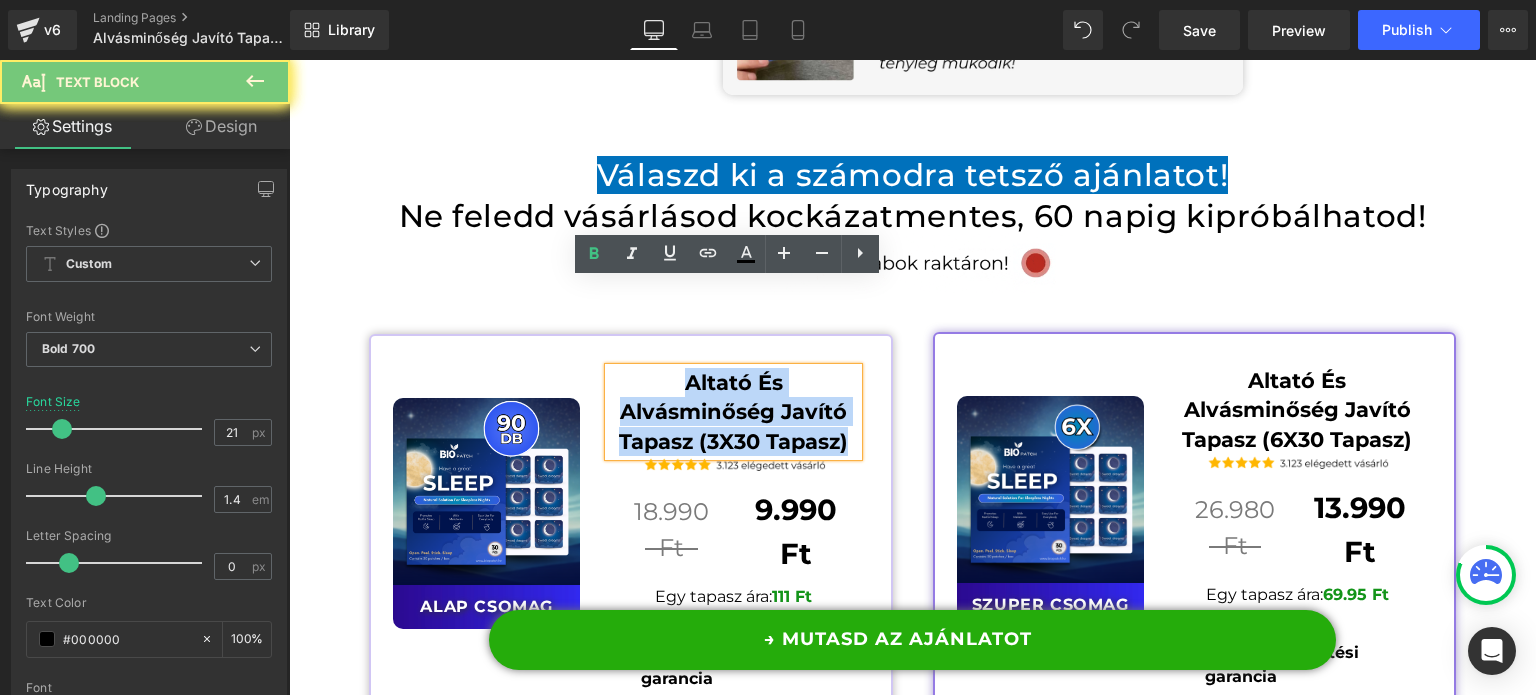 click on "Altató És Alvásminőség Javító Tapasz (3X30 Tapasz)" at bounding box center [733, 412] 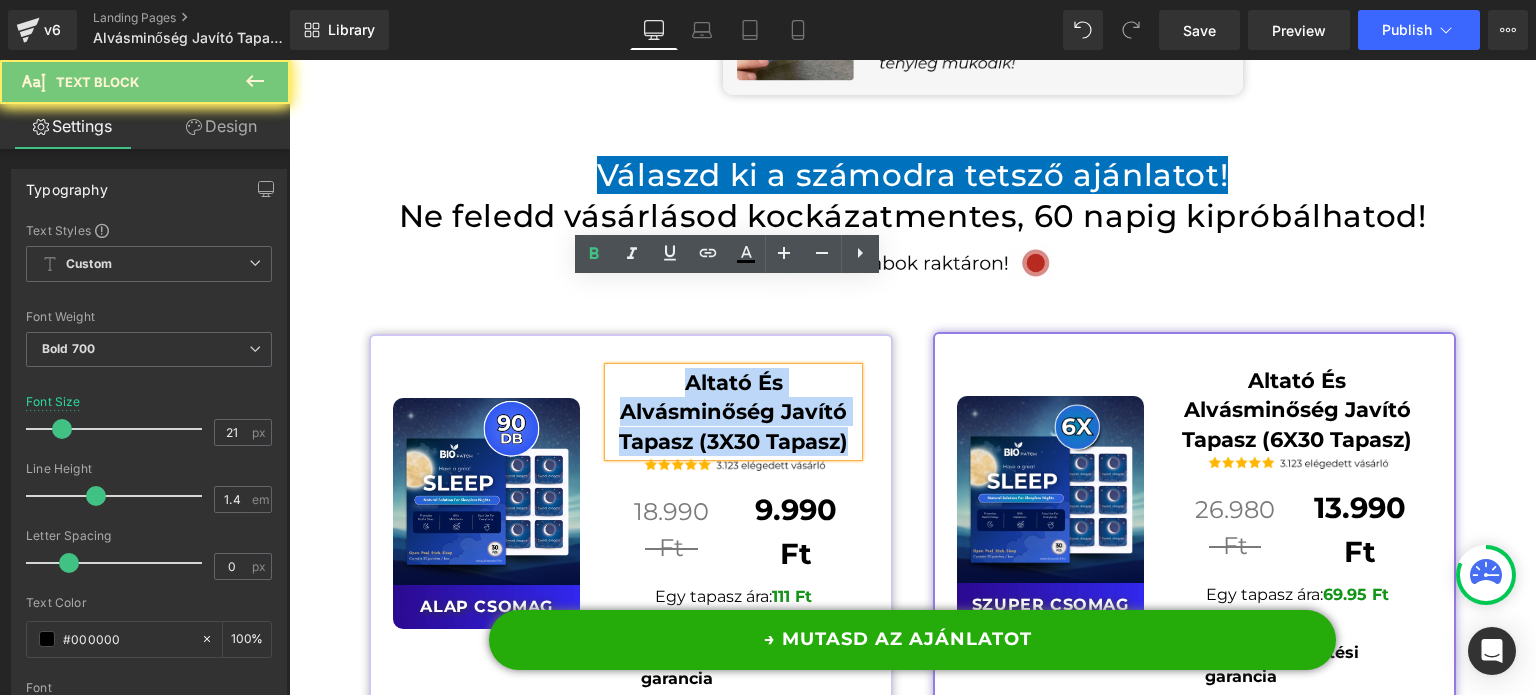 paste 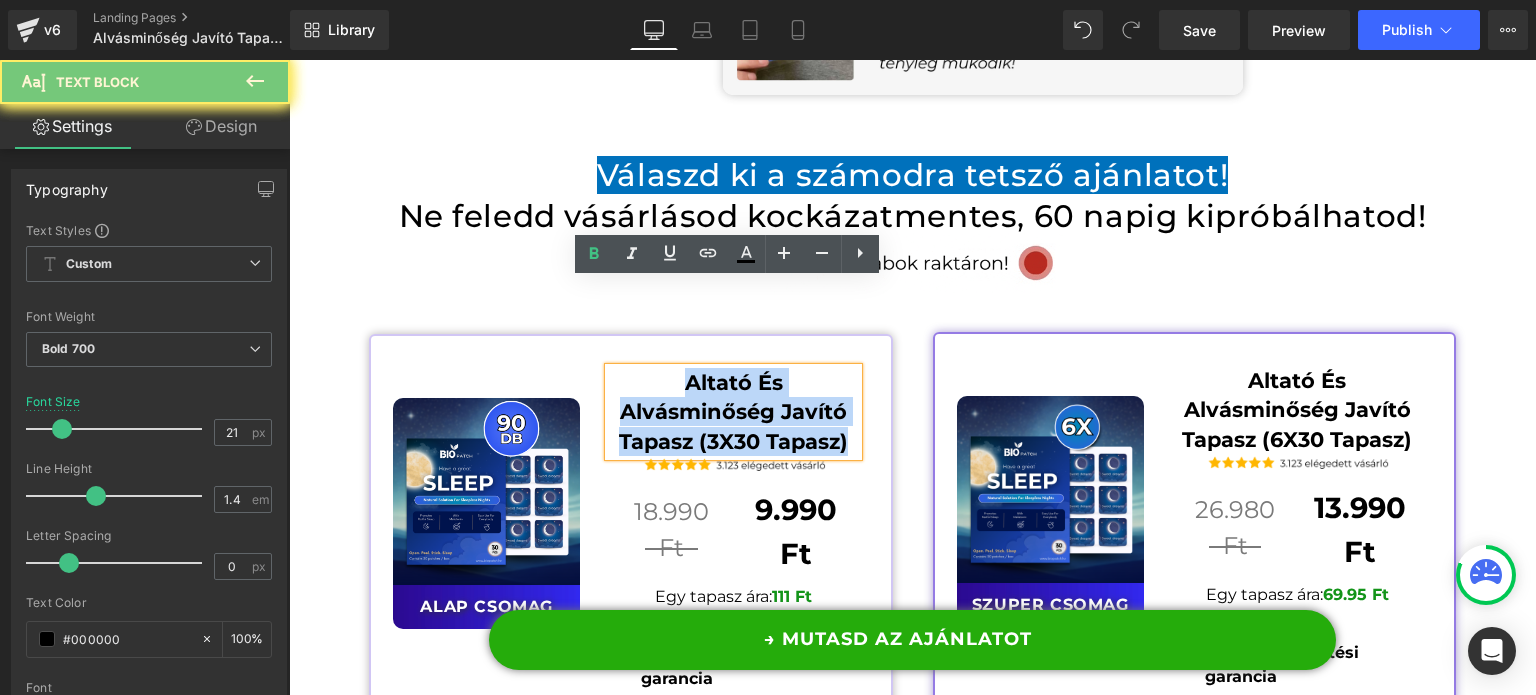type 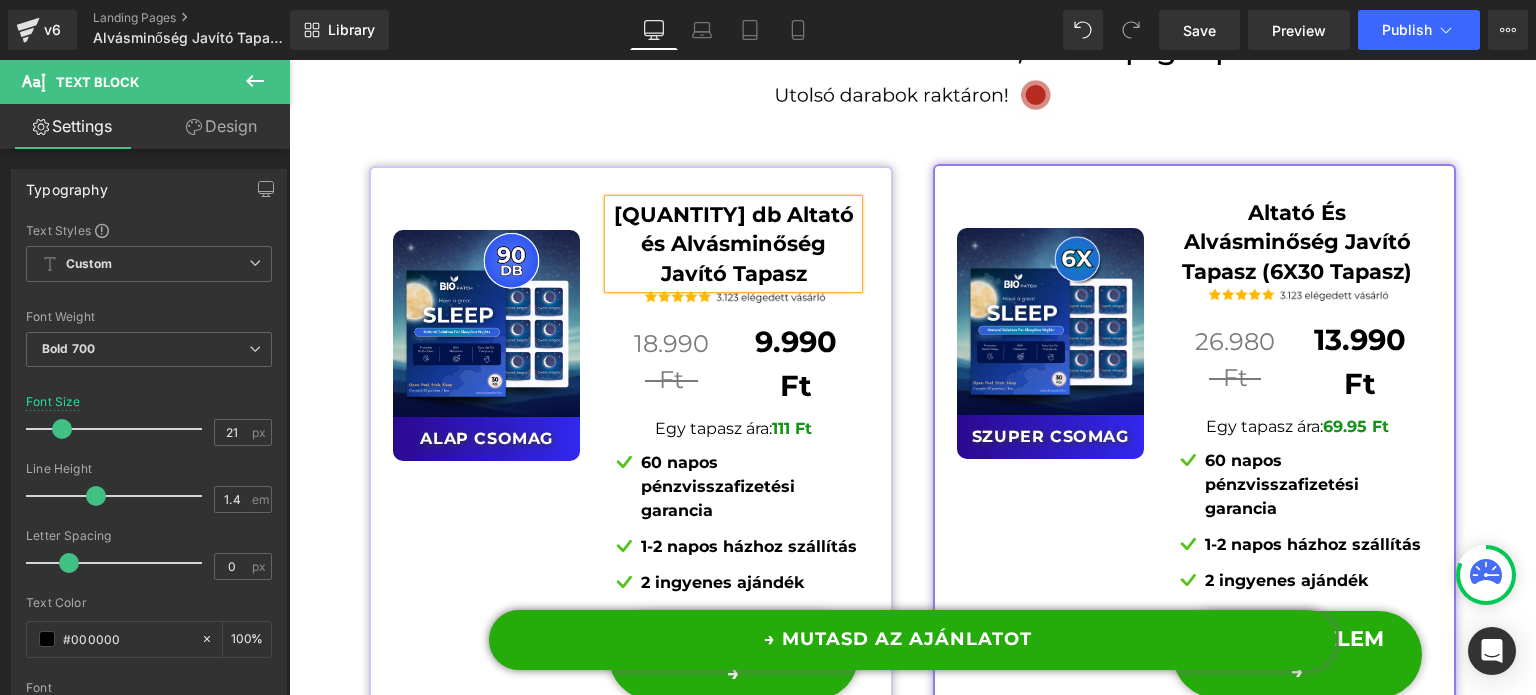scroll, scrollTop: 15210, scrollLeft: 0, axis: vertical 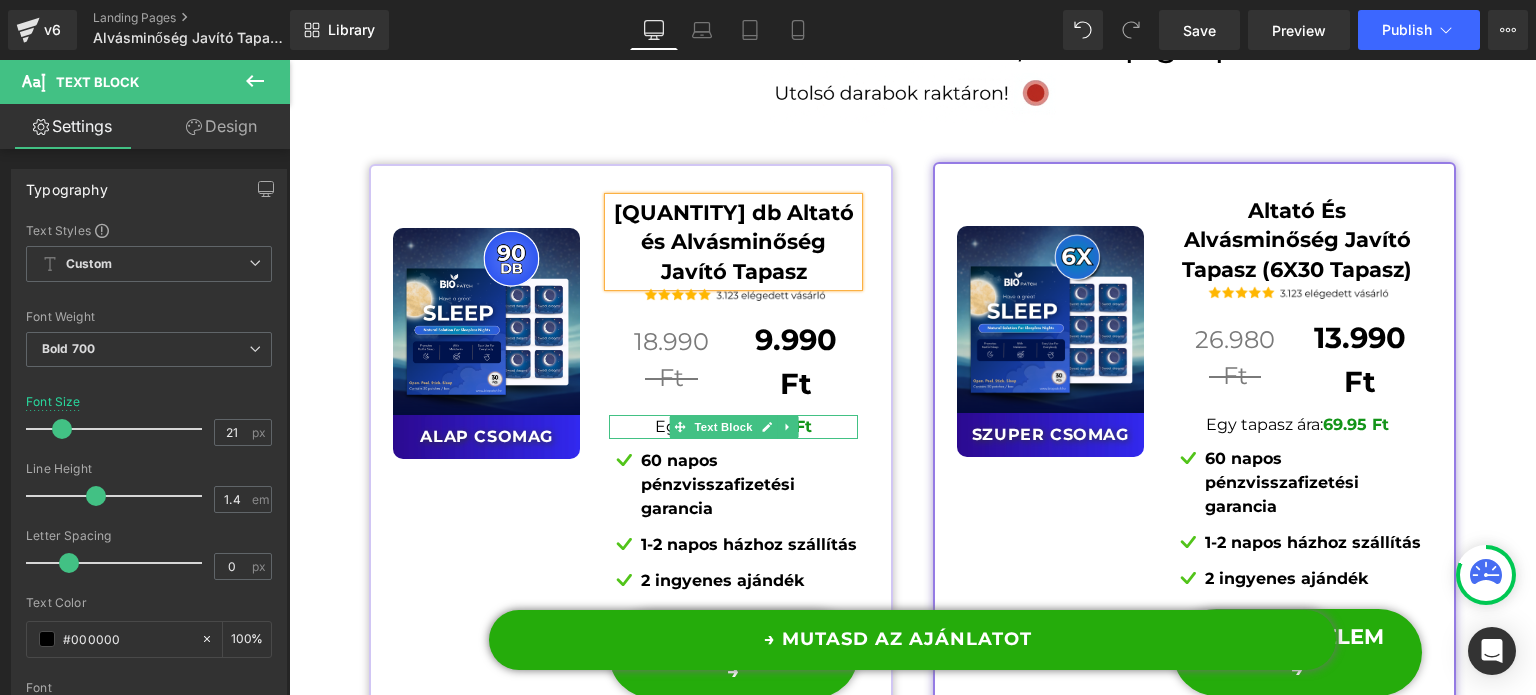 click on "Egy tapasz ára:" at bounding box center (713, 426) 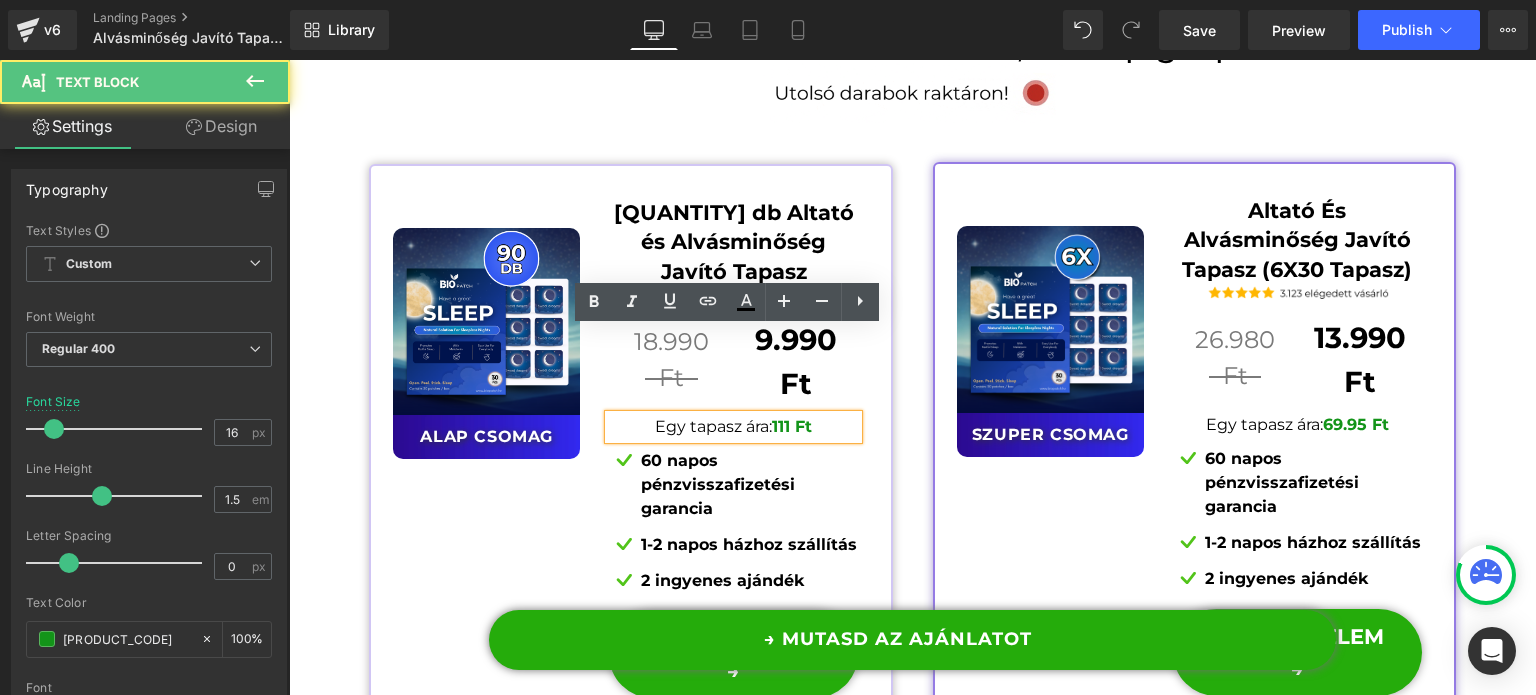 click on "Egy tapasz ára:" at bounding box center [713, 426] 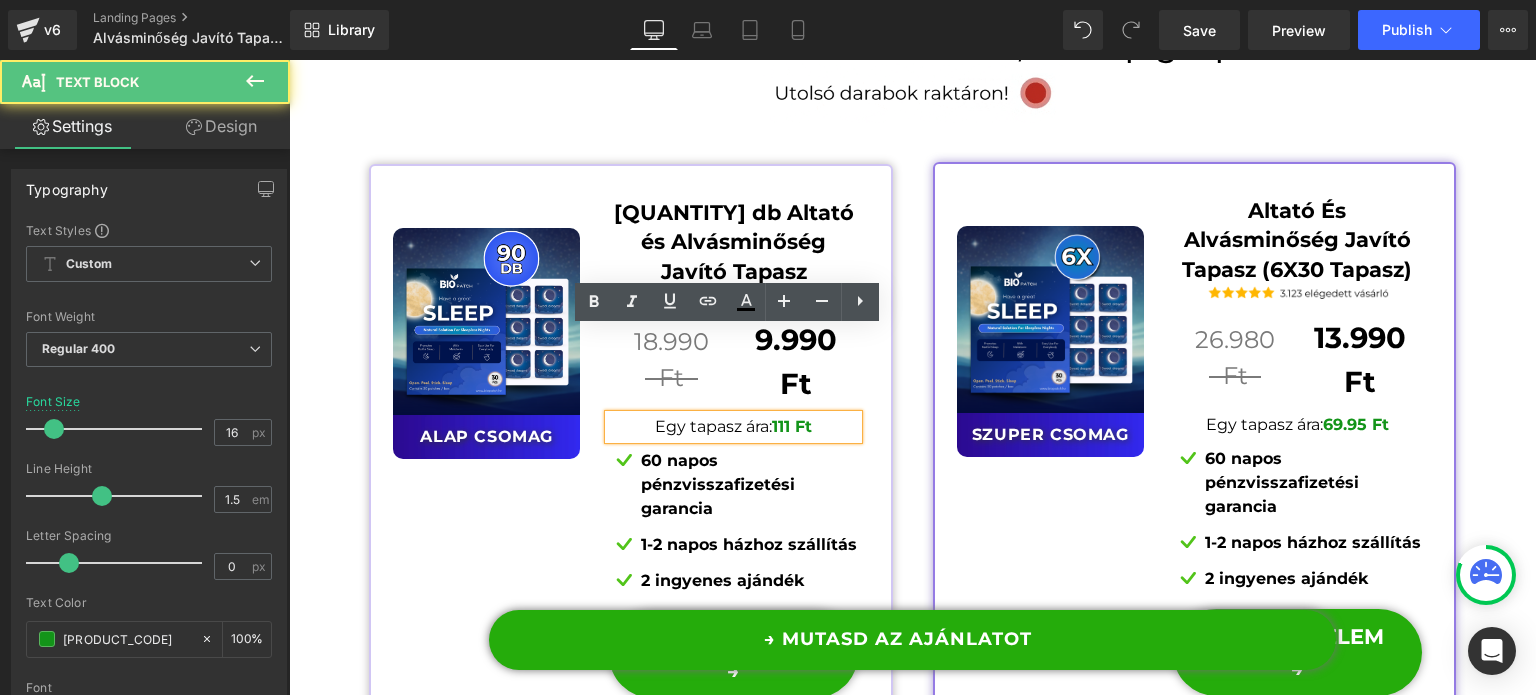 type 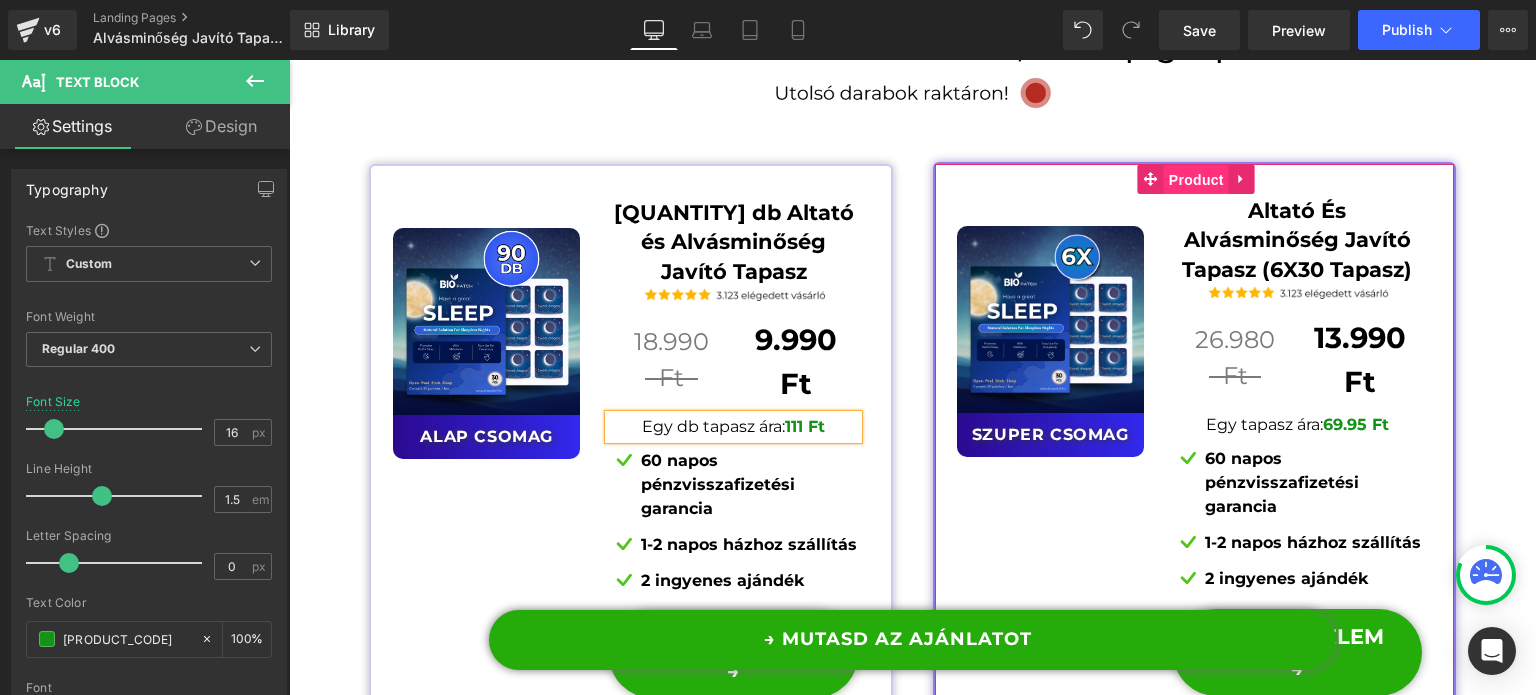 click on "Product" at bounding box center [1196, 180] 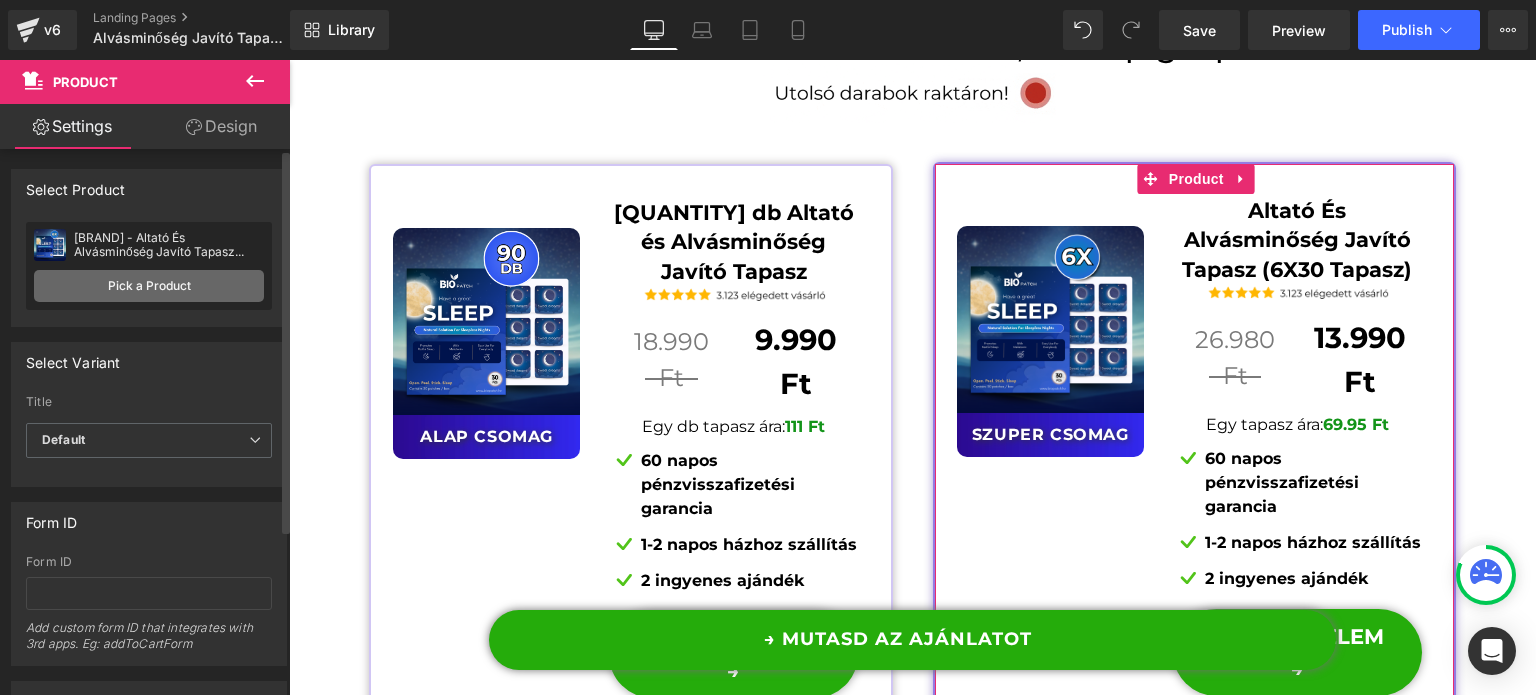 click on "Pick a Product" at bounding box center [149, 286] 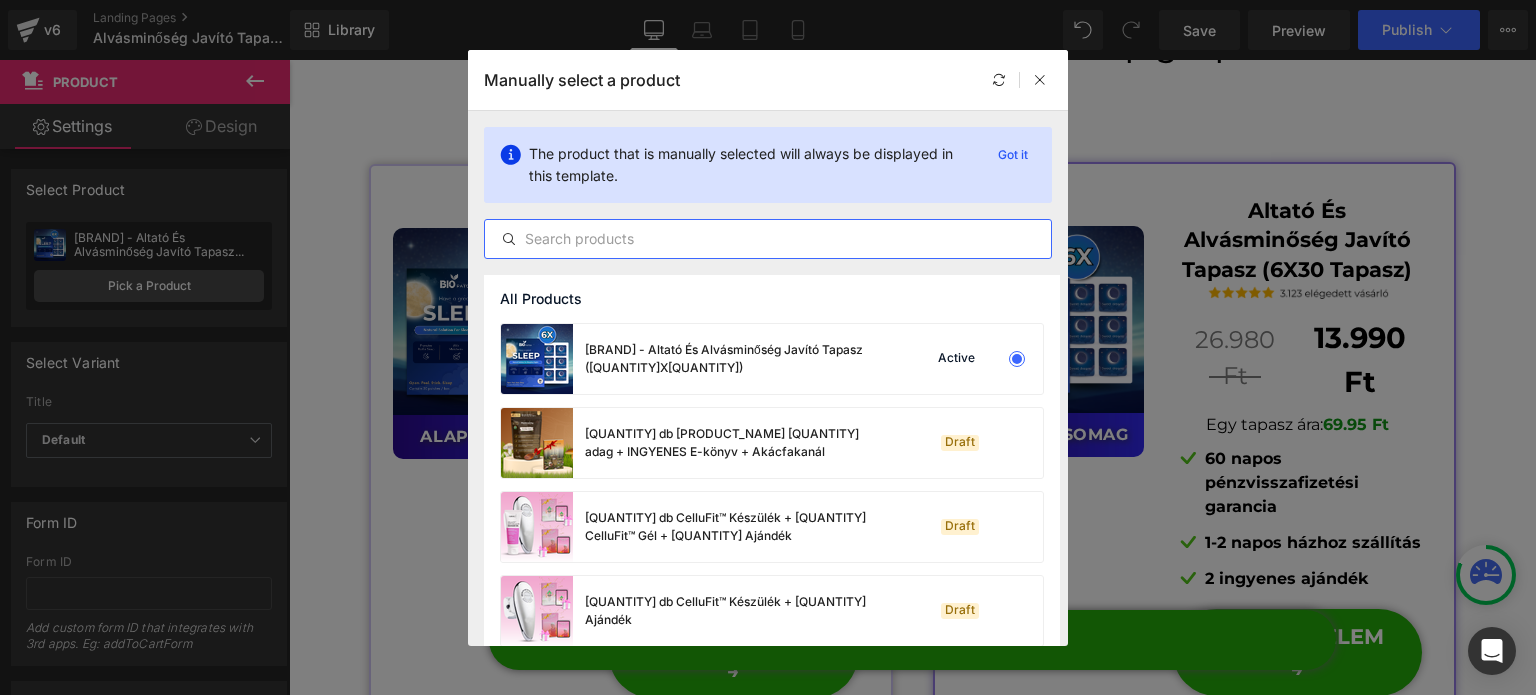 click at bounding box center (768, 239) 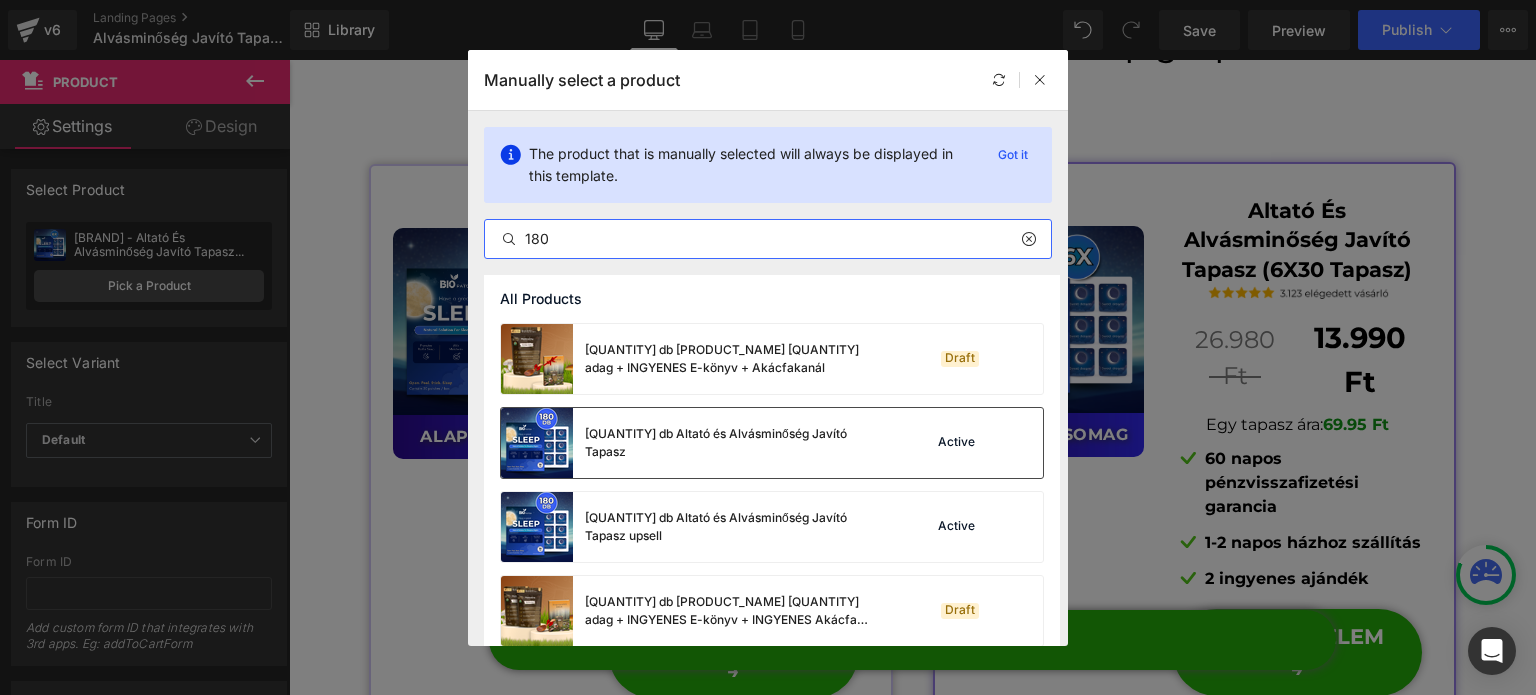 type on "180" 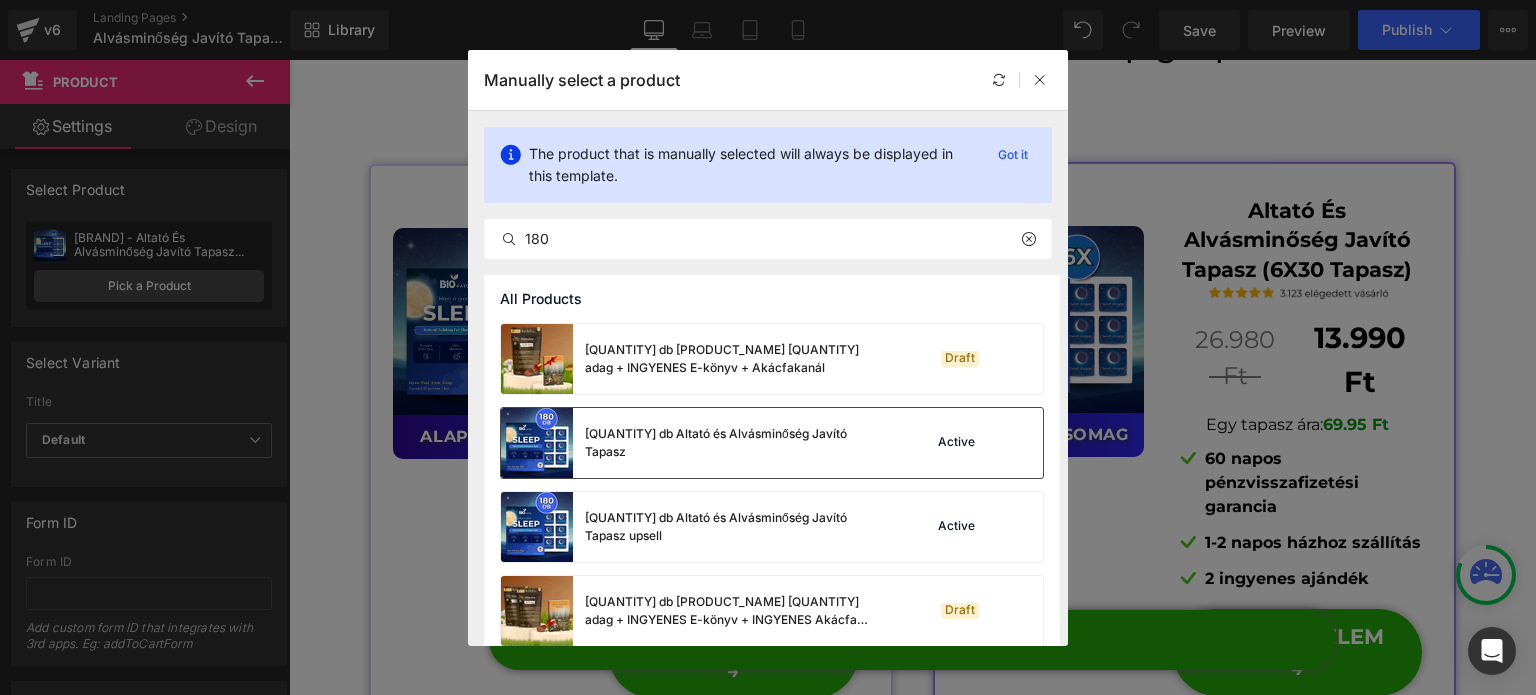 click on "[QUANTITY] db Altató és Alvásminőség Javító Tapasz" at bounding box center [693, 443] 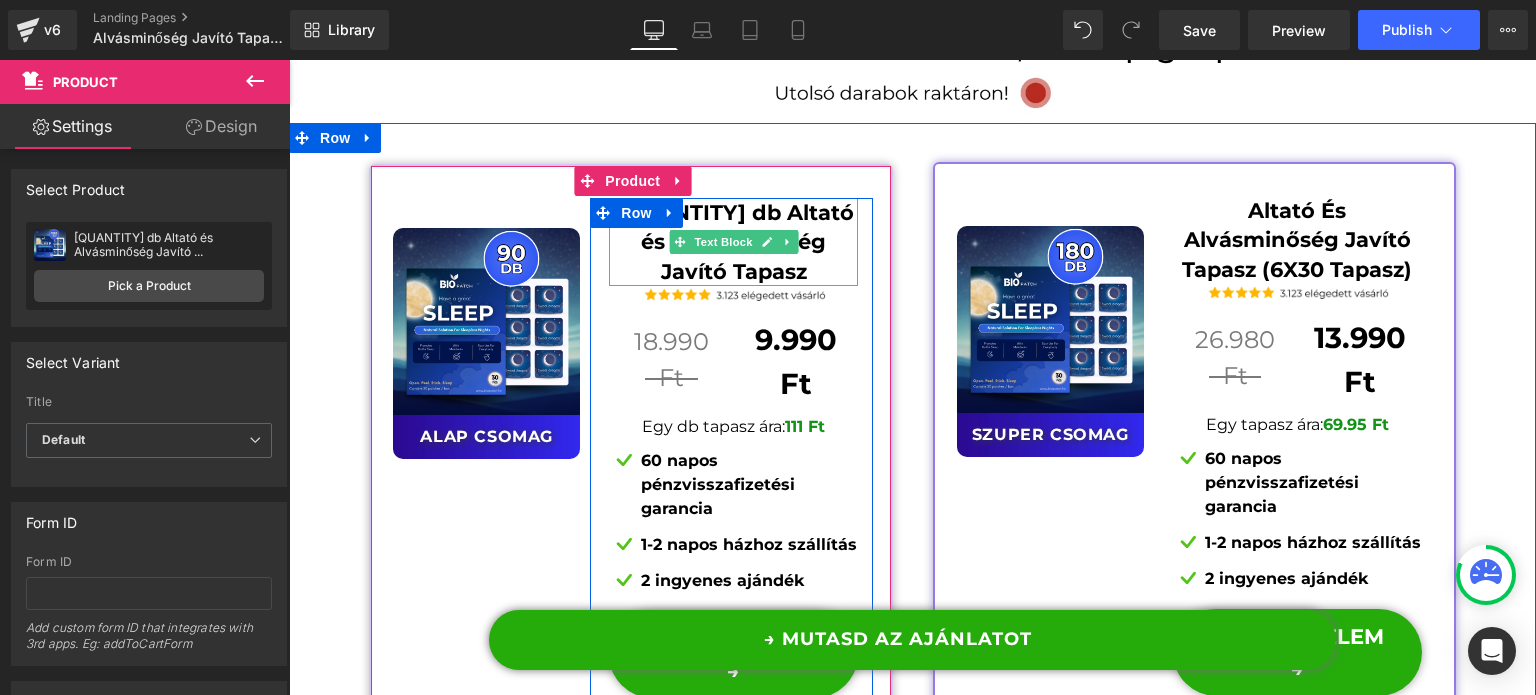 click on "[QUANTITY] db Altató és Alvásminőség Javító Tapasz" at bounding box center [733, 242] 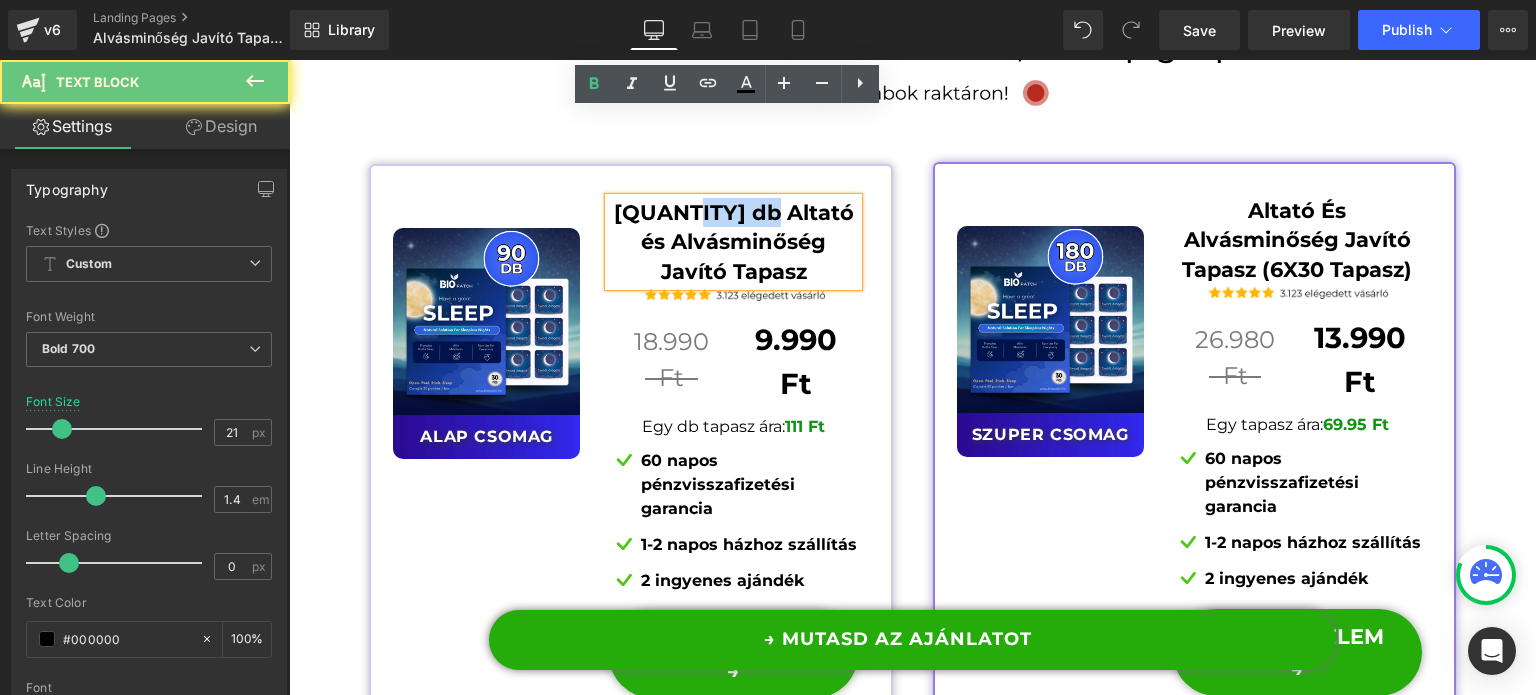 click on "[QUANTITY] db Altató és Alvásminőség Javító Tapasz" at bounding box center [733, 242] 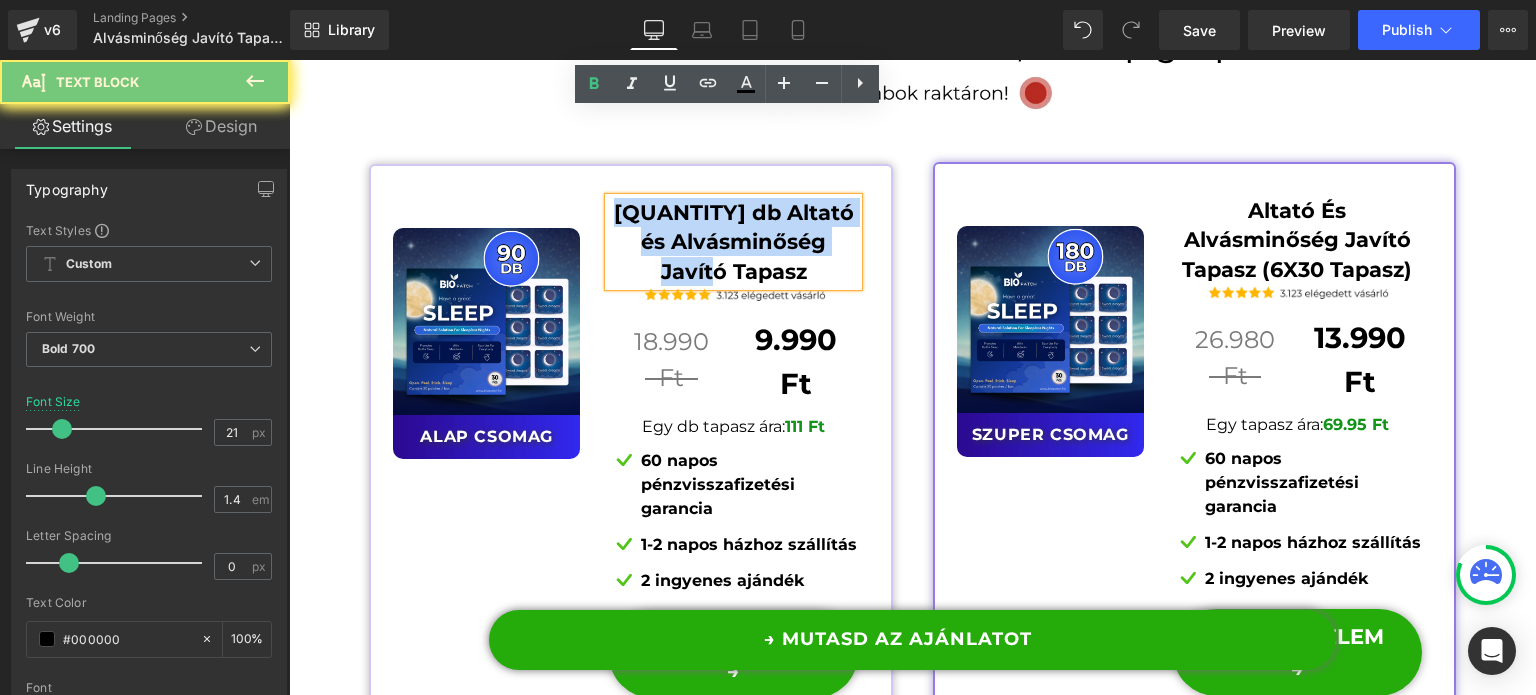 click on "[QUANTITY] db Altató és Alvásminőség Javító Tapasz" at bounding box center (733, 242) 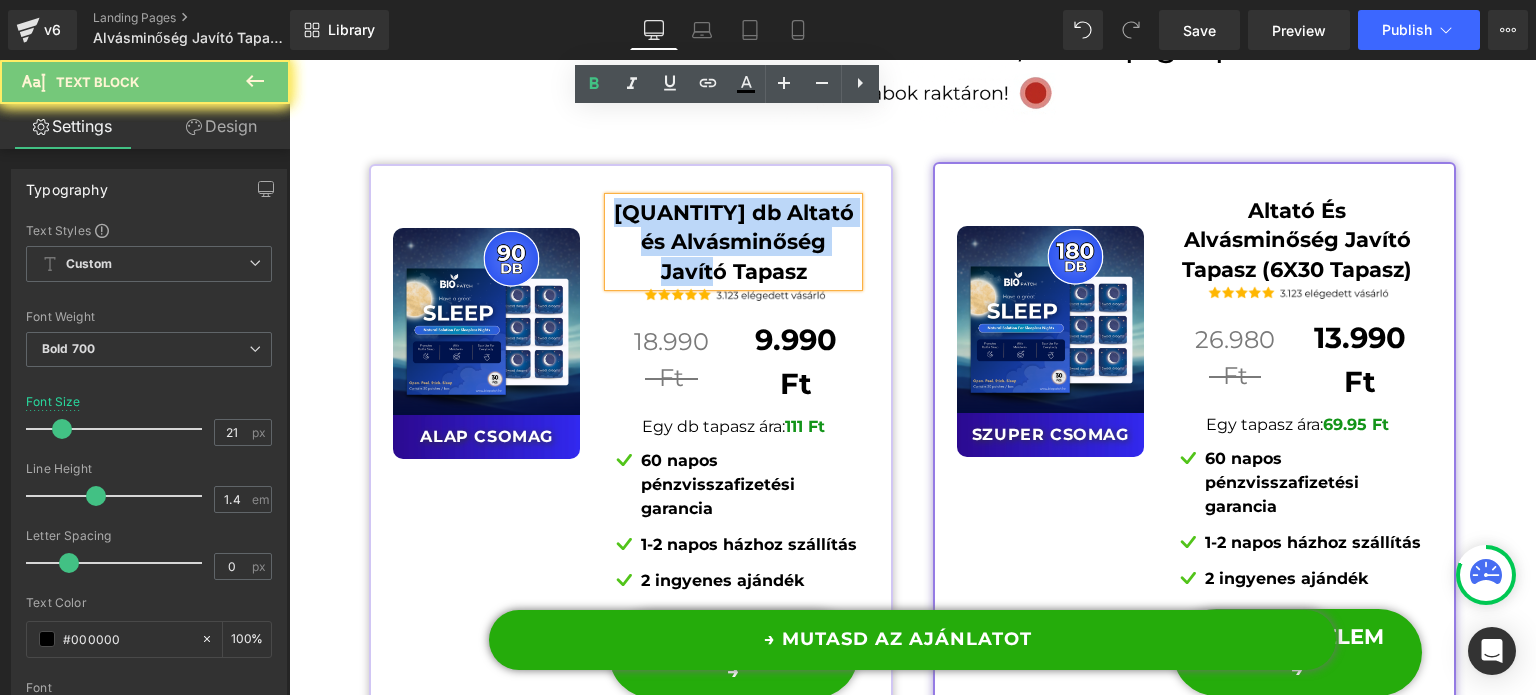 copy on "[QUANTITY] db Altató és Alvásminőség Javító Tapasz" 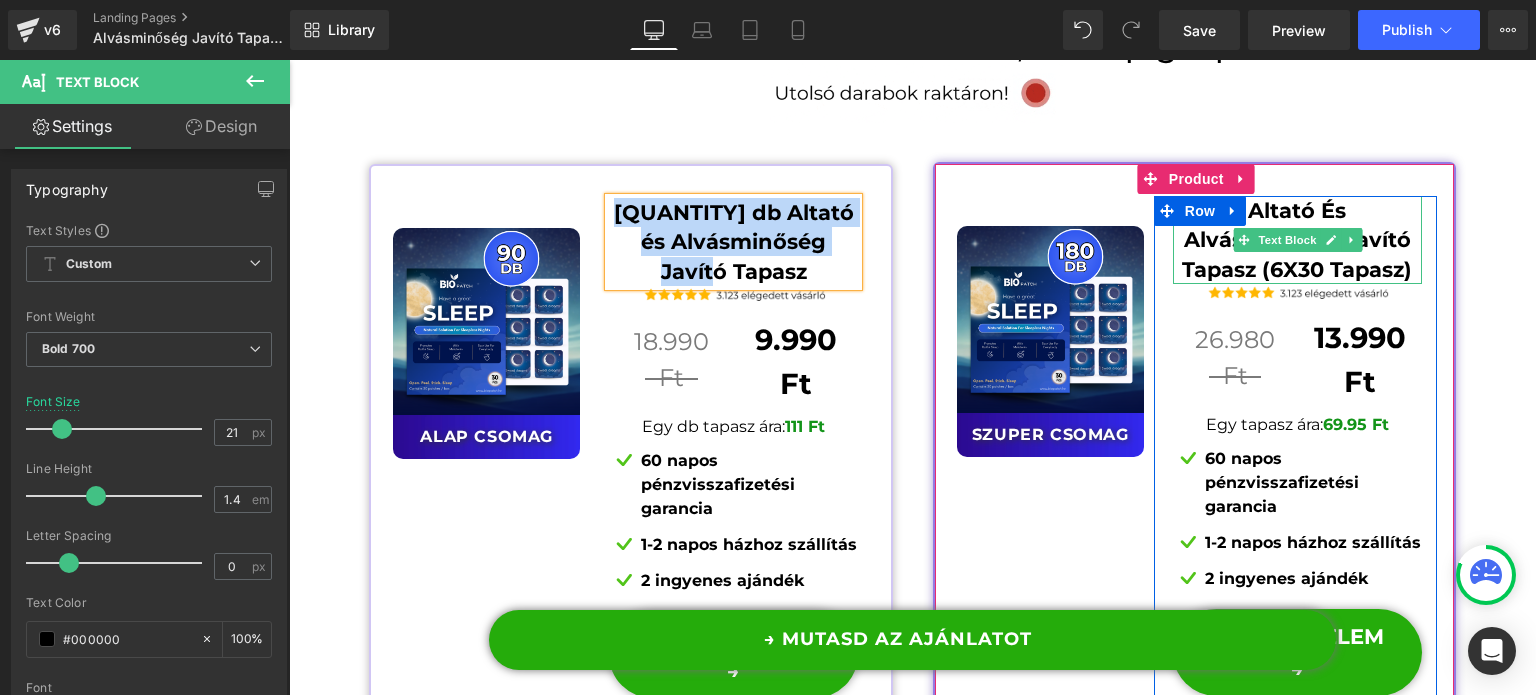 click on "Altató És Alvásminőség Javító Tapasz (6X30 Tapasz)" at bounding box center [1297, 240] 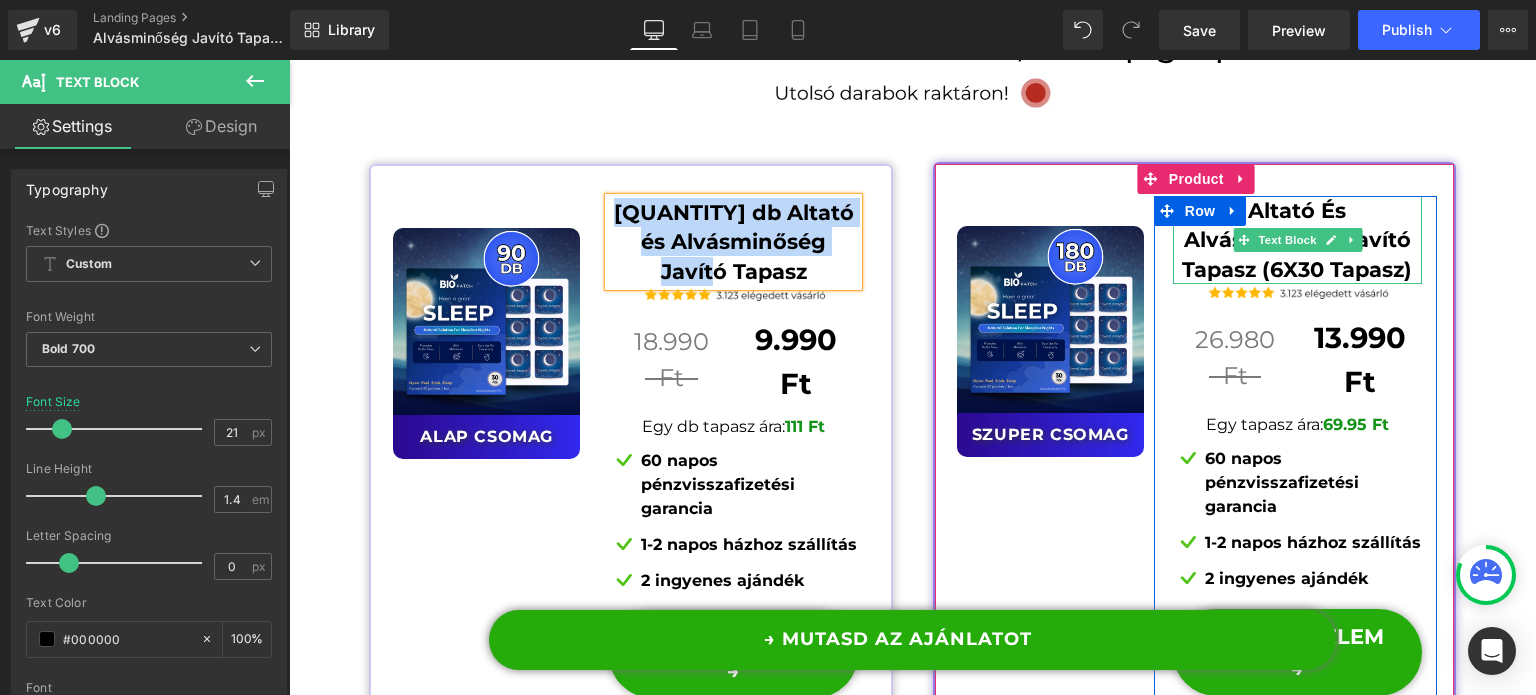 click on "Altató És Alvásminőség Javító Tapasz (6X30 Tapasz)" at bounding box center (1297, 240) 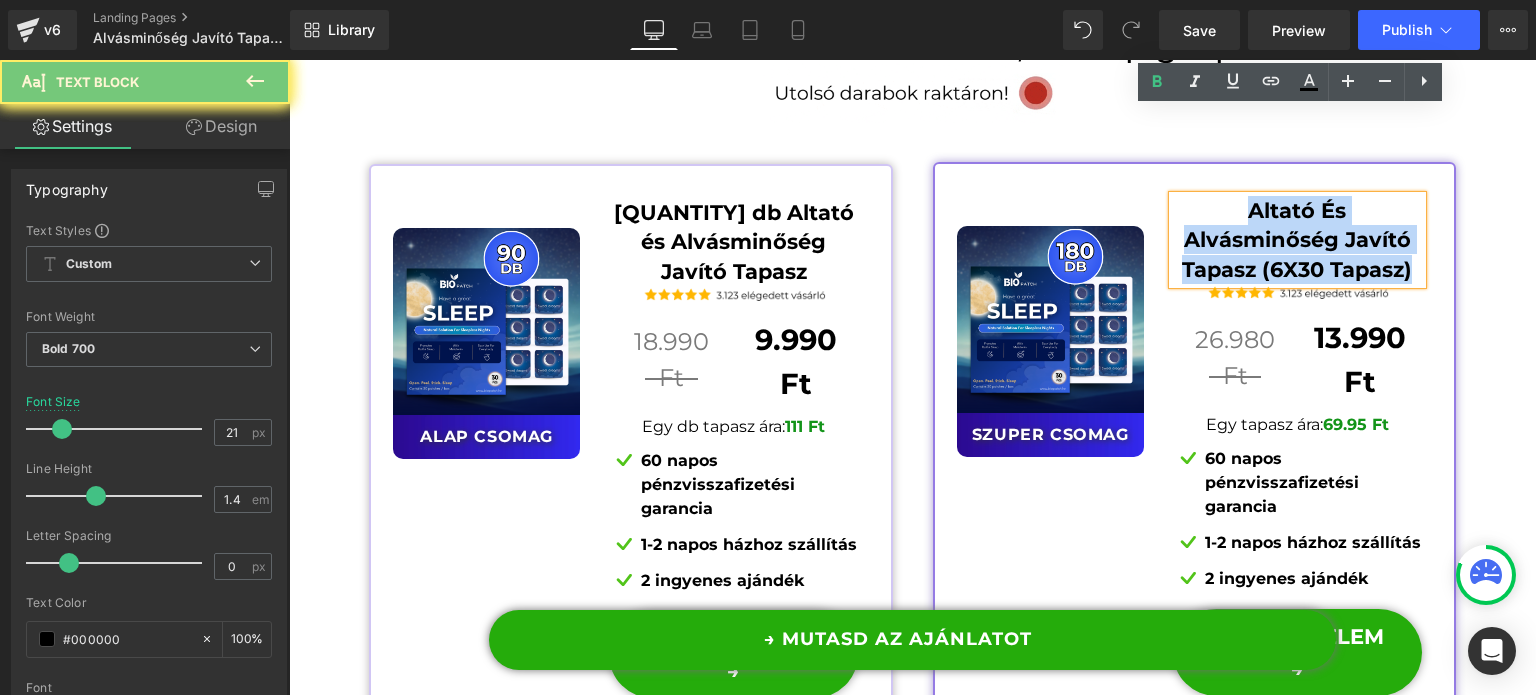 click on "Altató És Alvásminőség Javító Tapasz (6X30 Tapasz)" at bounding box center (1297, 240) 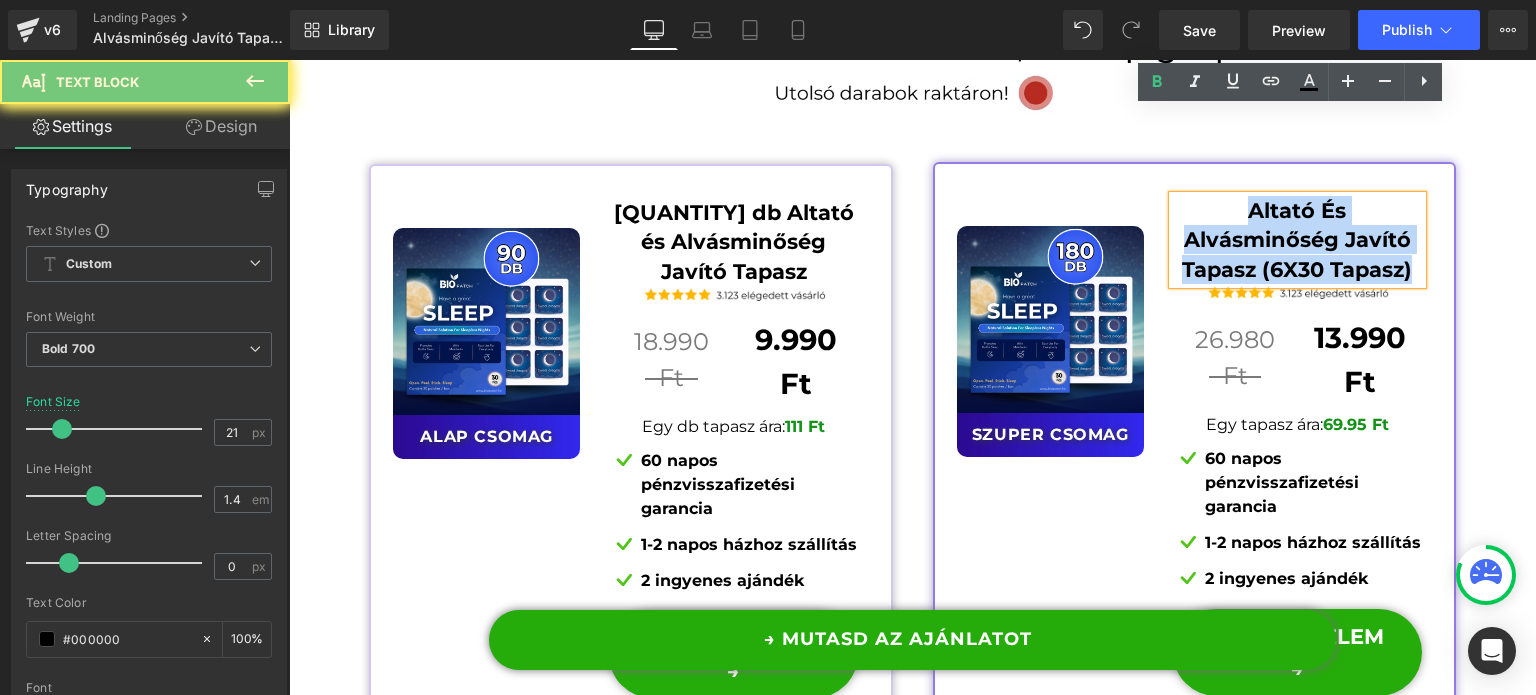 paste 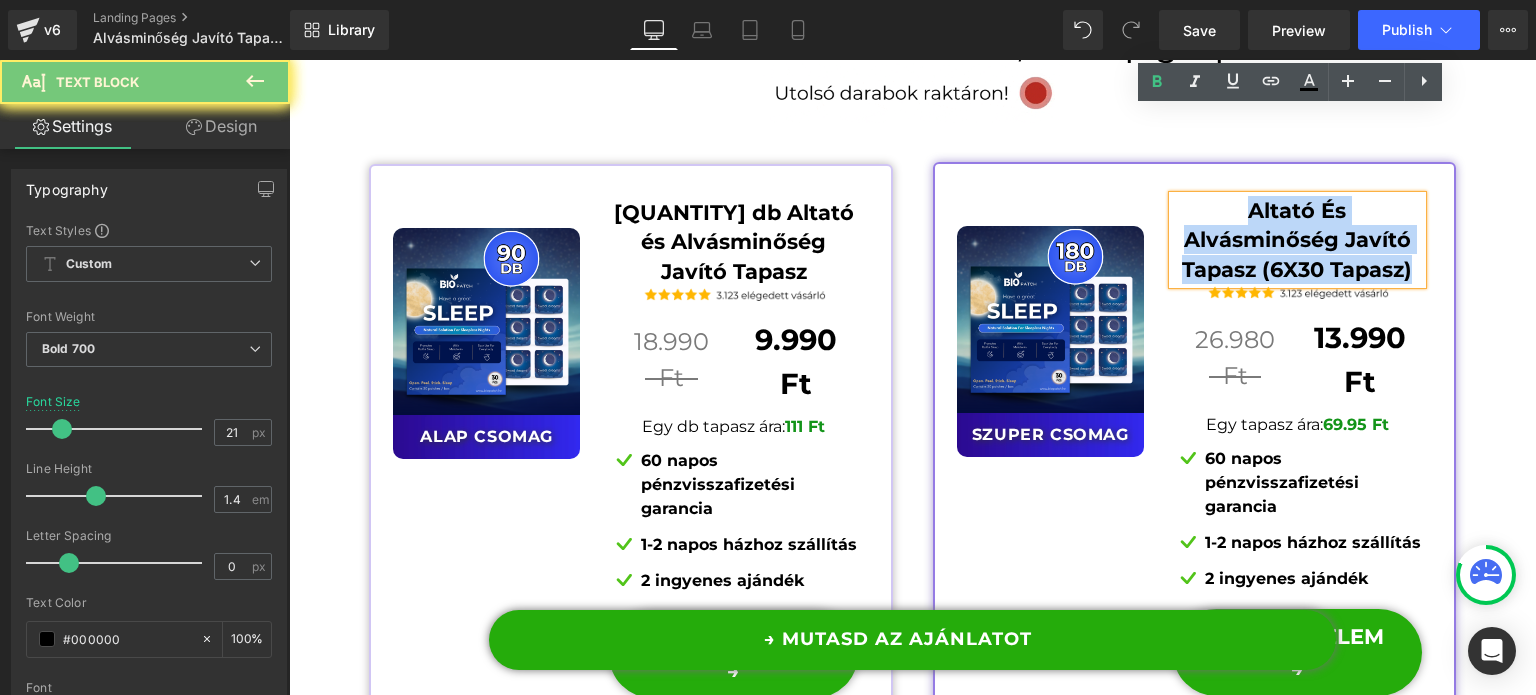 type 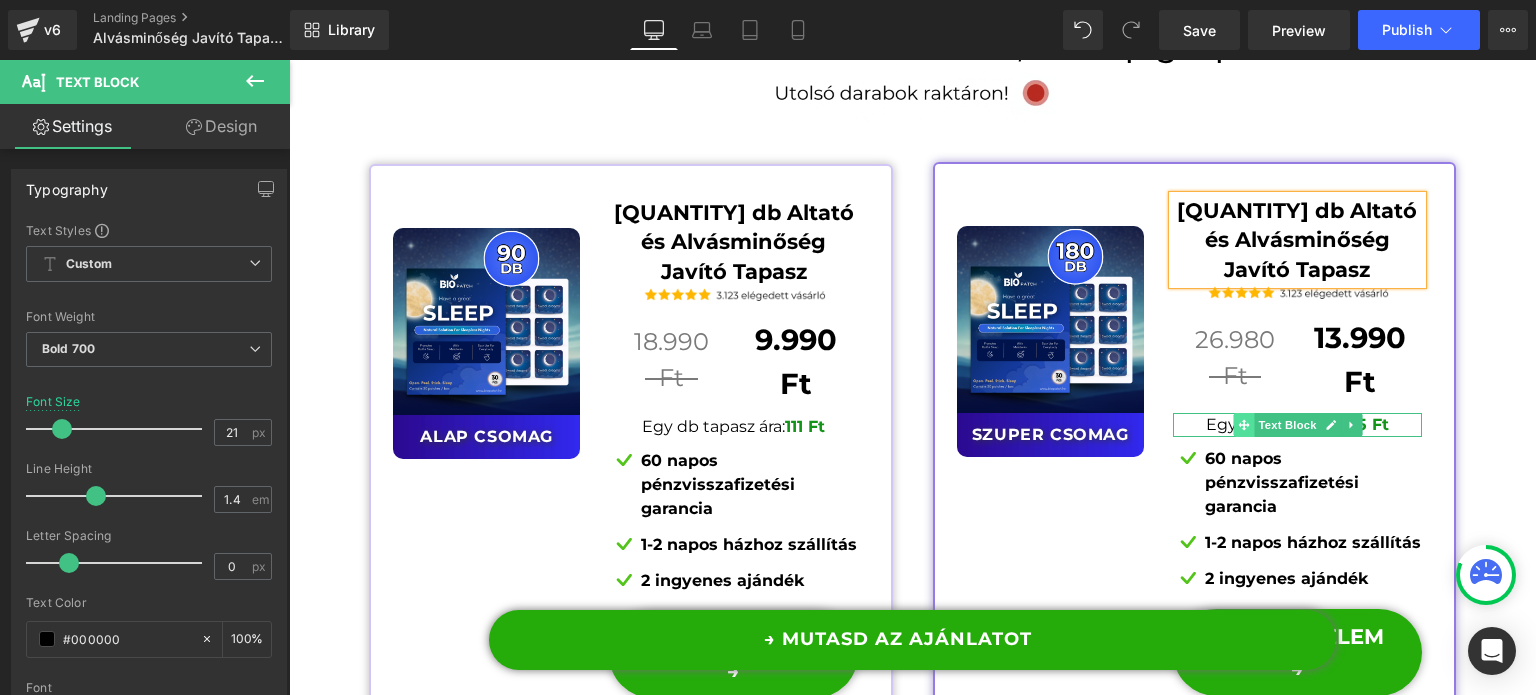 click 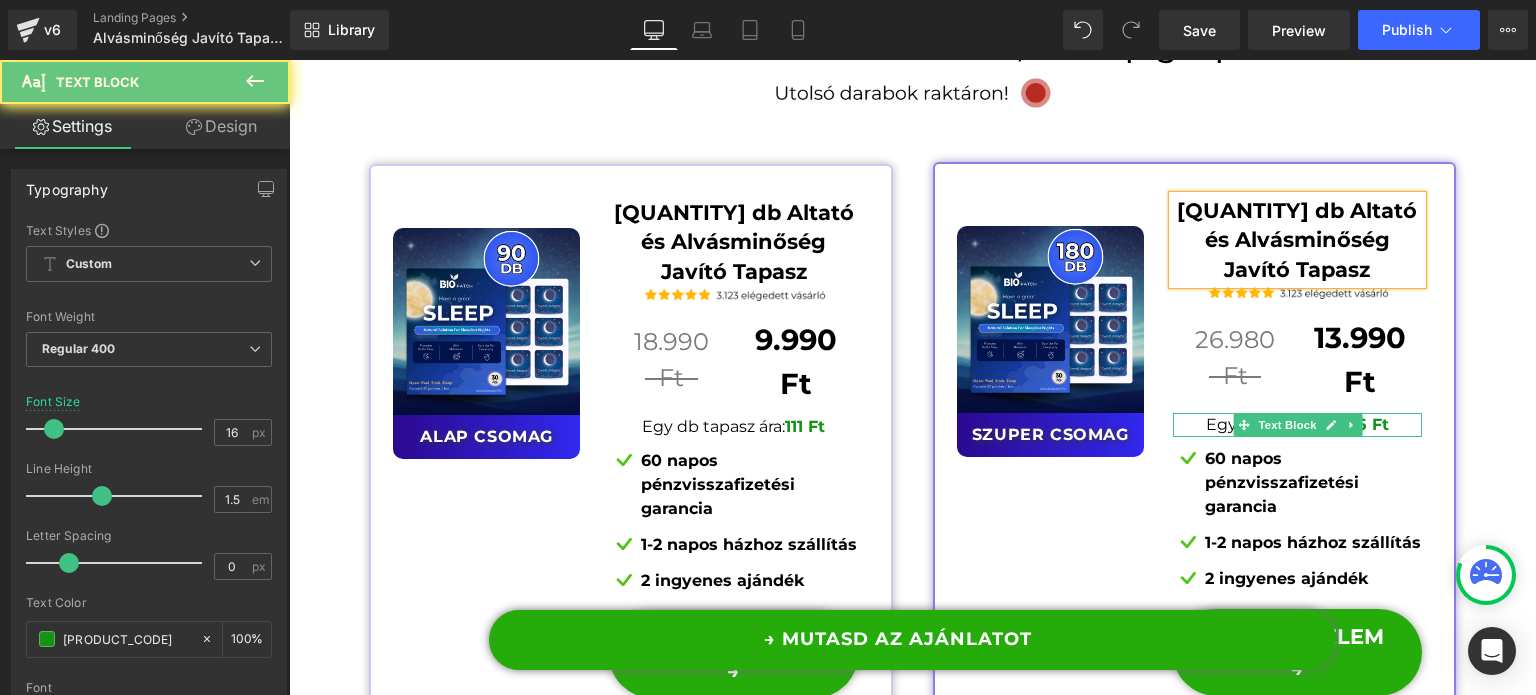 click on "Egy tapasz ára:" at bounding box center (1264, 424) 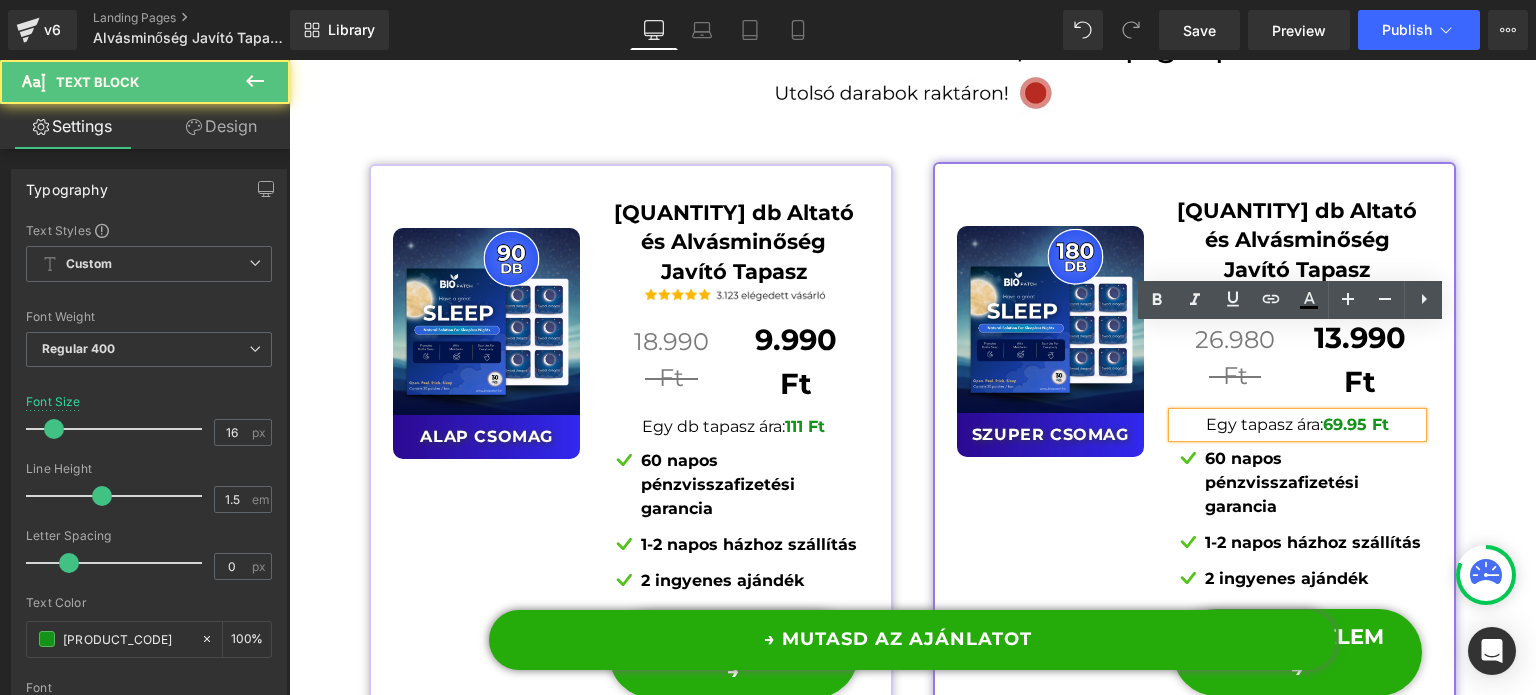 click on "Egy tapasz ára:" at bounding box center [1264, 424] 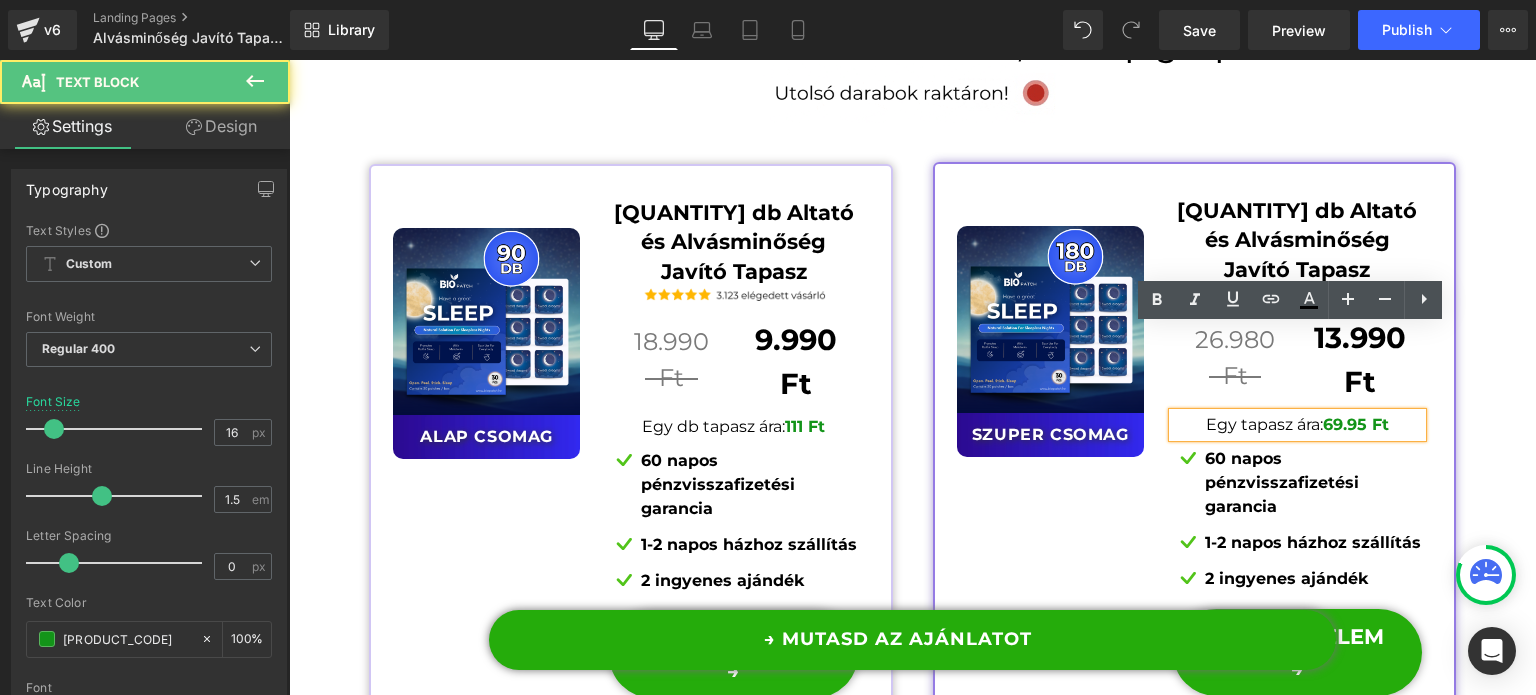 type 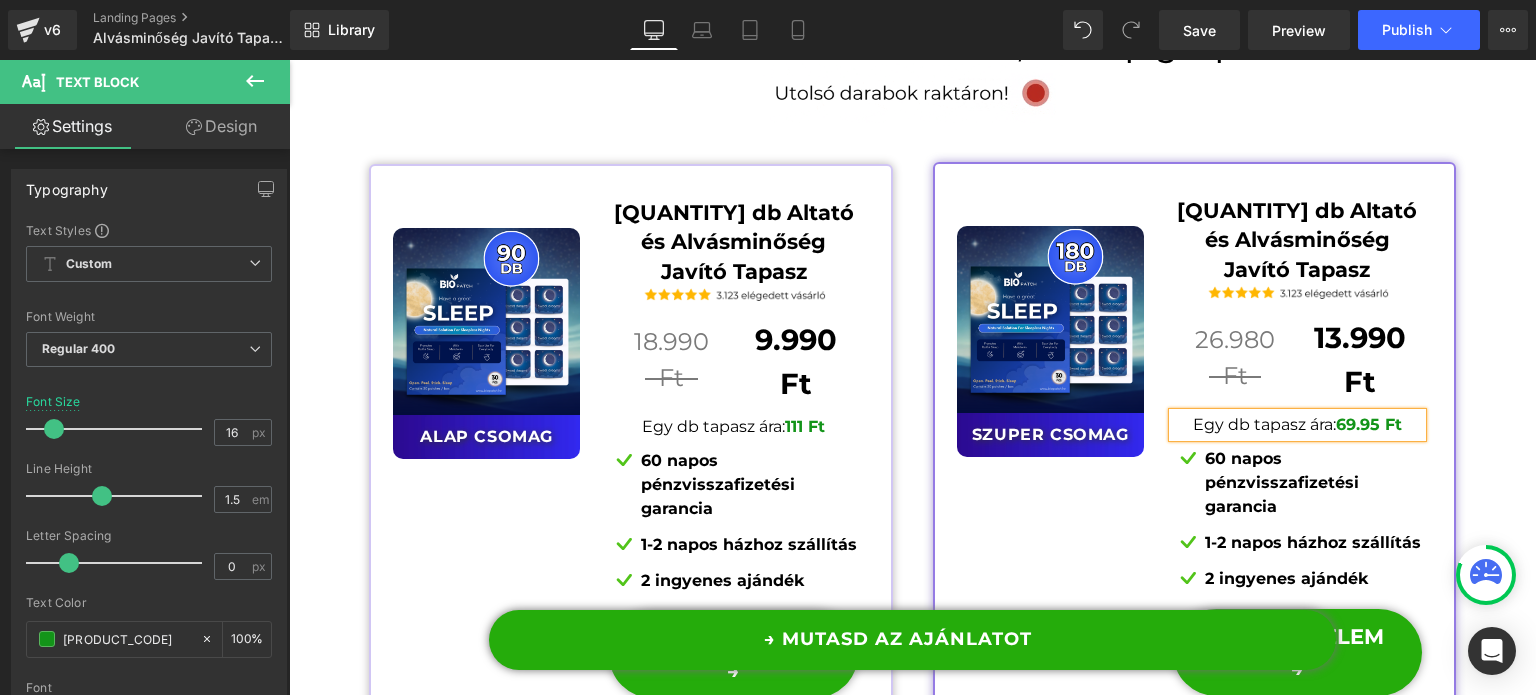 click on "69.95 Ft" at bounding box center (1369, 424) 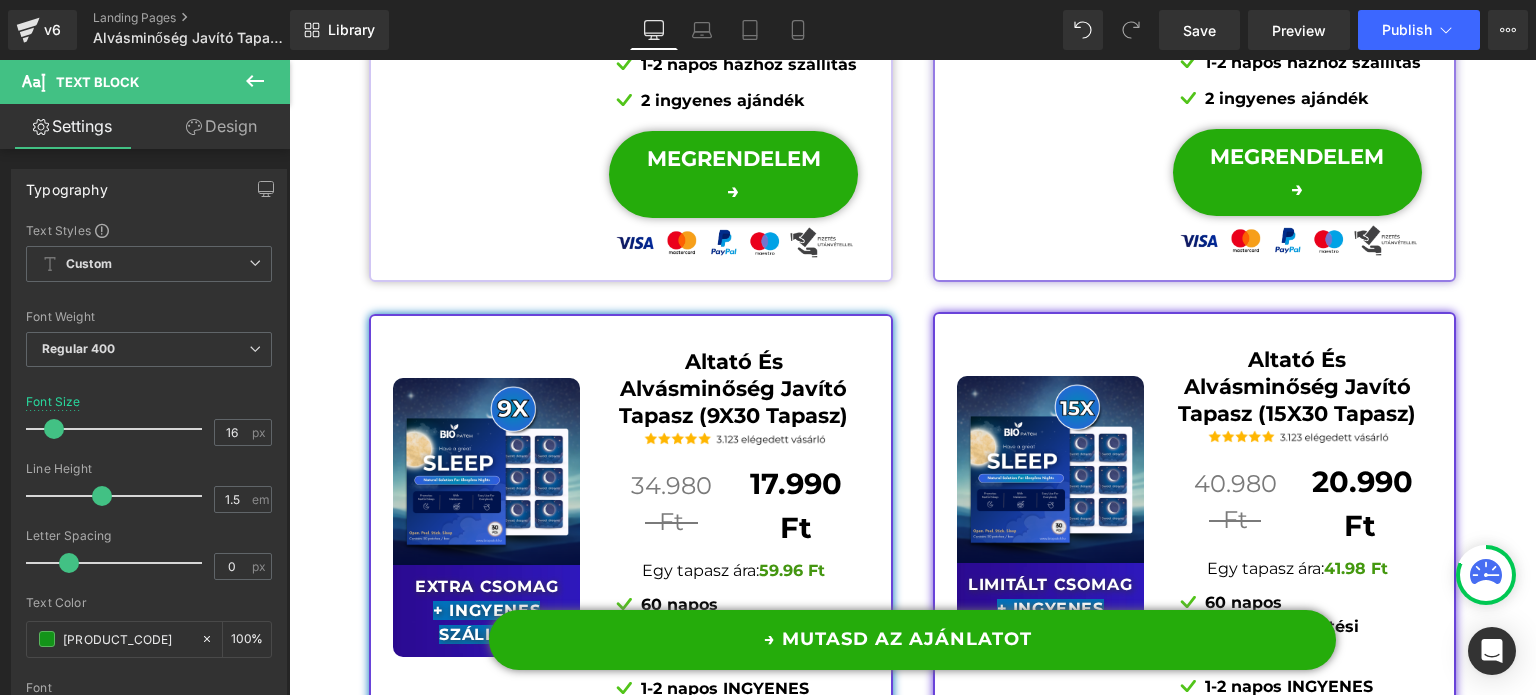 scroll, scrollTop: 15803, scrollLeft: 0, axis: vertical 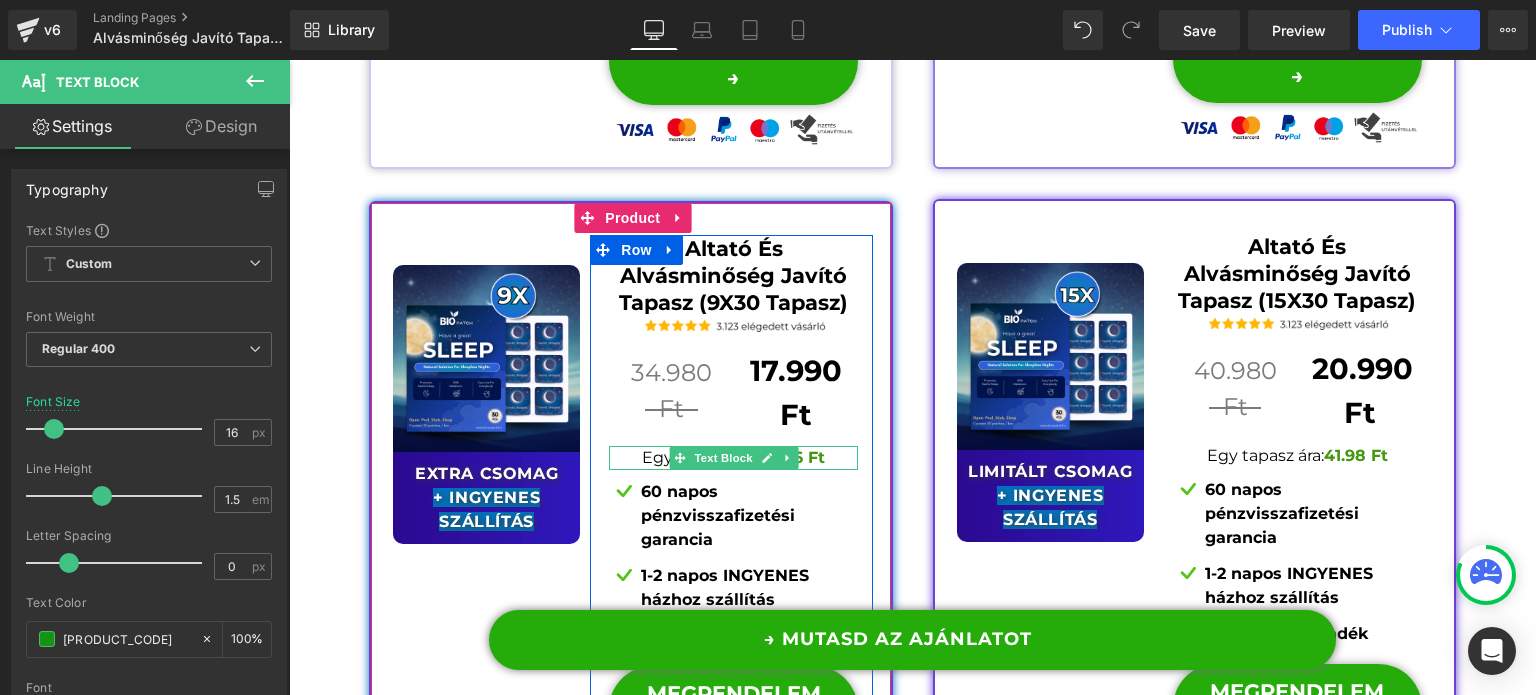 click on "59.96 Ft" at bounding box center (792, 457) 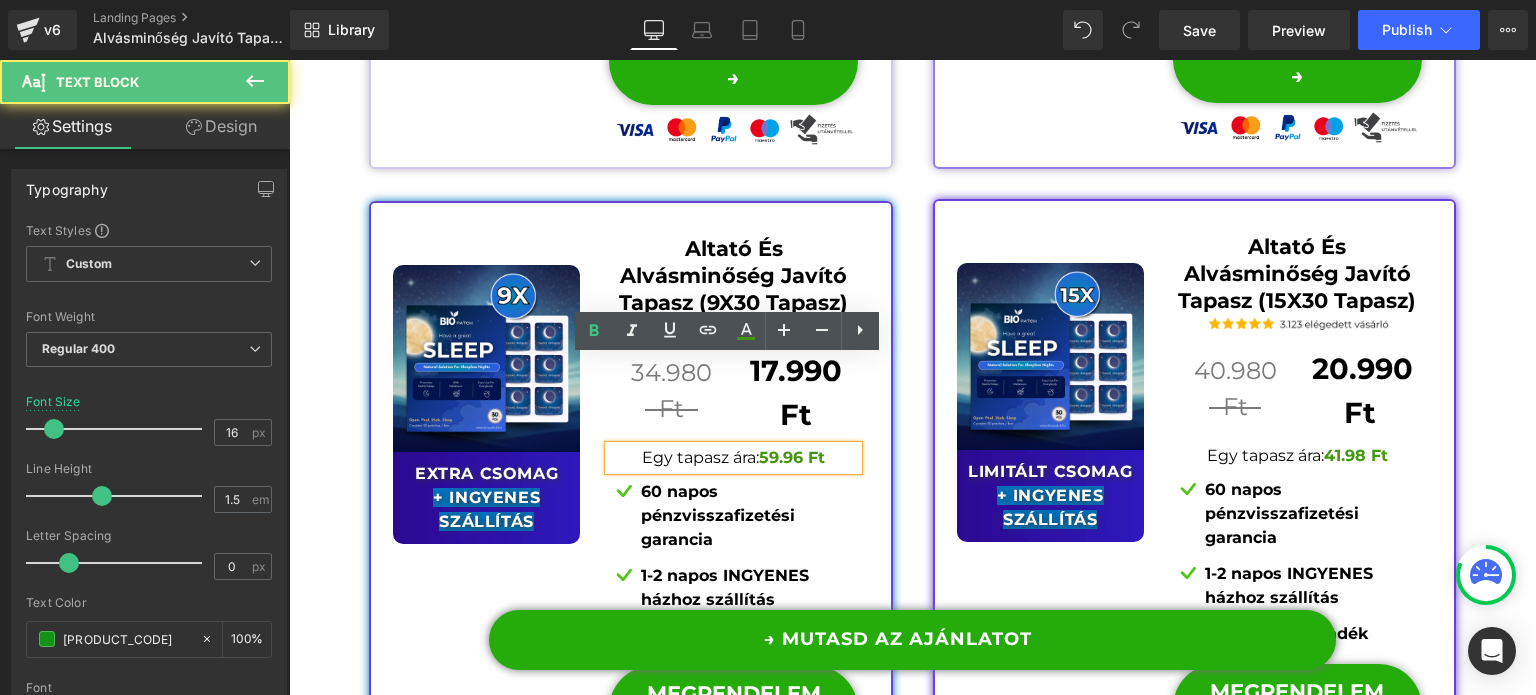 click on "59.96 Ft" at bounding box center [792, 457] 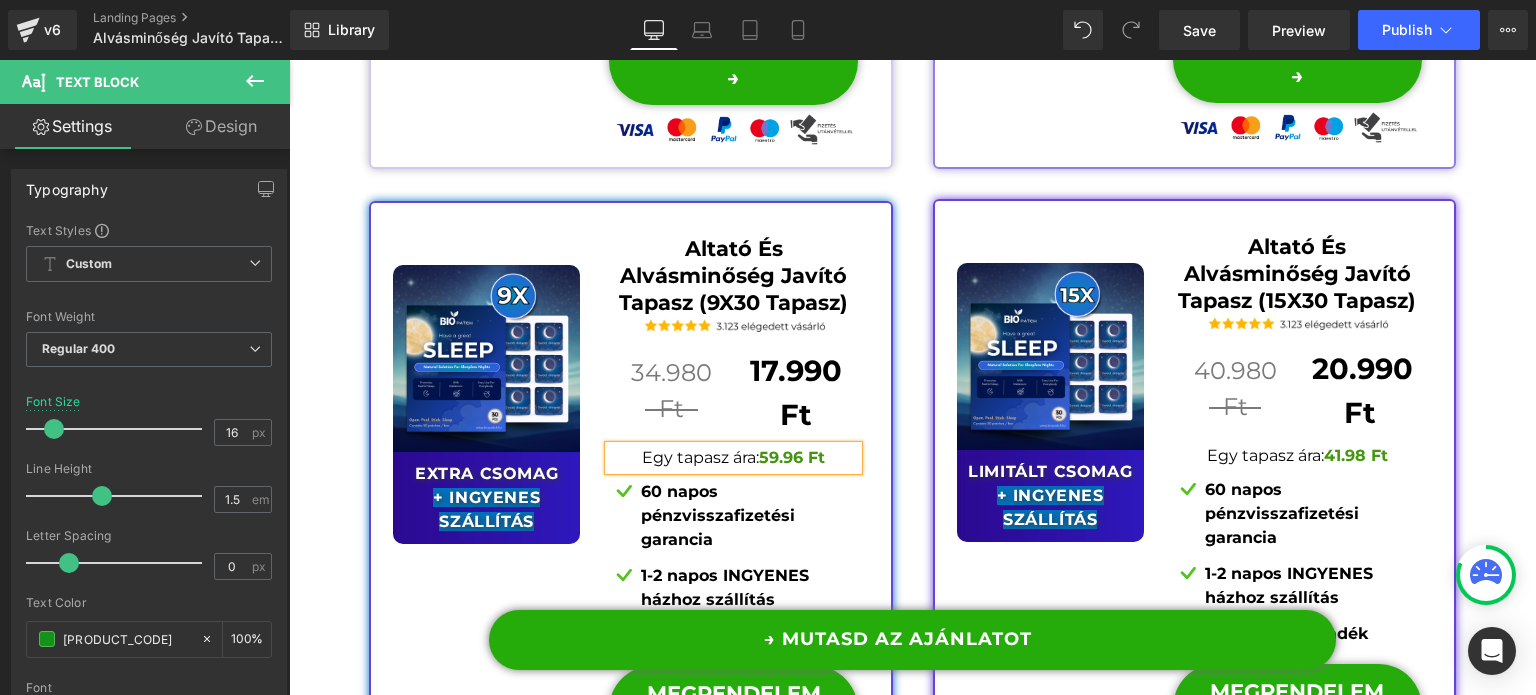 type 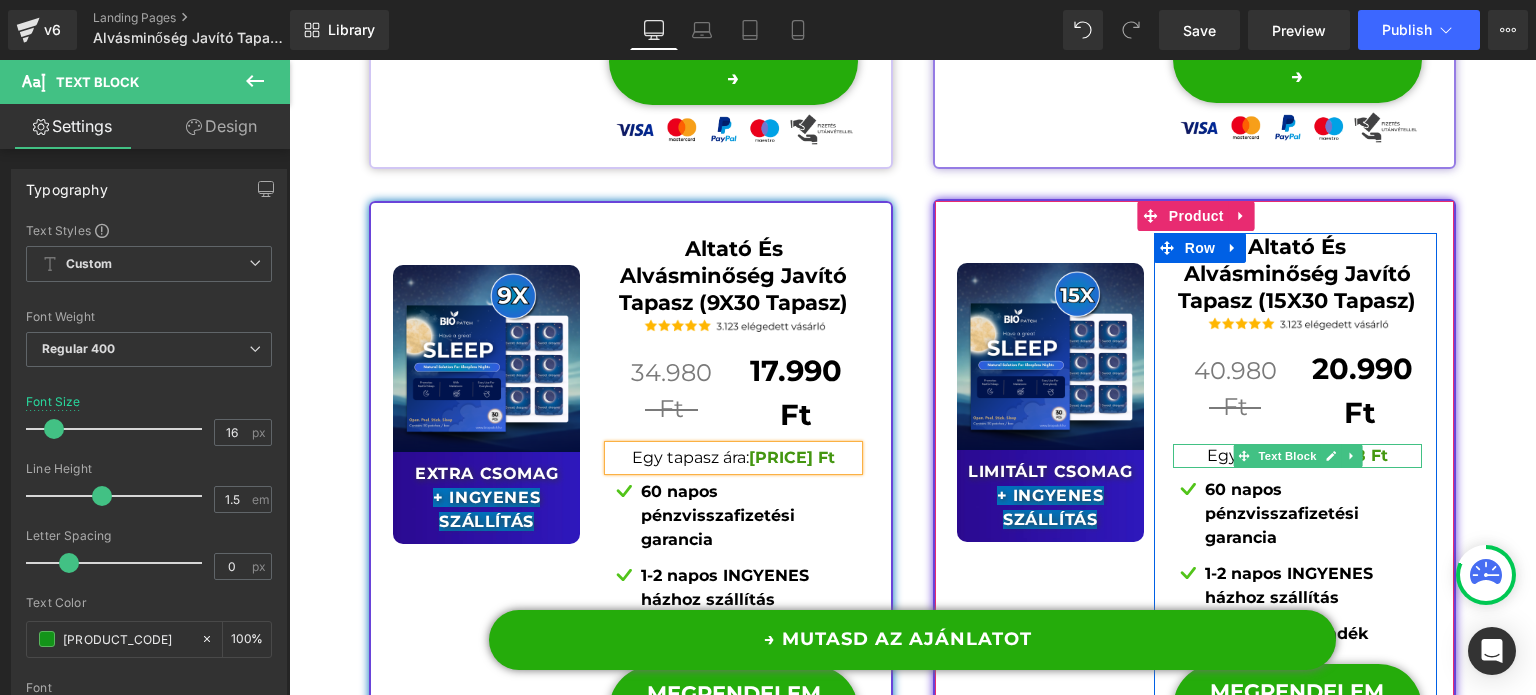 click on "Egy tapasz ára:  [PRICE]" at bounding box center (1297, 456) 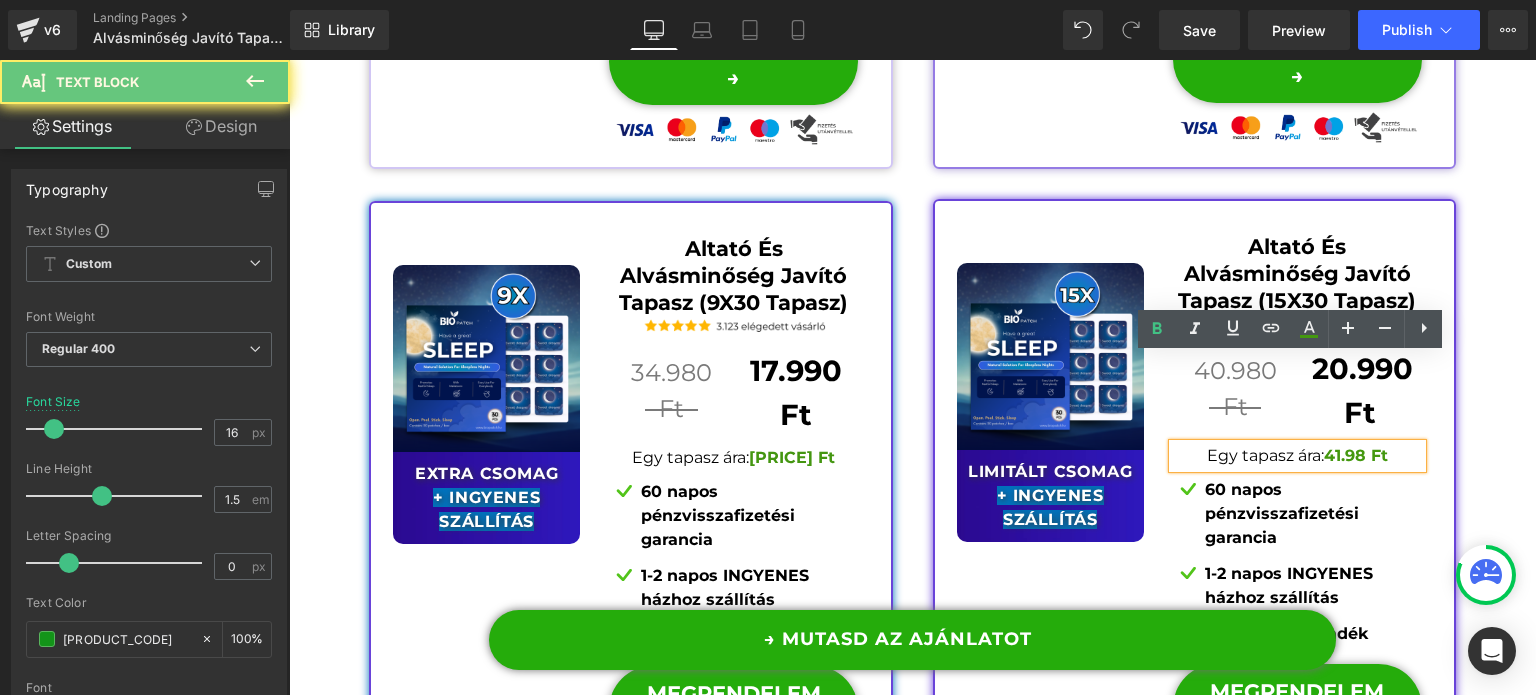 click on "41.98 Ft" at bounding box center (1356, 455) 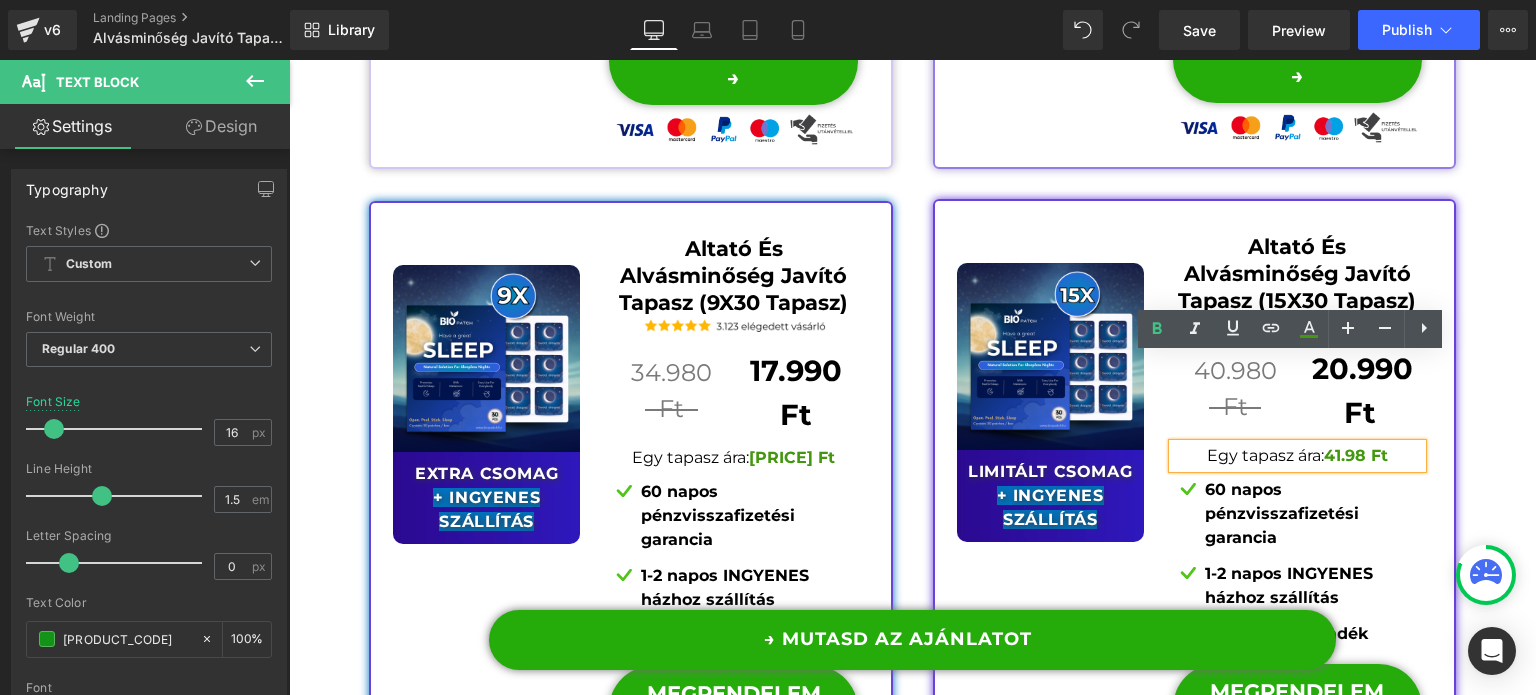type 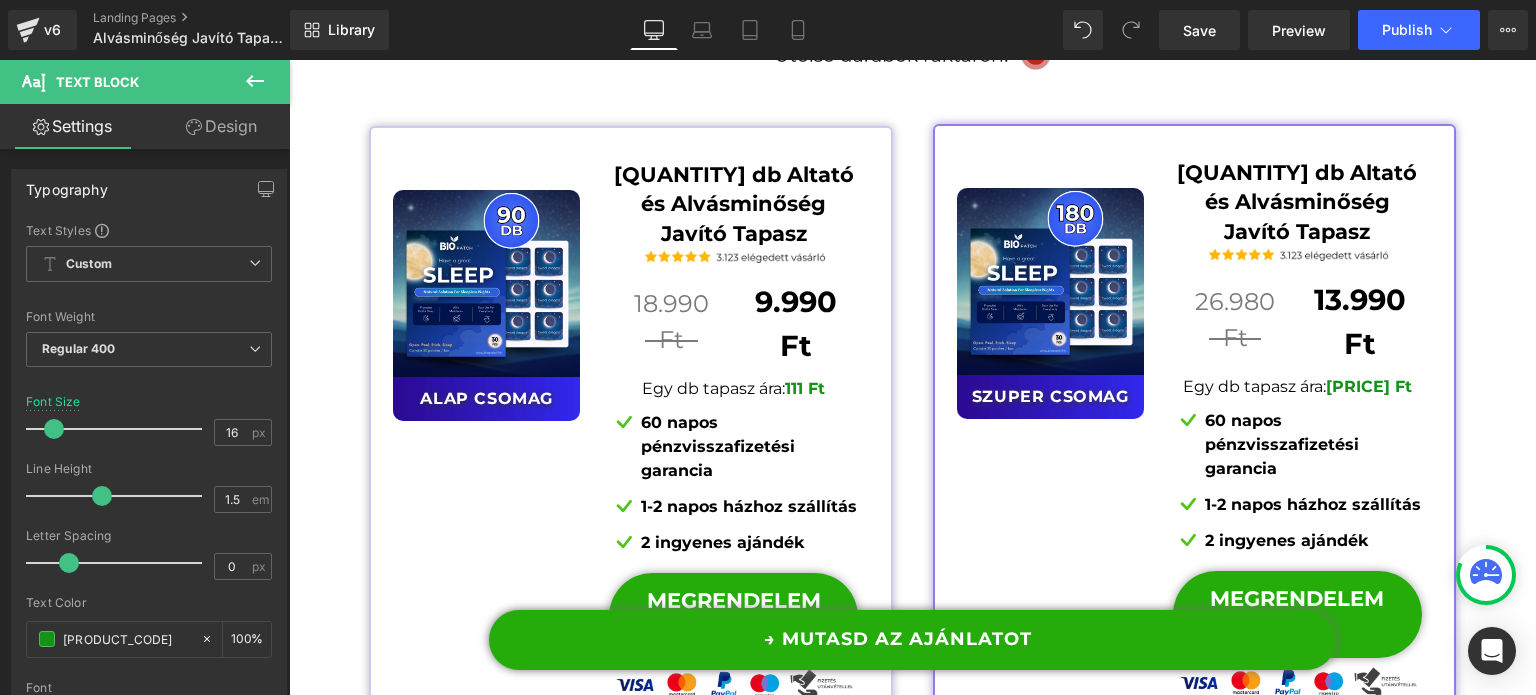 scroll, scrollTop: 15168, scrollLeft: 0, axis: vertical 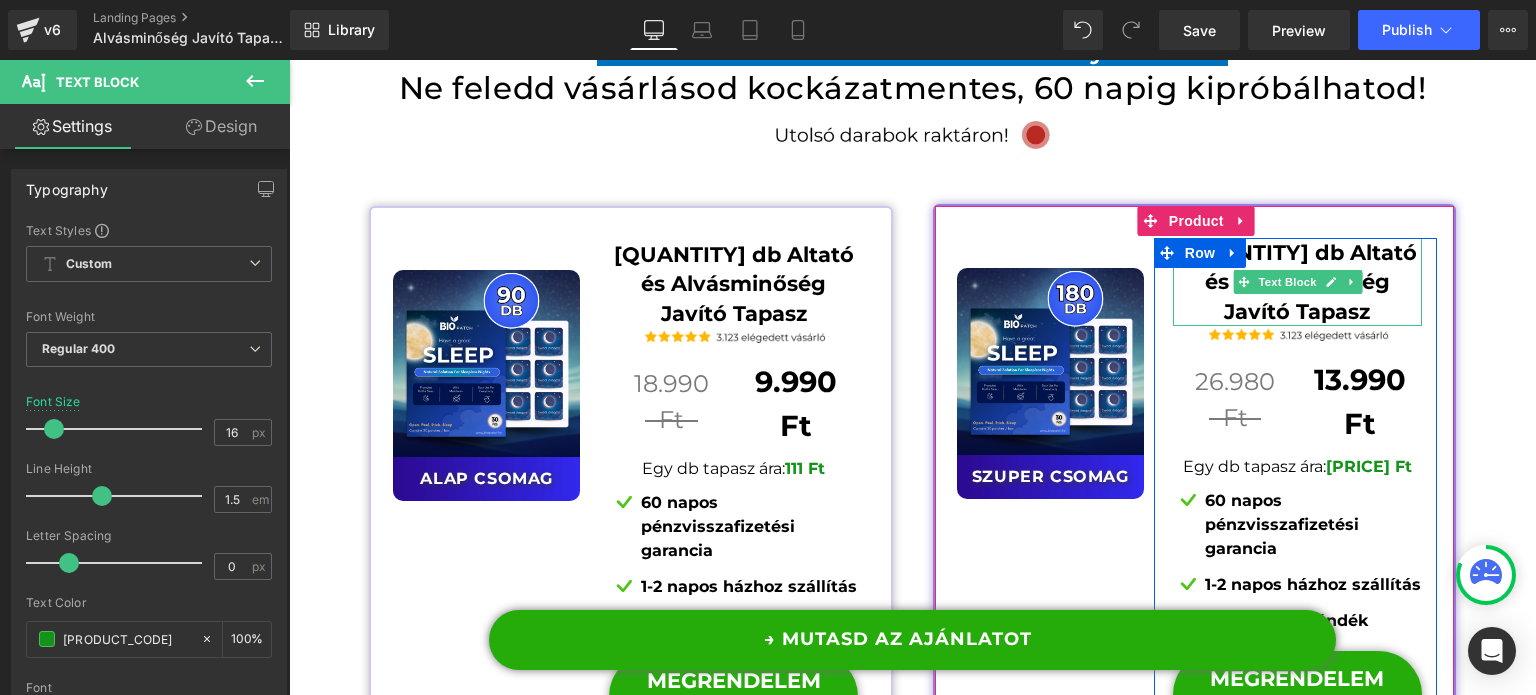 click on "[QUANTITY] db Altató és Alvásminőség Javító Tapasz" at bounding box center [1297, 282] 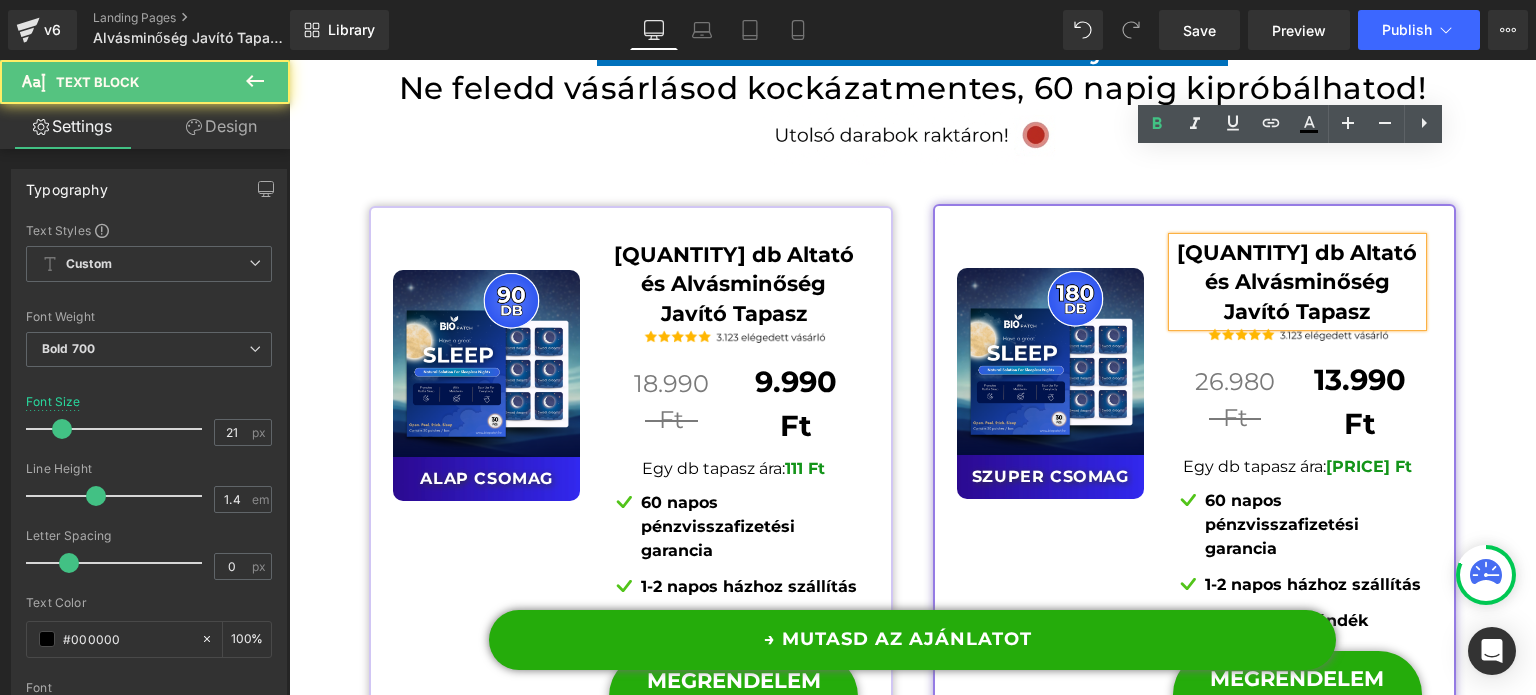 click on "[QUANTITY] db Altató és Alvásminőség Javító Tapasz" at bounding box center [1297, 282] 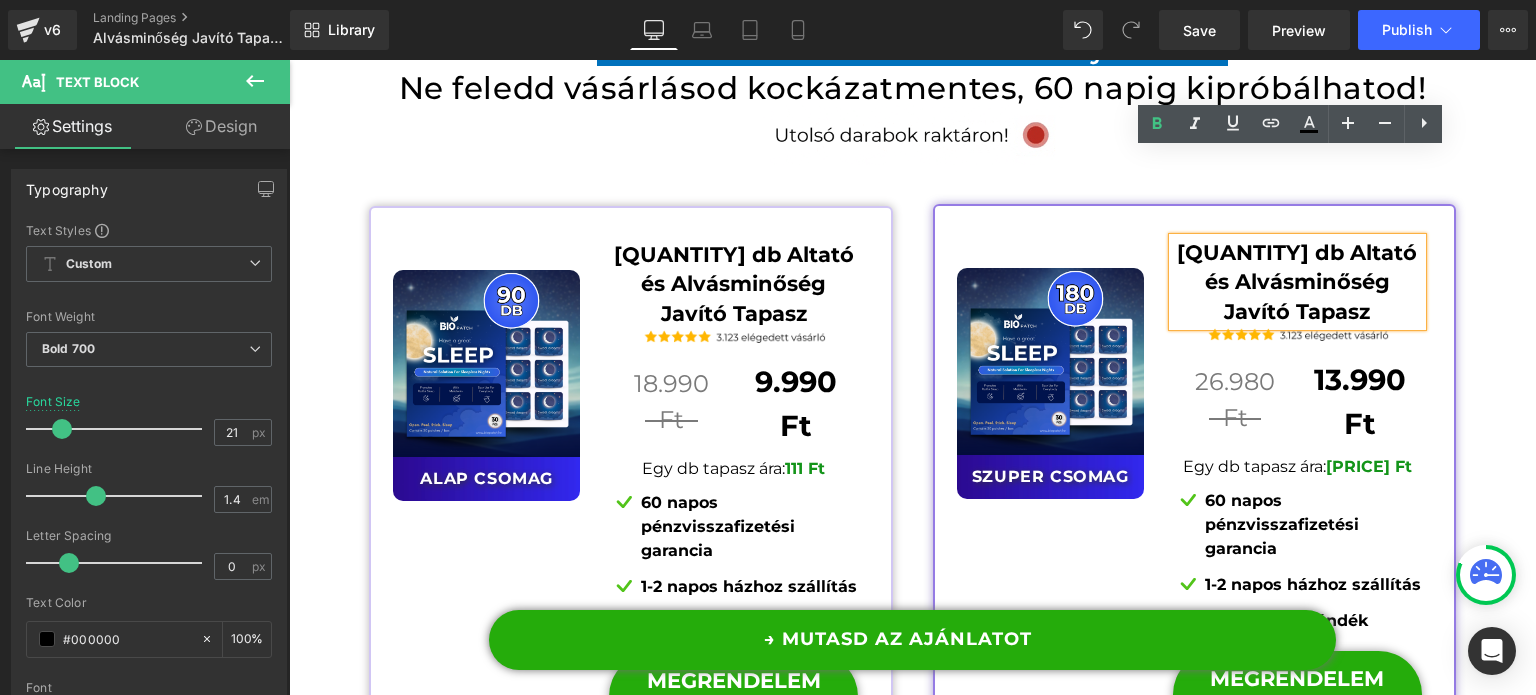 click on "[QUANTITY] db Altató és Alvásminőség Javító Tapasz" at bounding box center [1297, 282] 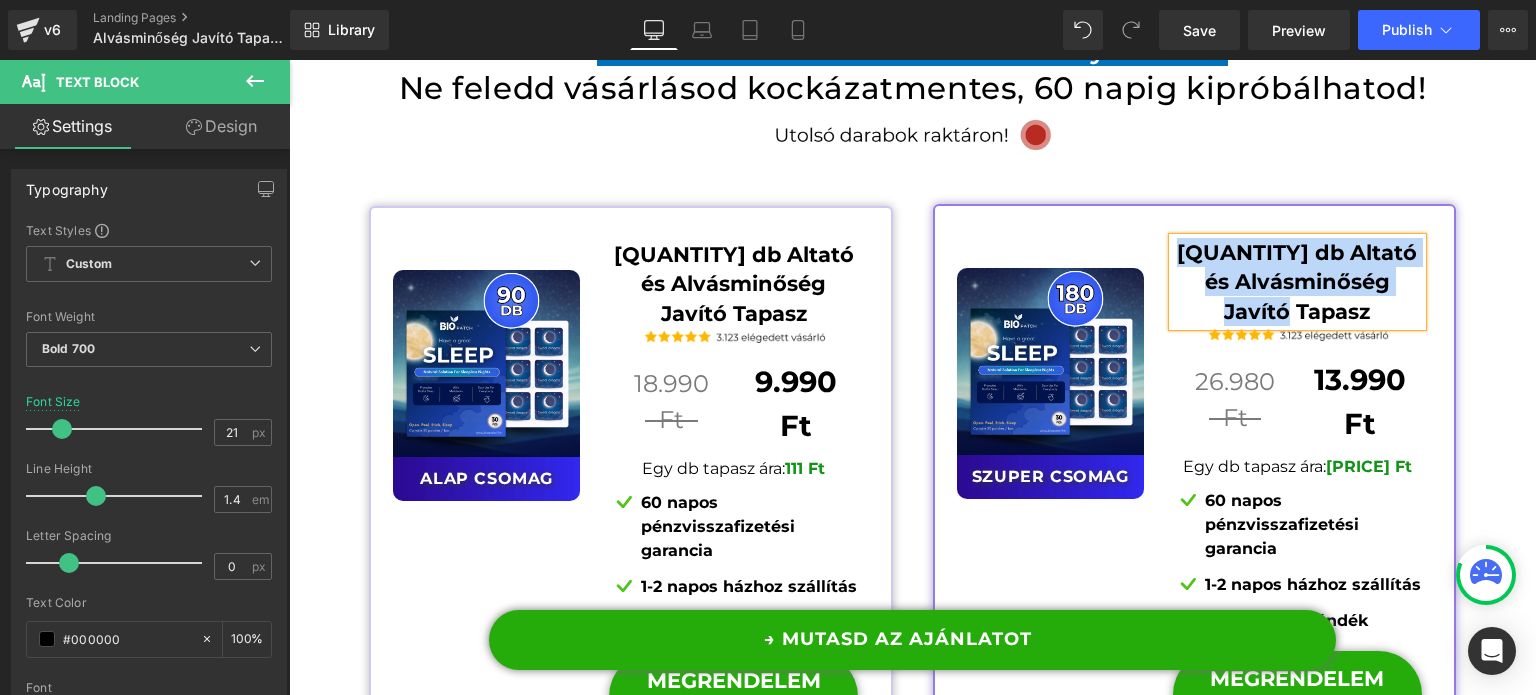 copy on "[QUANTITY] db Altató és Alvásminőség Javító Tapasz" 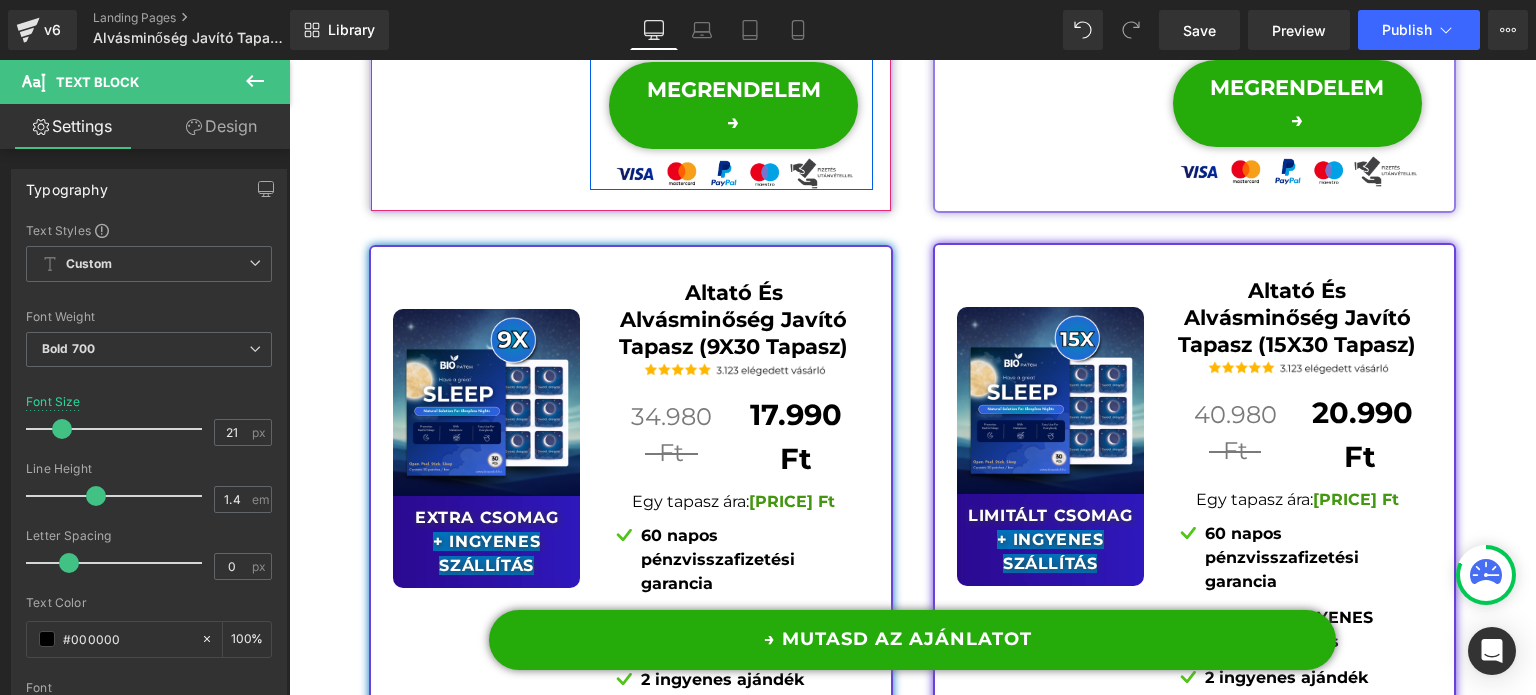 scroll, scrollTop: 15760, scrollLeft: 0, axis: vertical 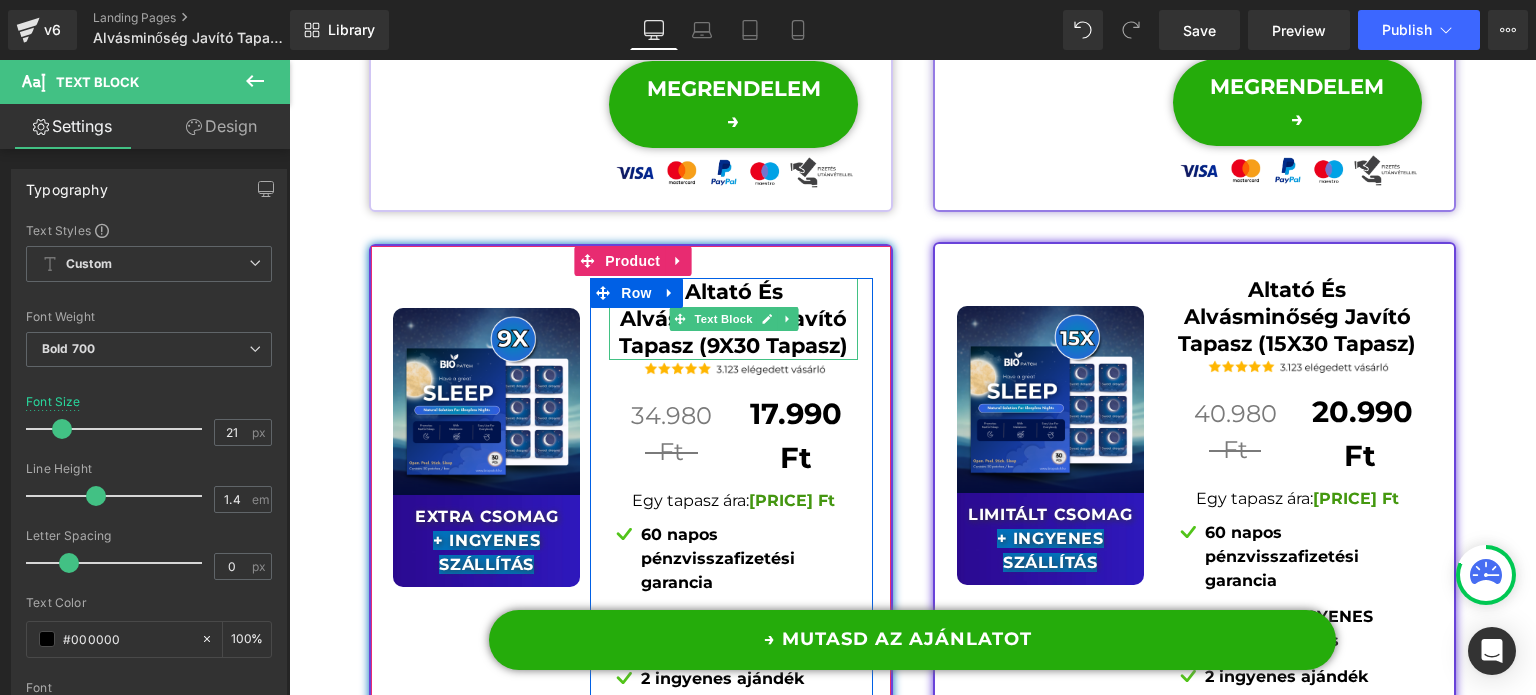 click on "Altató És Alvásminőség Javító Tapasz (9X30 Tapasz)" at bounding box center [733, 319] 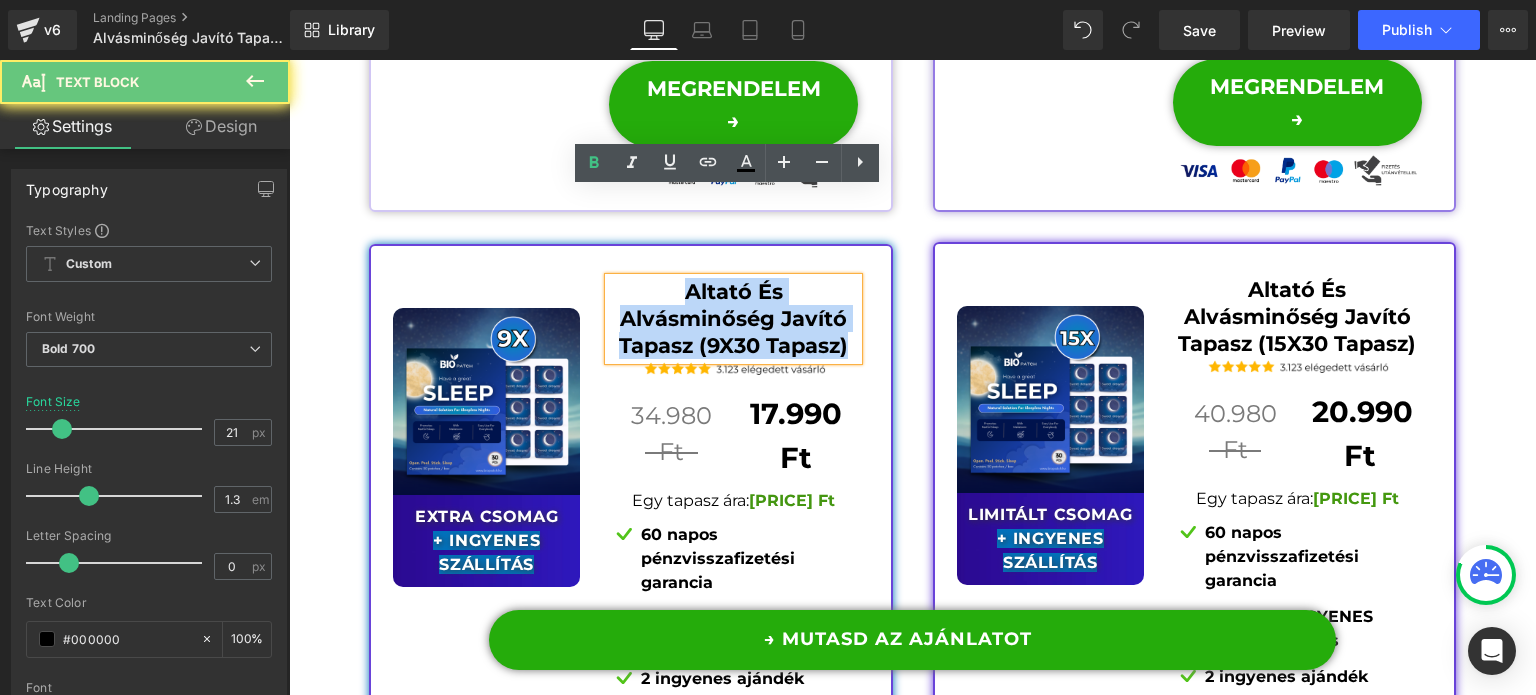 click on "Altató És Alvásminőség Javító Tapasz (9X30 Tapasz)" at bounding box center (733, 319) 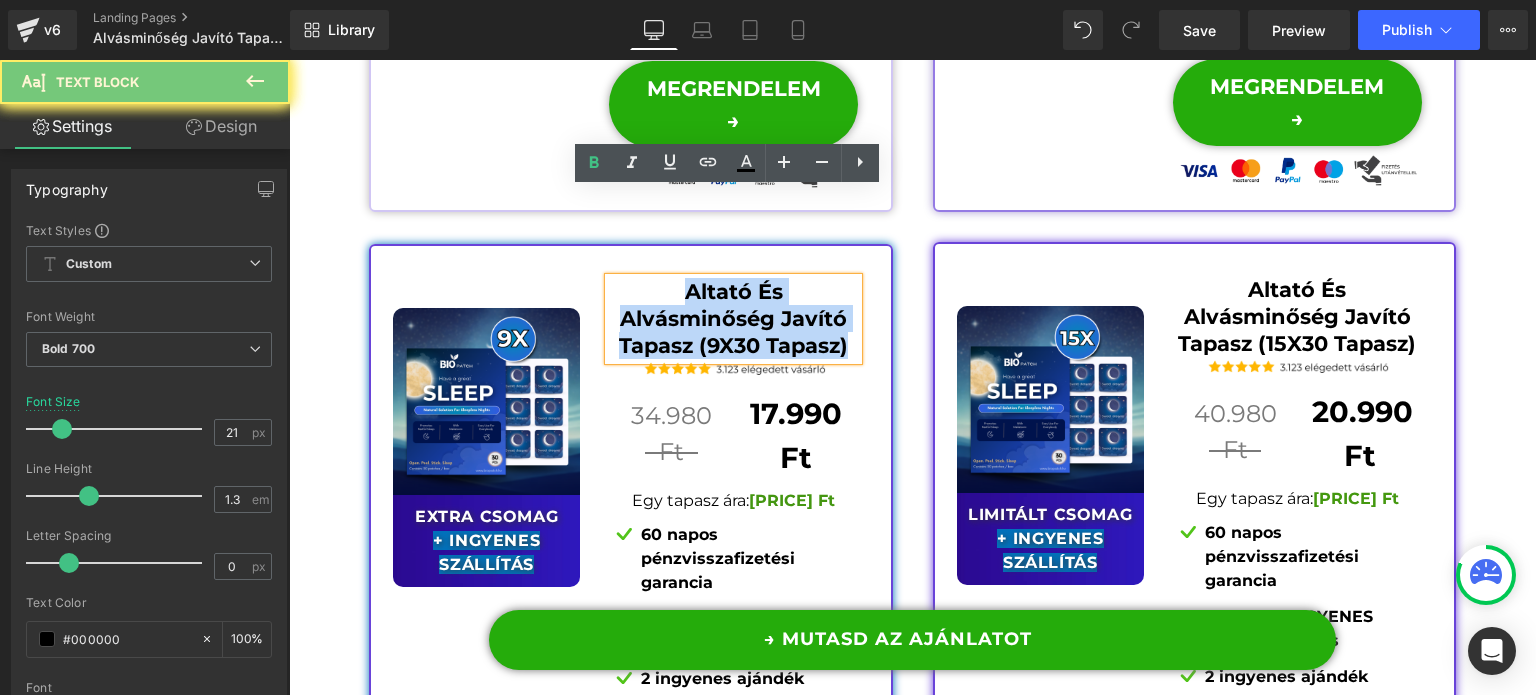paste 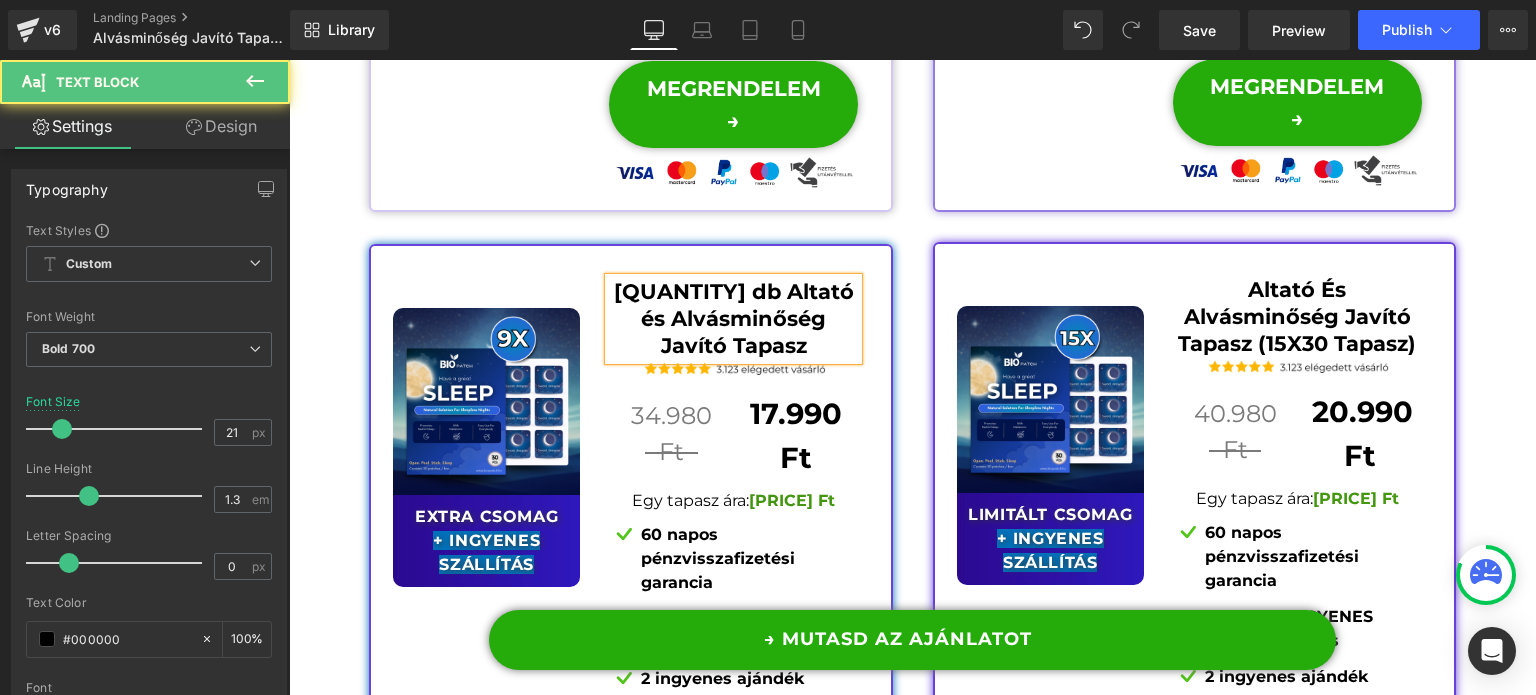 click on "[QUANTITY] db Altató és Alvásminőség Javító Tapasz" at bounding box center (733, 319) 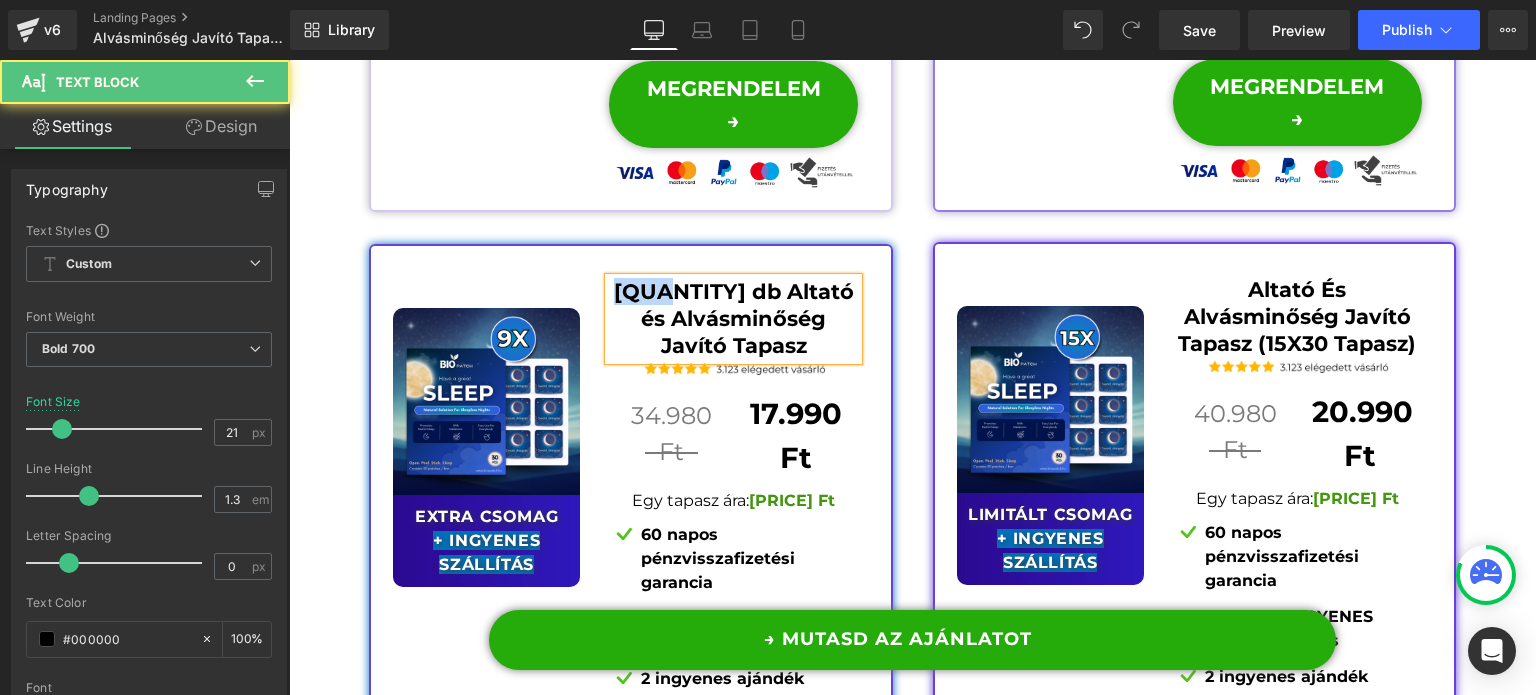 click on "[QUANTITY] db Altató és Alvásminőség Javító Tapasz" at bounding box center (733, 319) 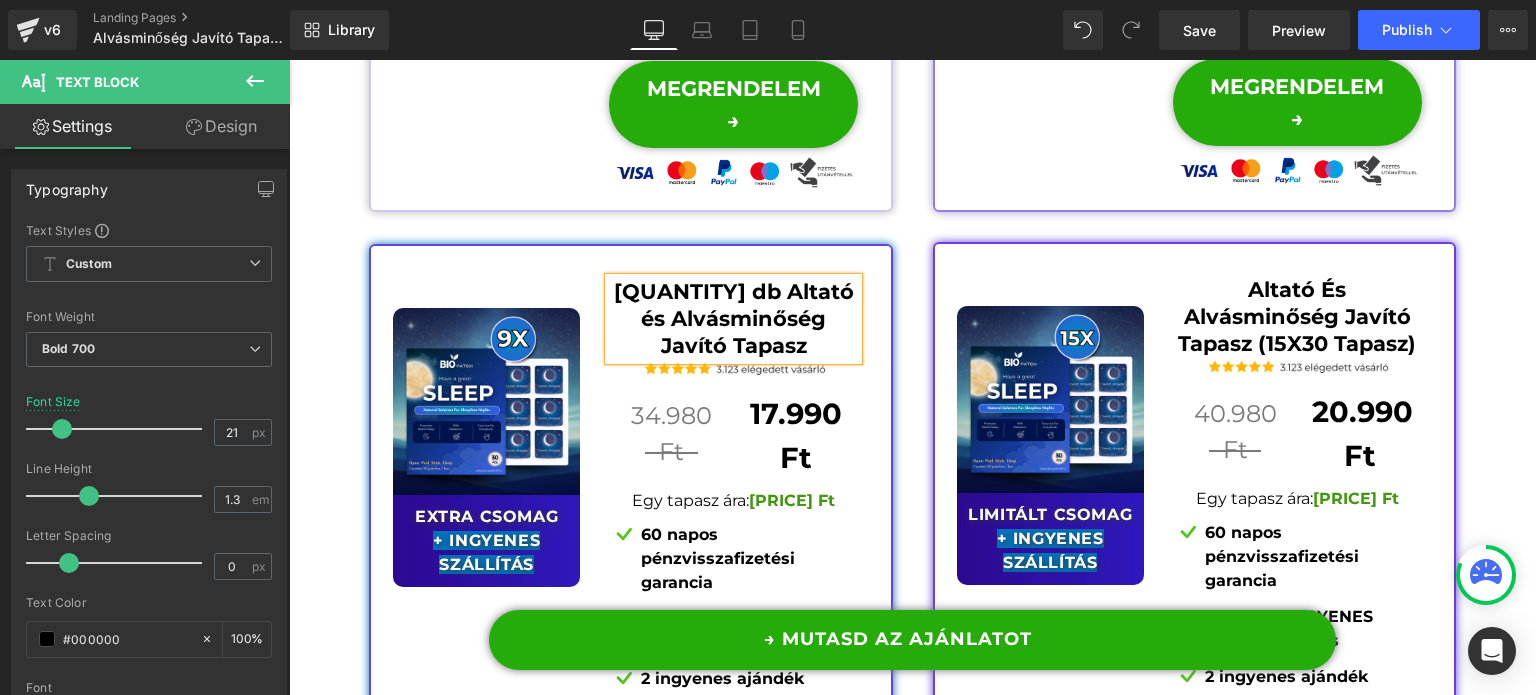 click on "[QUANTITY] db Altató és Alvásminőség Javító Tapasz" at bounding box center [733, 319] 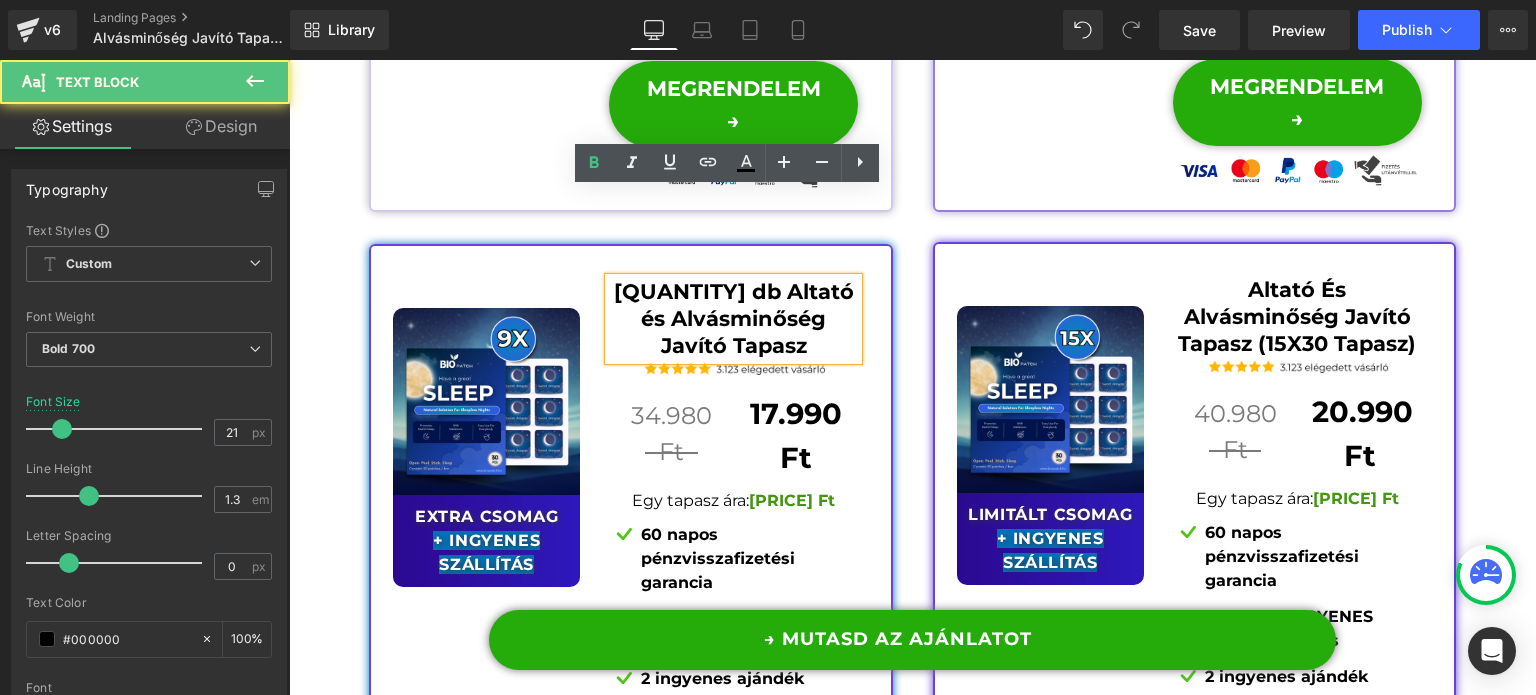click on "Sale Off
(P) Image EXTRA CSOMAG + INGYENES SZÁLLÍTÁS Text Block" at bounding box center (489, 432) 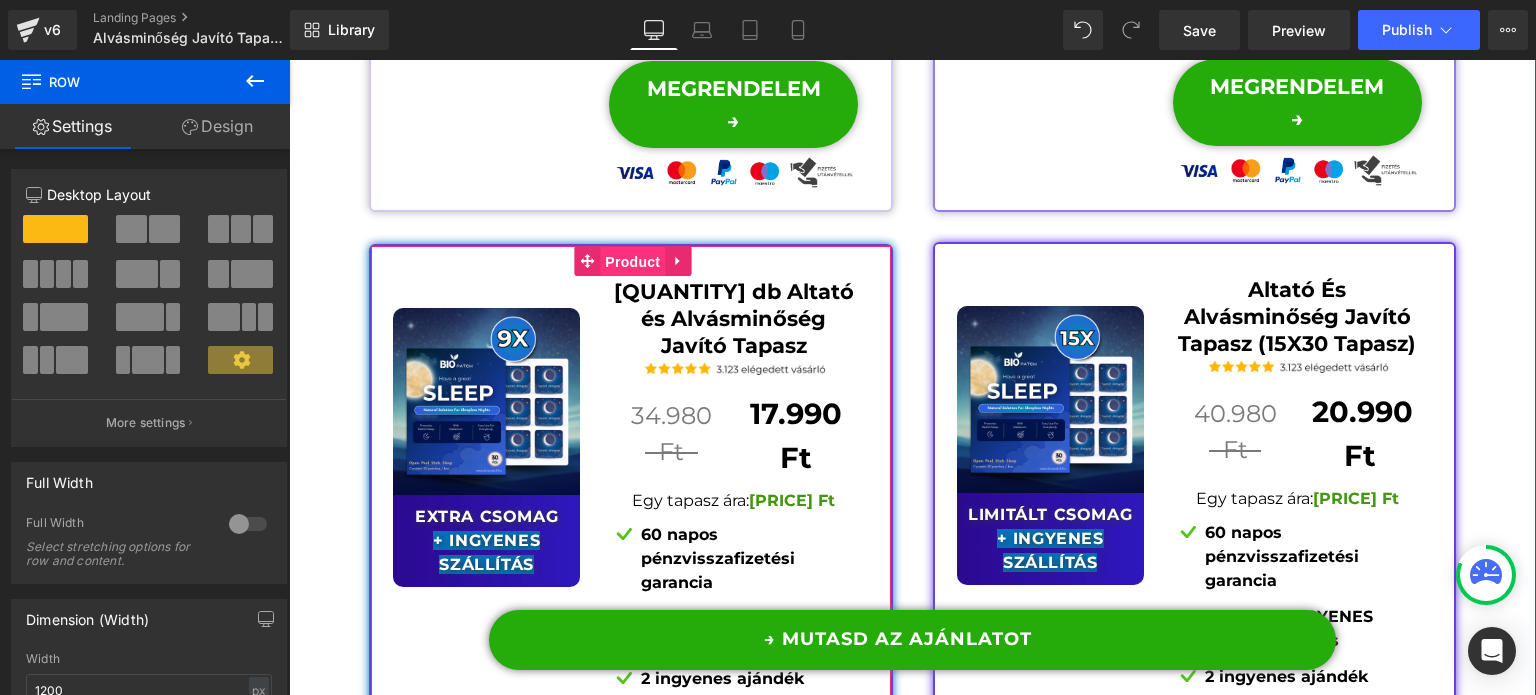 click on "Product" at bounding box center (632, 262) 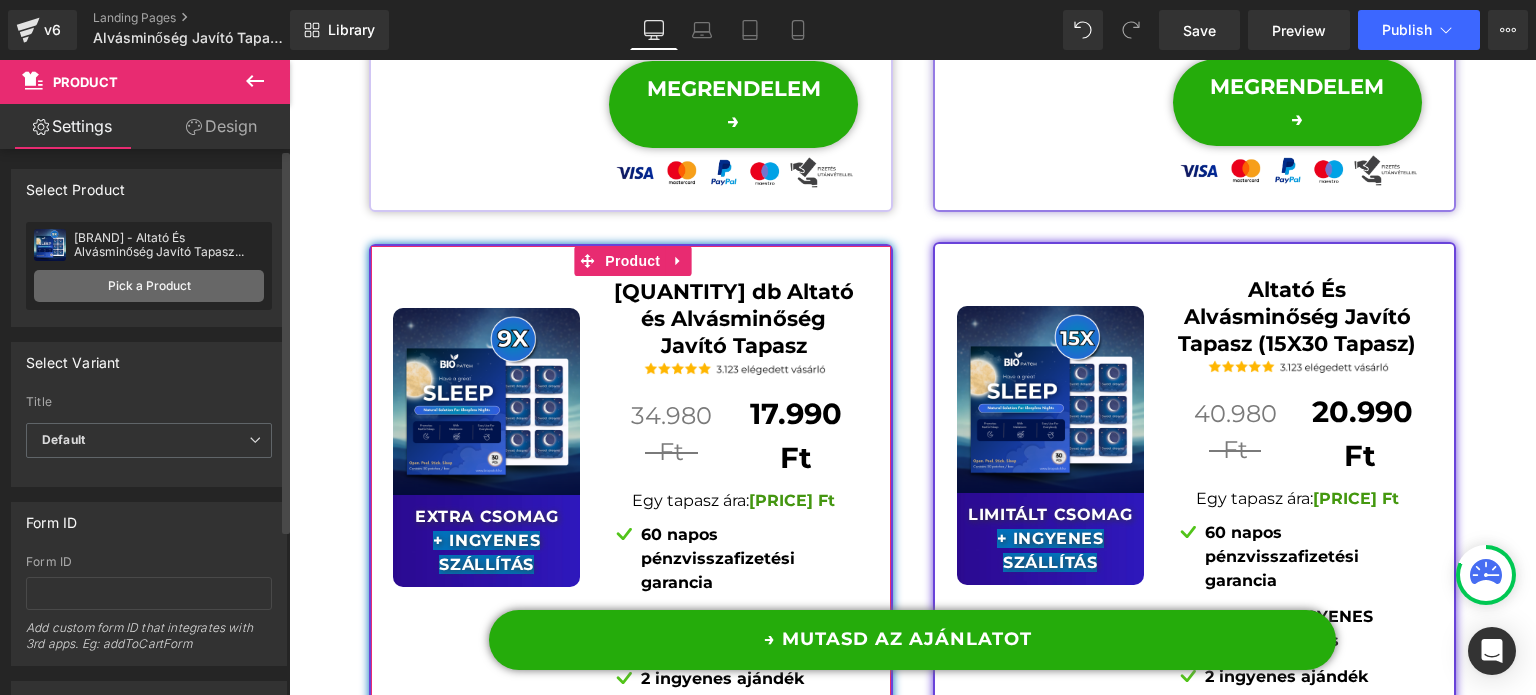 click on "Pick a Product" at bounding box center (149, 286) 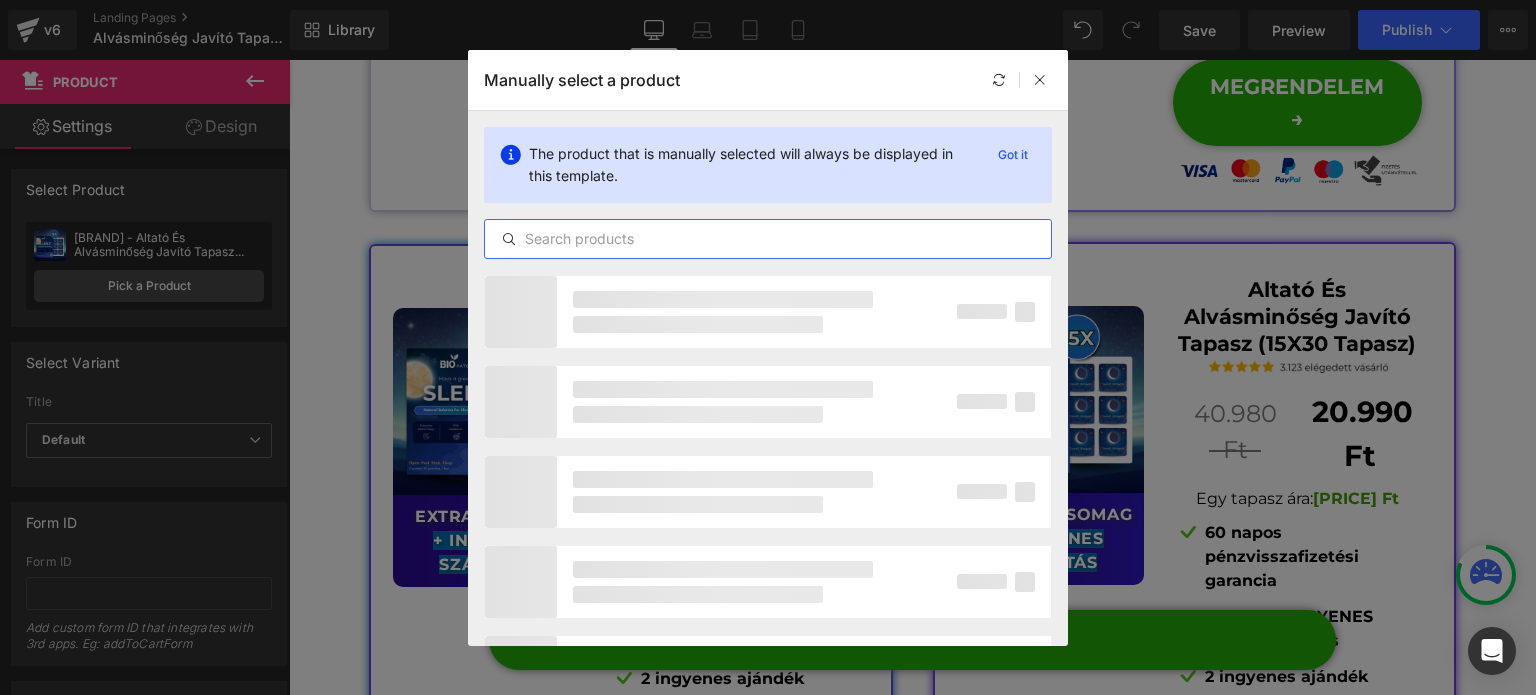 click at bounding box center (768, 239) 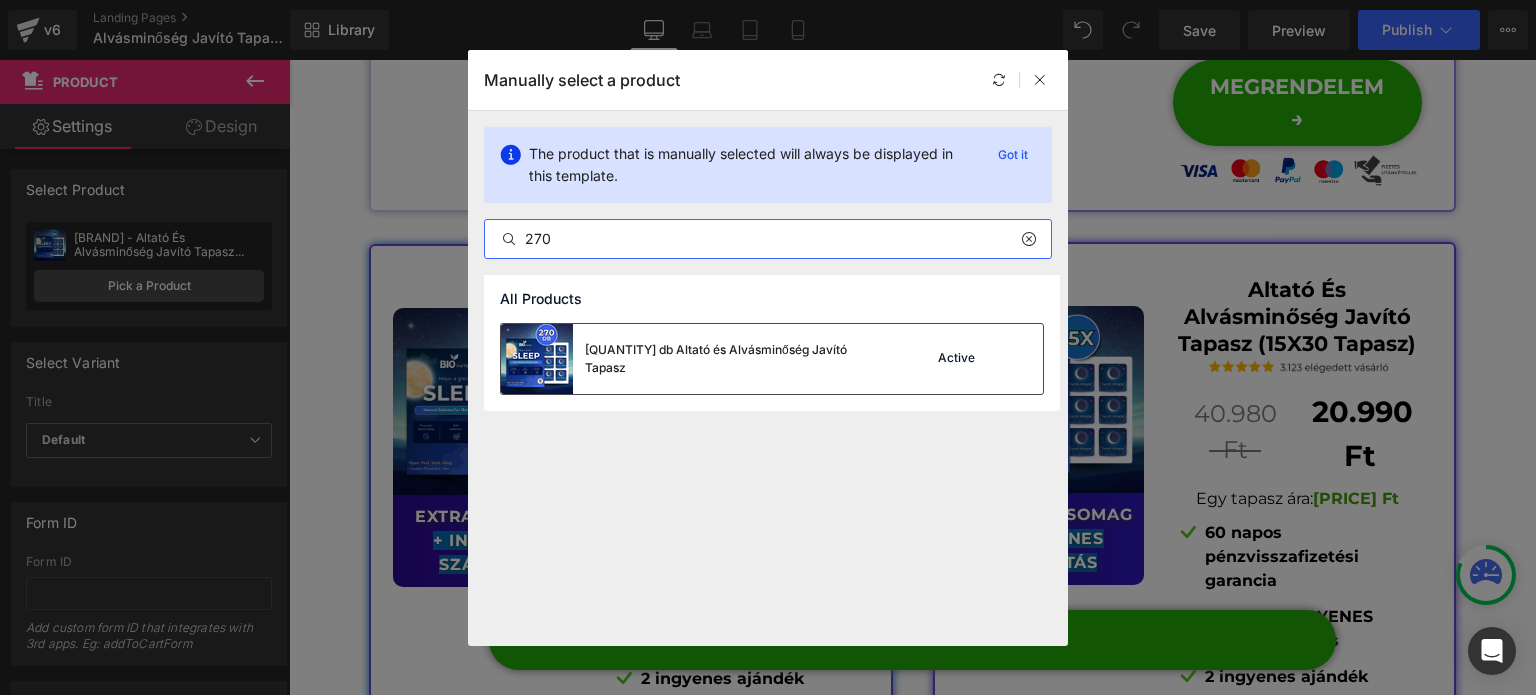 type on "270" 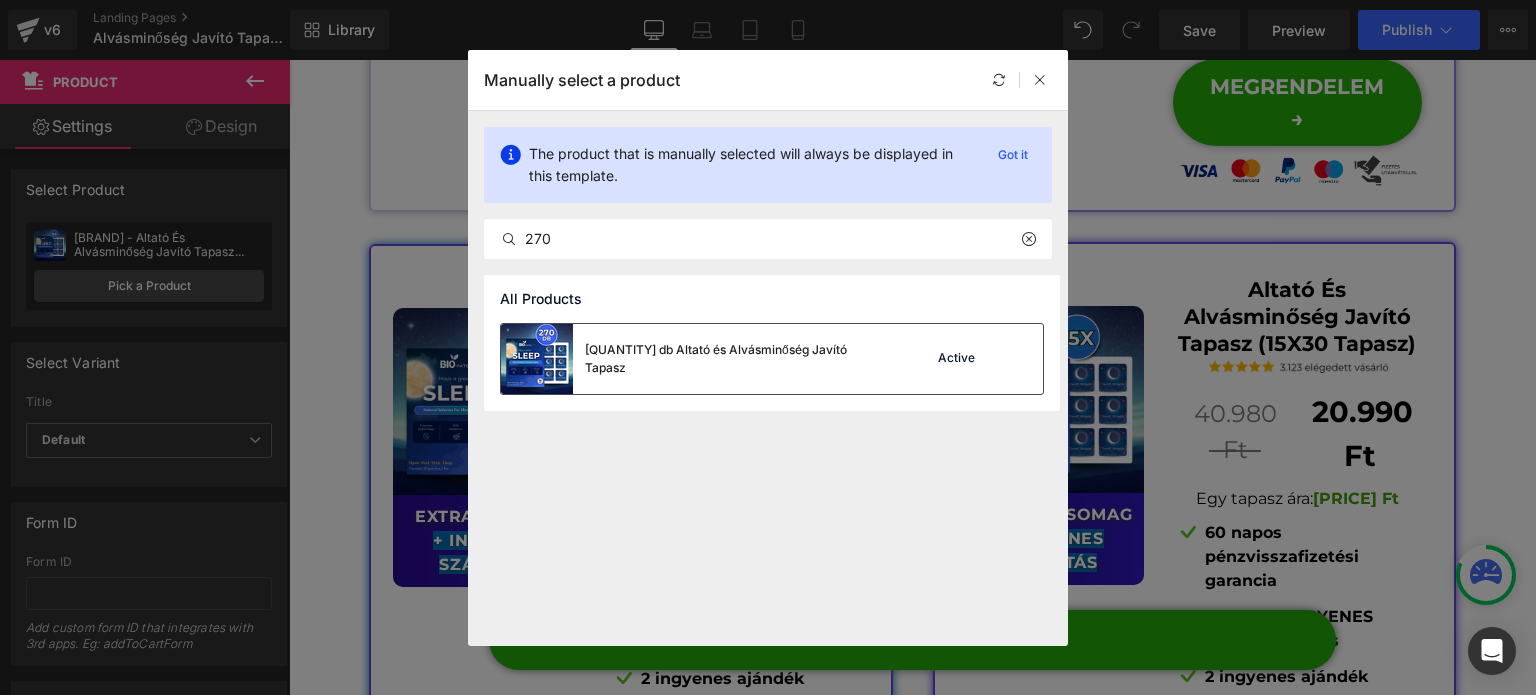 click on "[QUANTITY] db Altató és Alvásminőség Javító Tapasz" at bounding box center [735, 359] 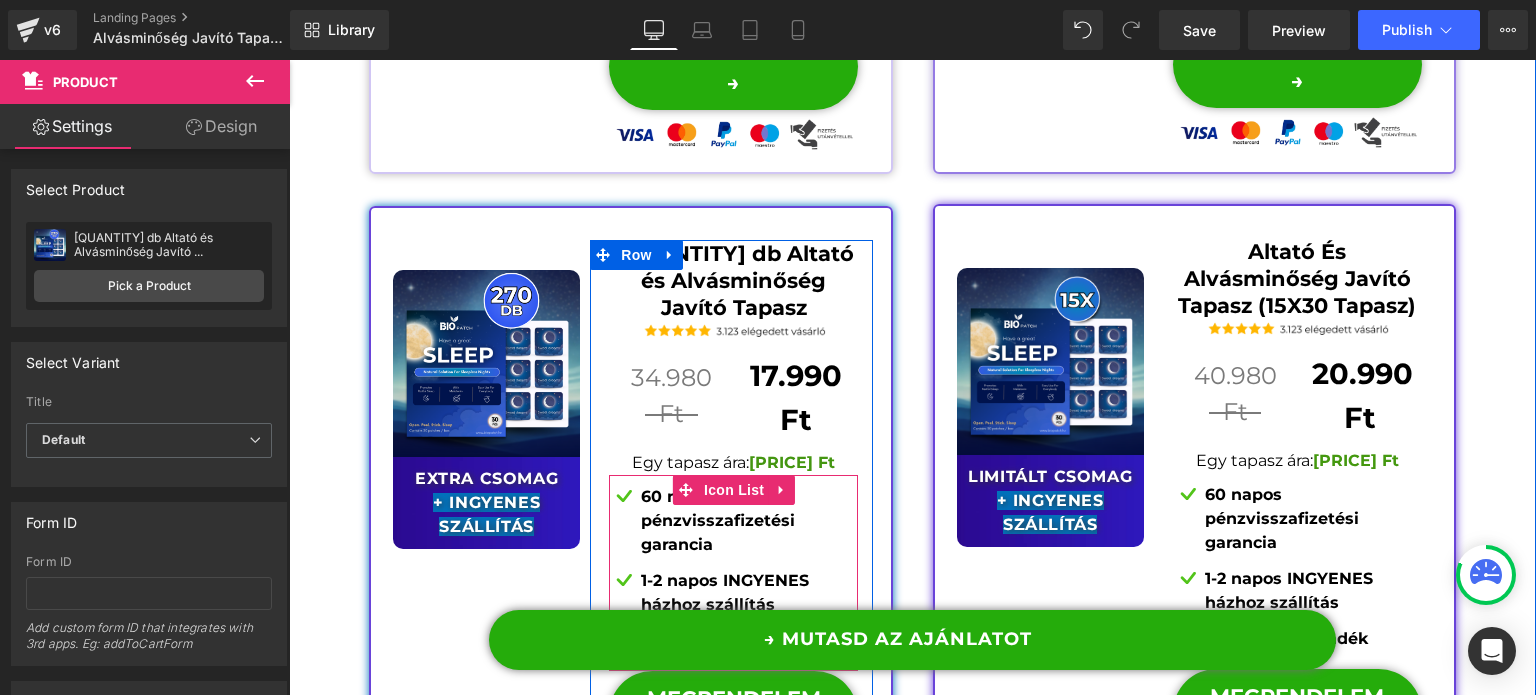 scroll, scrollTop: 15799, scrollLeft: 0, axis: vertical 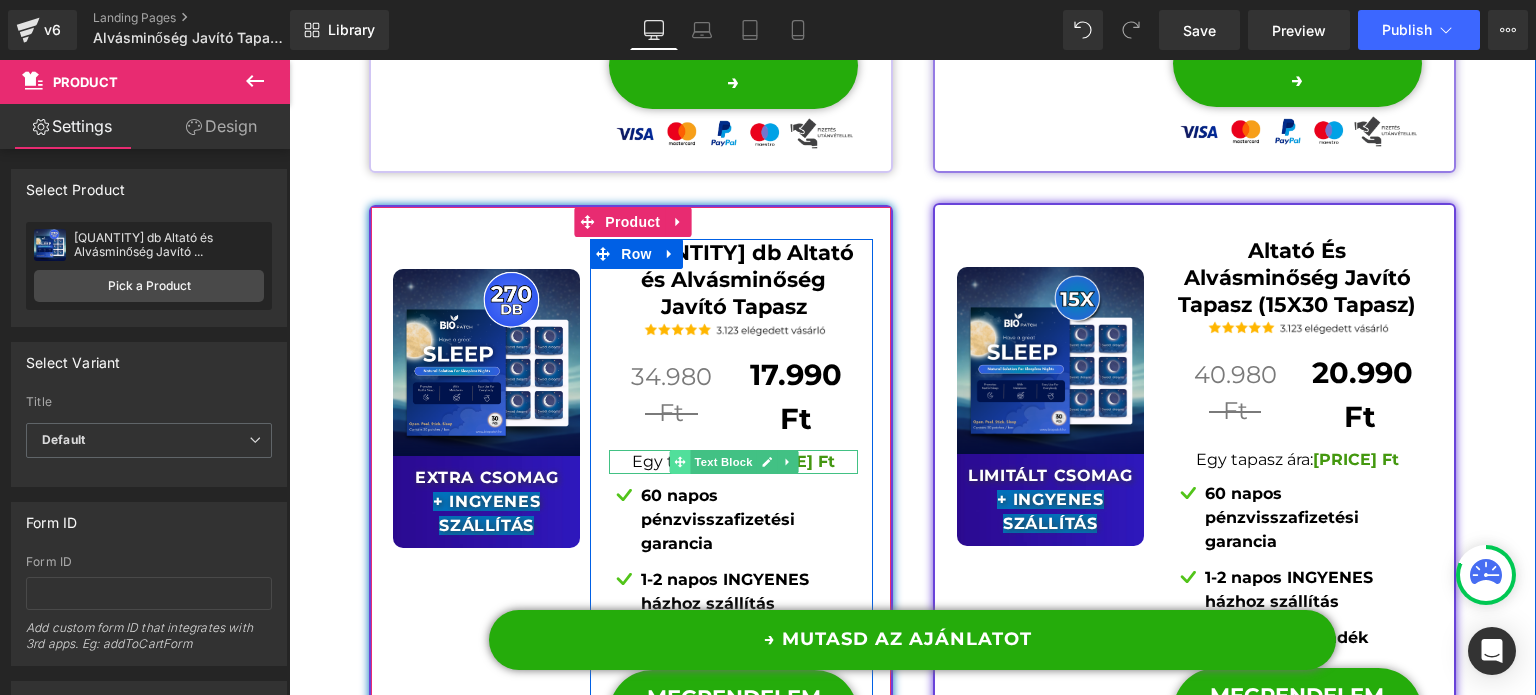 click at bounding box center [680, 462] 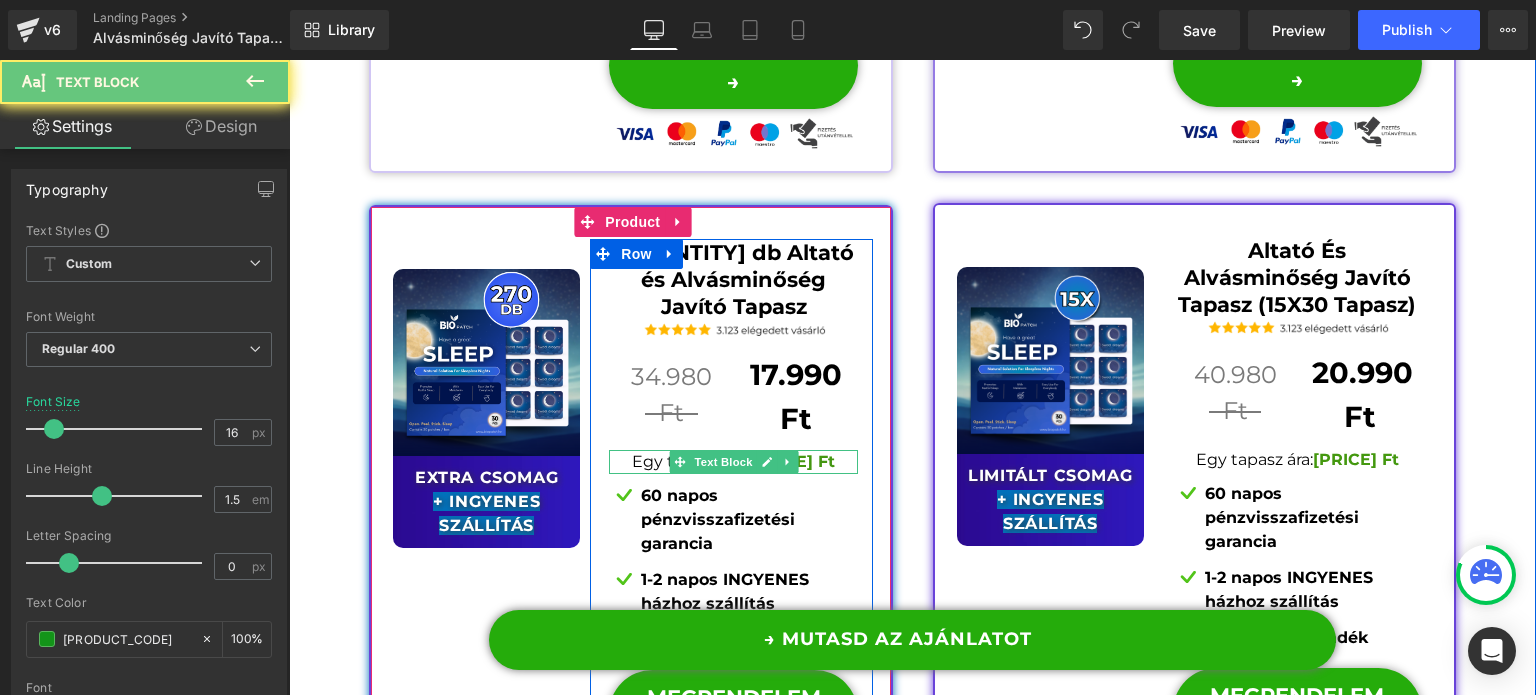 click on "Egy tapasz ára:" at bounding box center [690, 461] 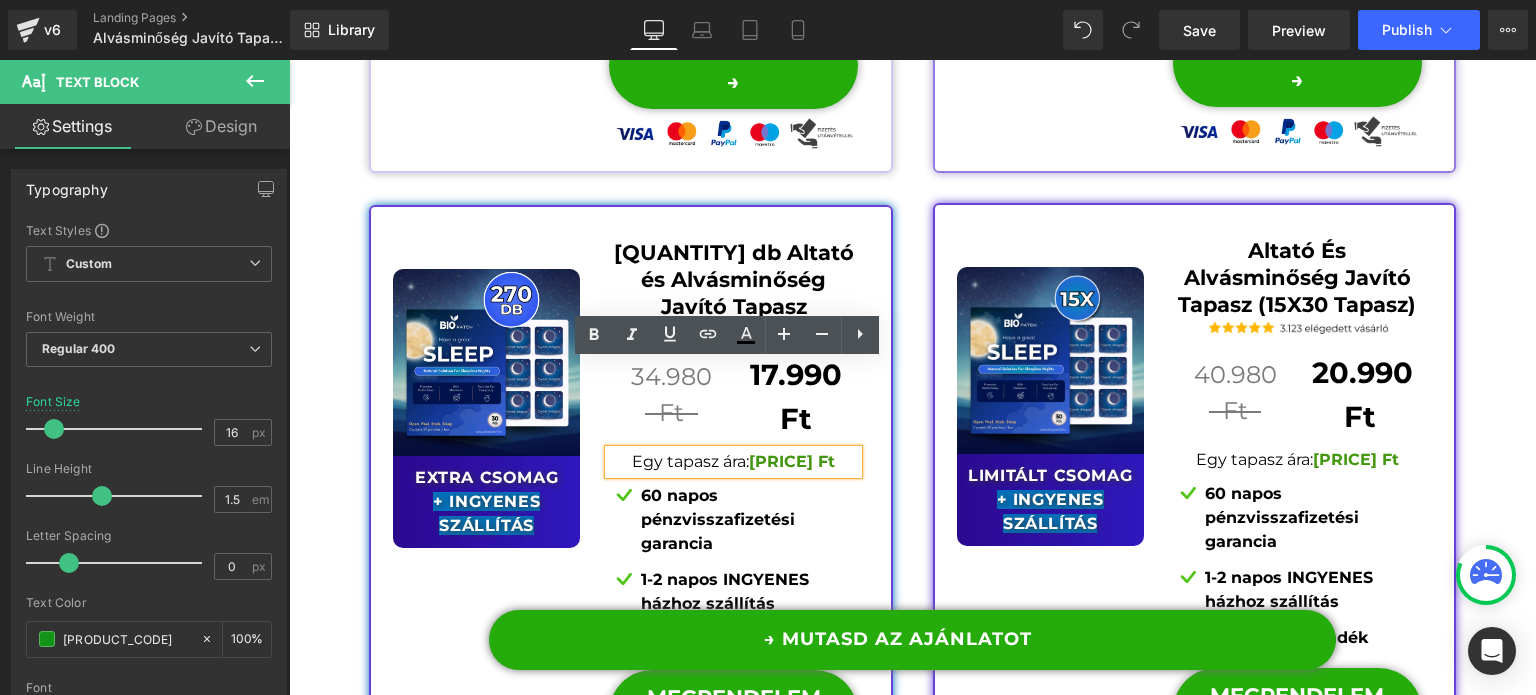 click on "Egy tapasz ára:" at bounding box center [690, 461] 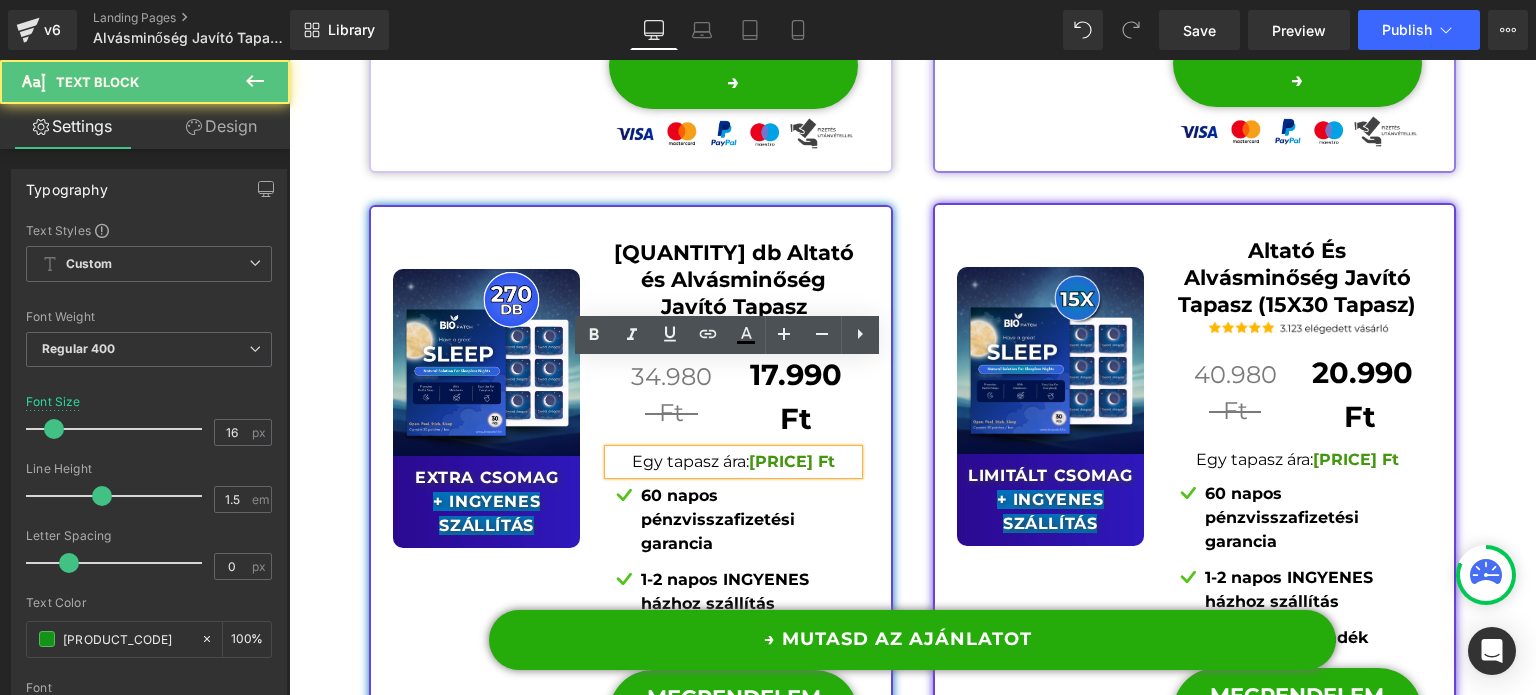 type 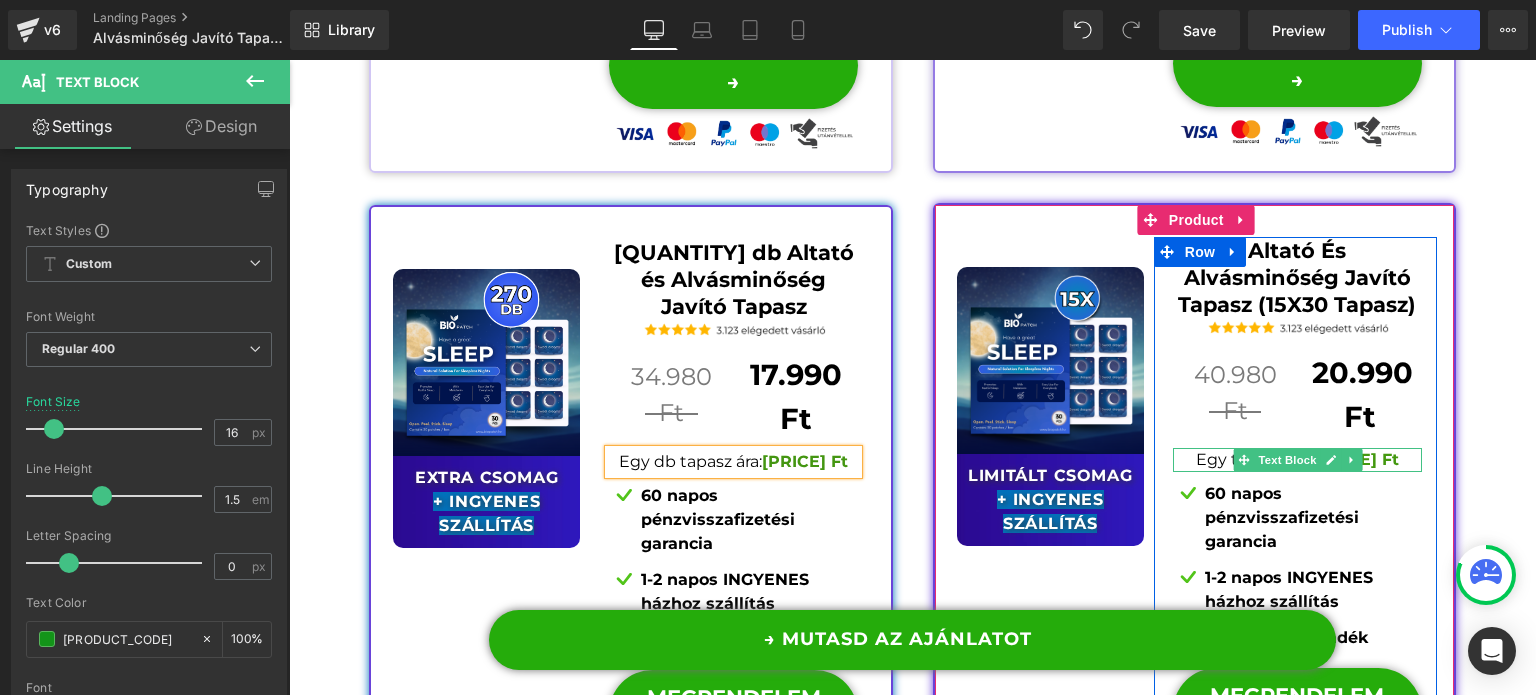 click on "Egy tapasz ára:" at bounding box center [1254, 459] 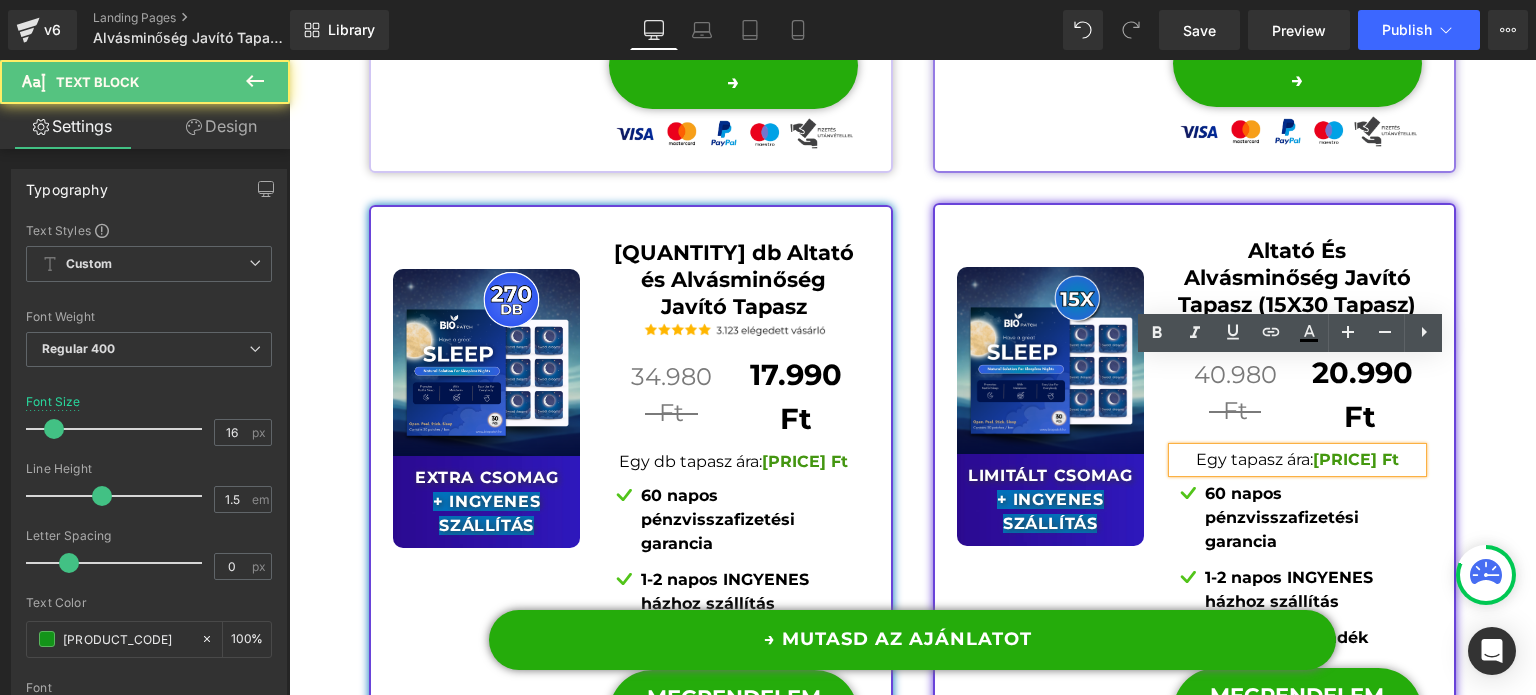 click on "Egy tapasz ára:" at bounding box center (1254, 459) 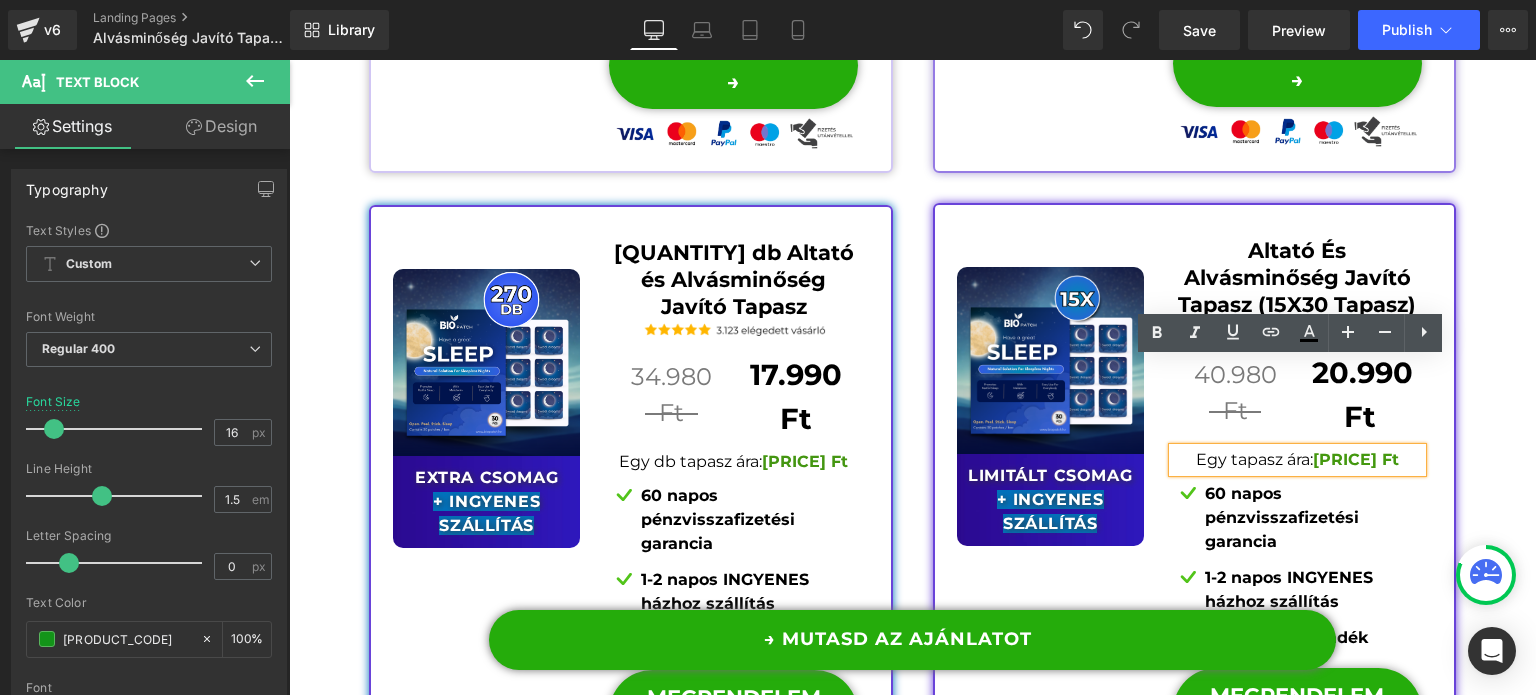 click on "Egy tapasz ára:" at bounding box center [1254, 459] 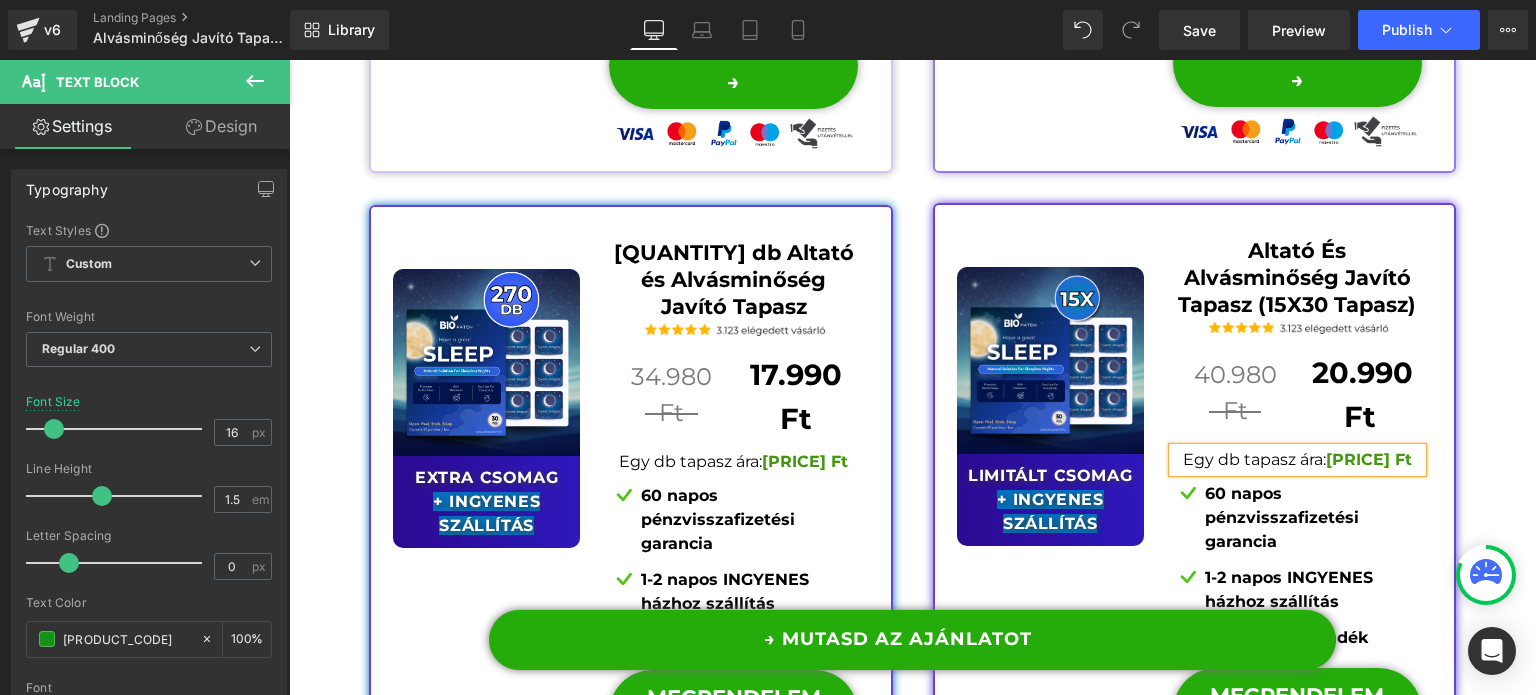 click on "Sale Off
(P) Image LIMITÁLT CSOMAG  + INGYENES SZÁLLÍTÁS Text Block         Row         Altató És Alvásminőség Javító Tapasz ([QUANTITY]X[QUANTITY] Tapasz) Text Block         Image
[PRICE] Text Block
Separator         [PRICE]
Text Block
Row         Egy db tapasz ára:  [PRICE]
Text Block
Image
Text Block" at bounding box center (1195, 514) 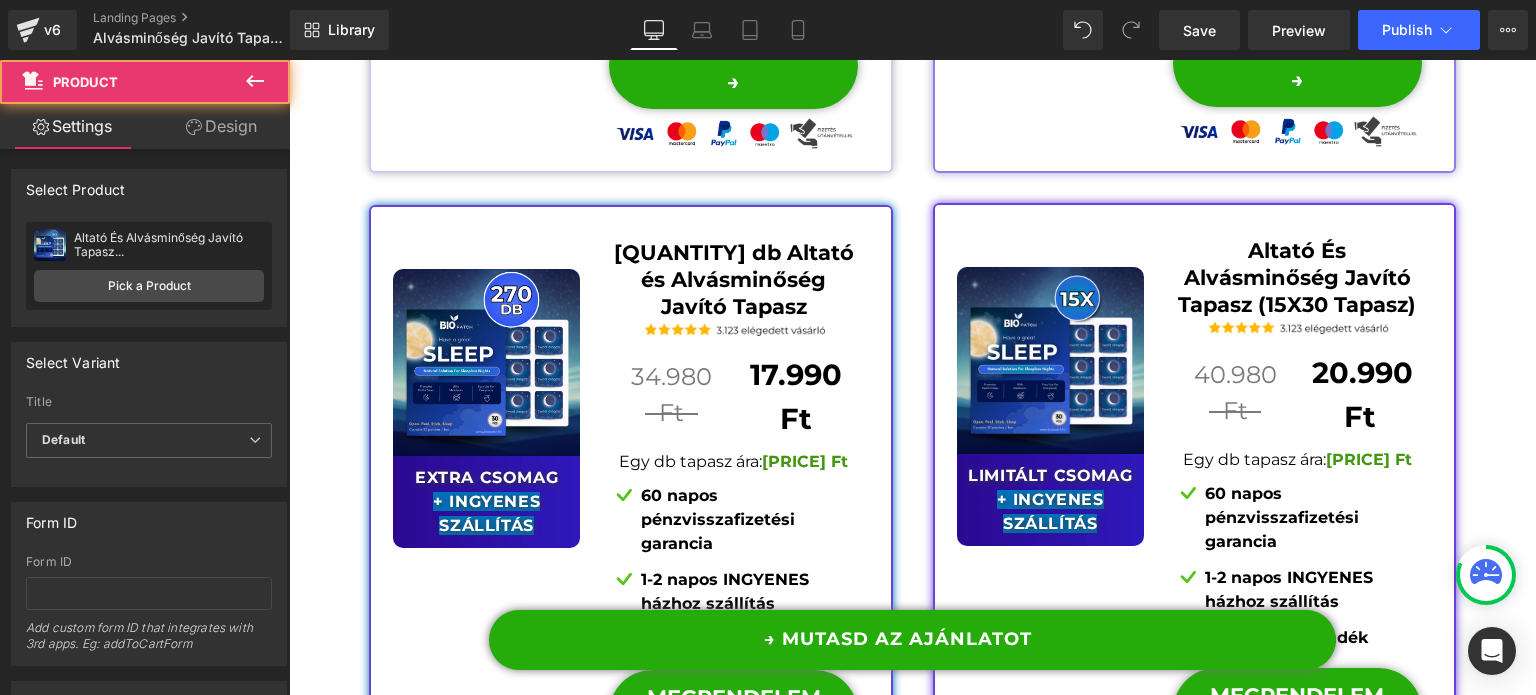 click on "Sale Off
(P) Image LIMITÁLT CSOMAG  + INGYENES SZÁLLÍTÁS Text Block         Row         Altató És Alvásminőség Javító Tapasz ([QUANTITY]X[QUANTITY] Tapasz) Text Block         Image
[PRICE] Text Block
Separator         [PRICE]
Text Block
Row         Egy db tapasz ára:  [PRICE]
Text Block
Image
Text Block" at bounding box center (1195, 514) 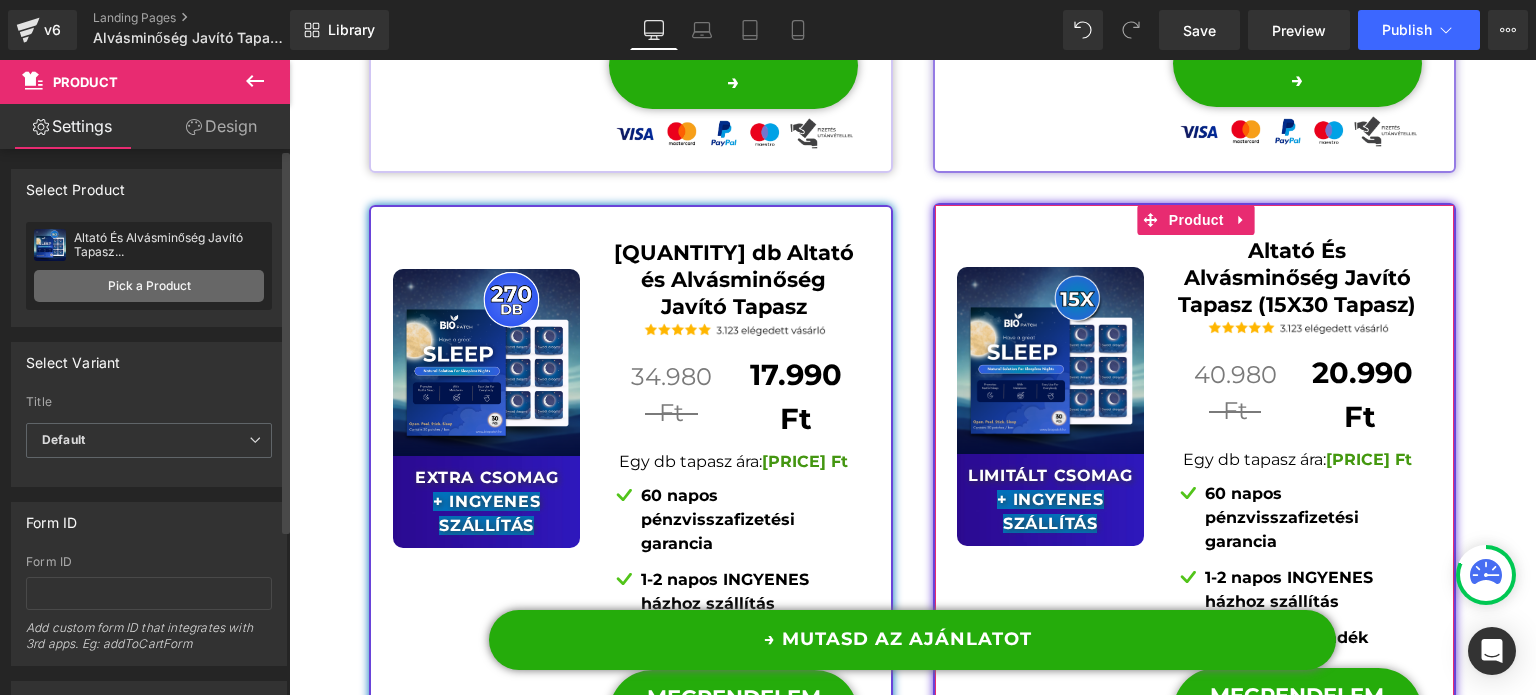 click on "Pick a Product" at bounding box center [149, 286] 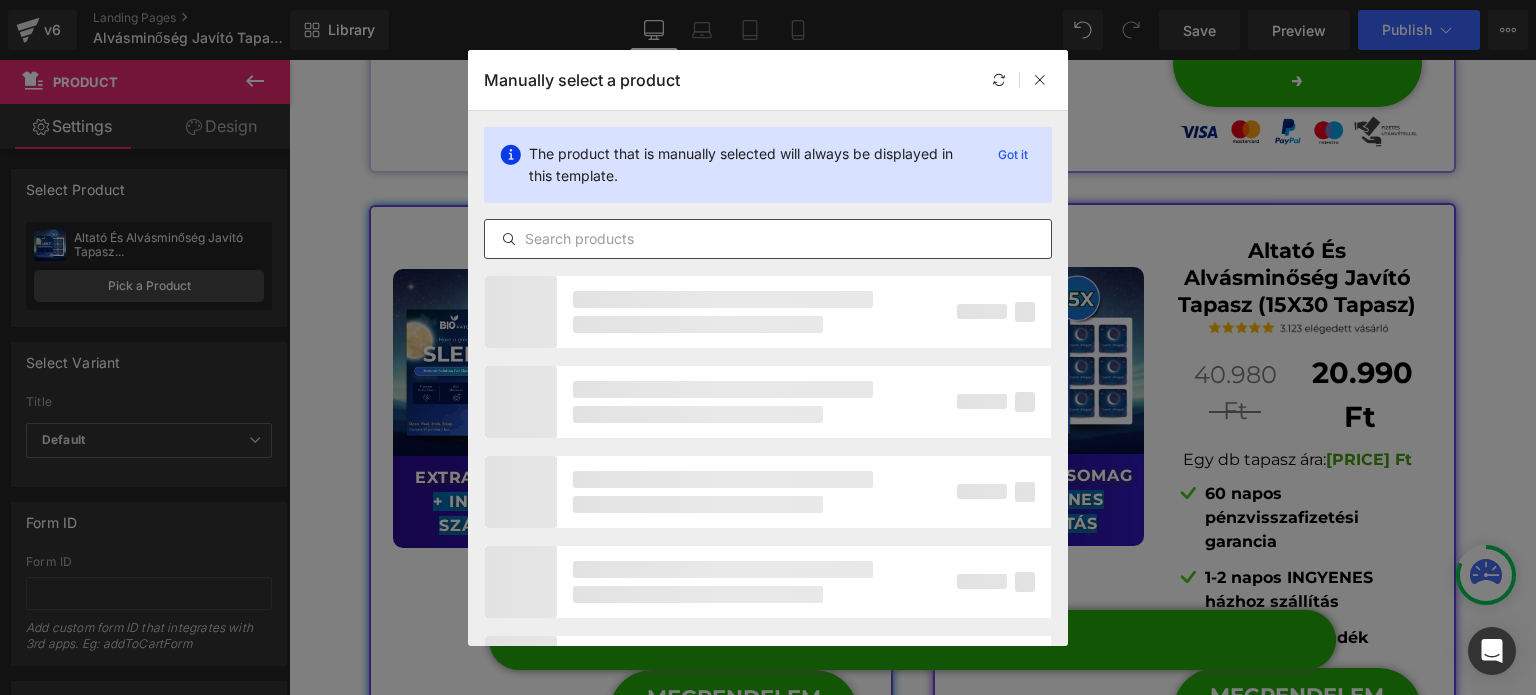 click at bounding box center (768, 239) 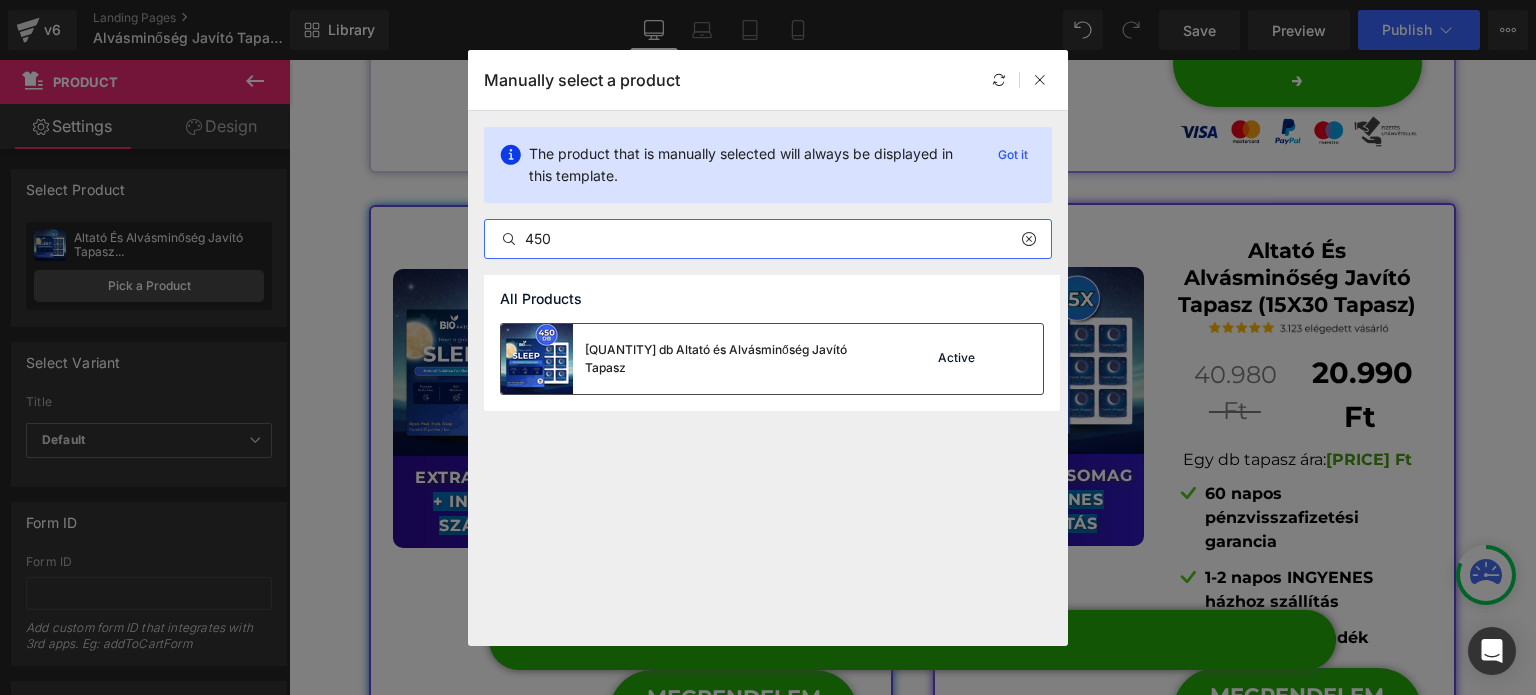type on "450" 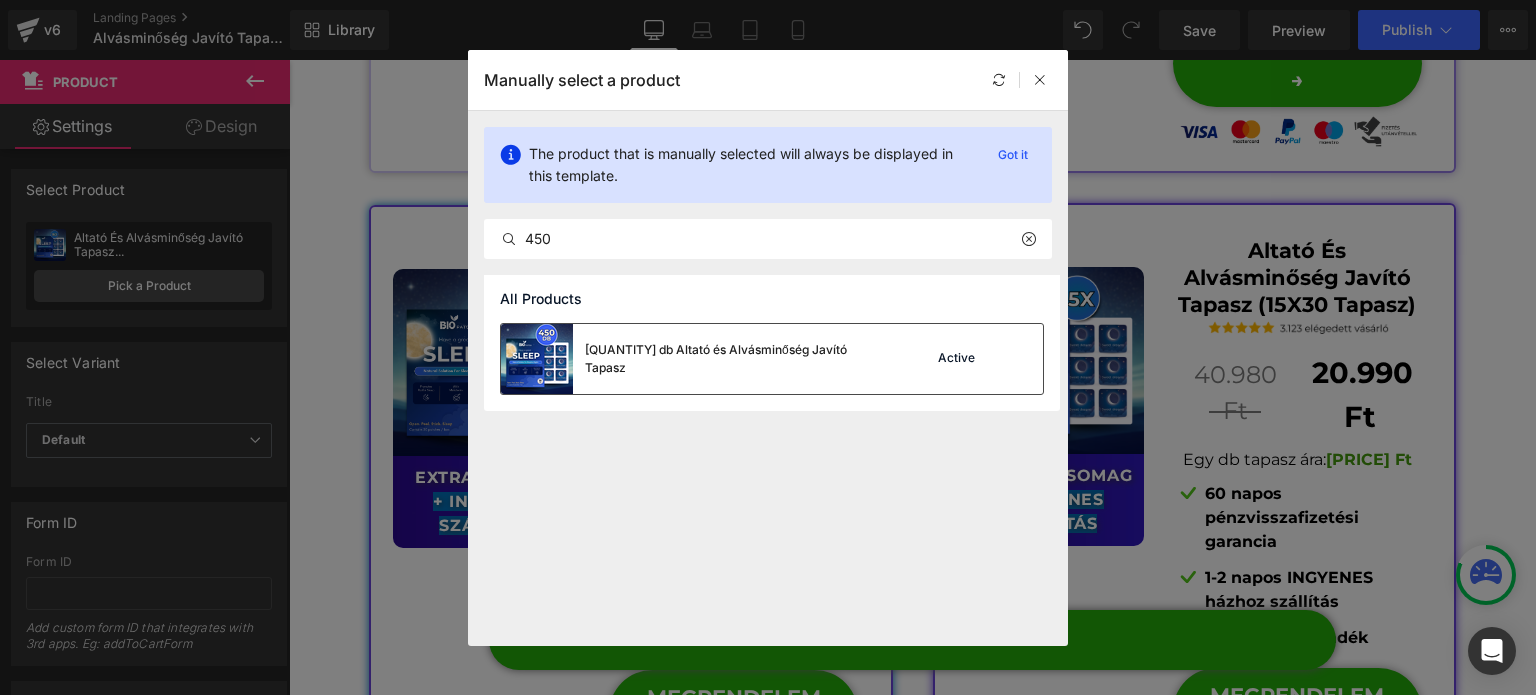click on "[QUANTITY] db Altató és Alvásminőség Javító Tapasz" at bounding box center (693, 359) 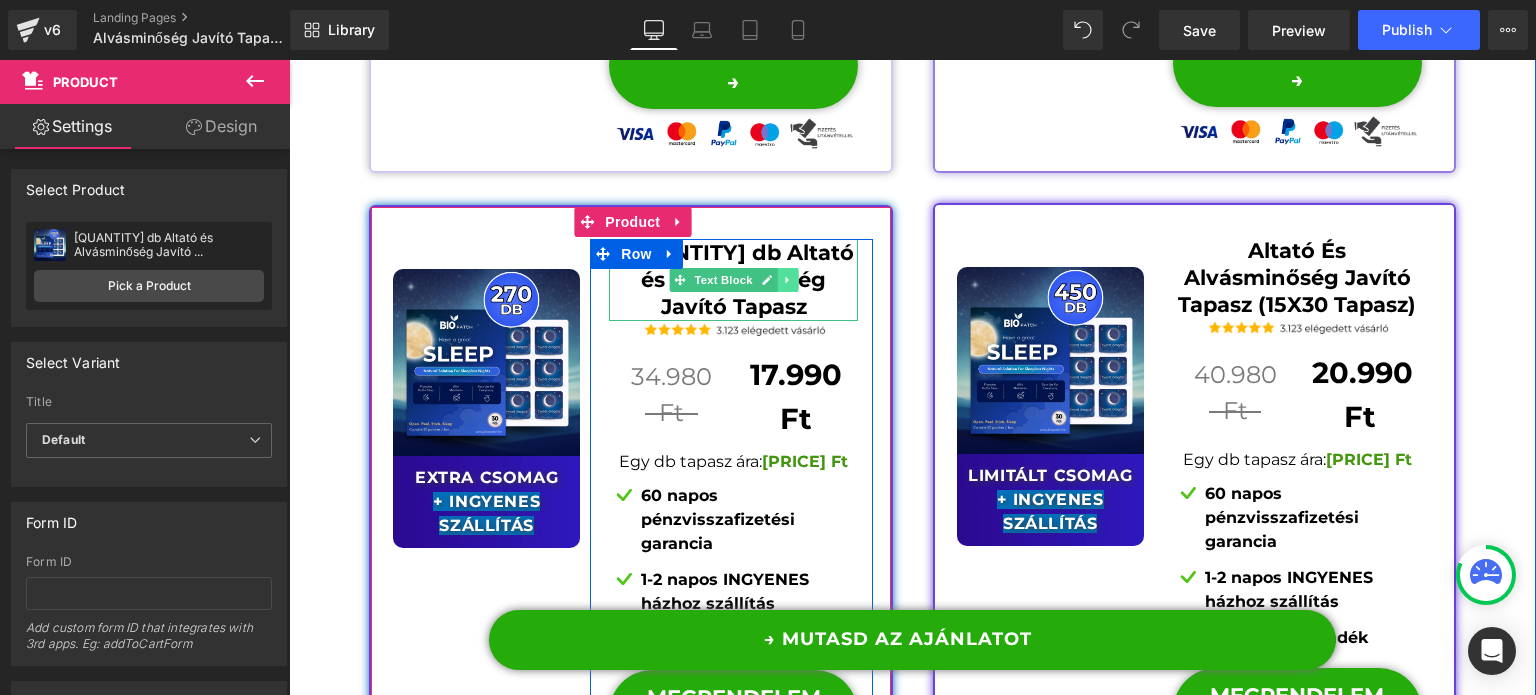 click at bounding box center (788, 280) 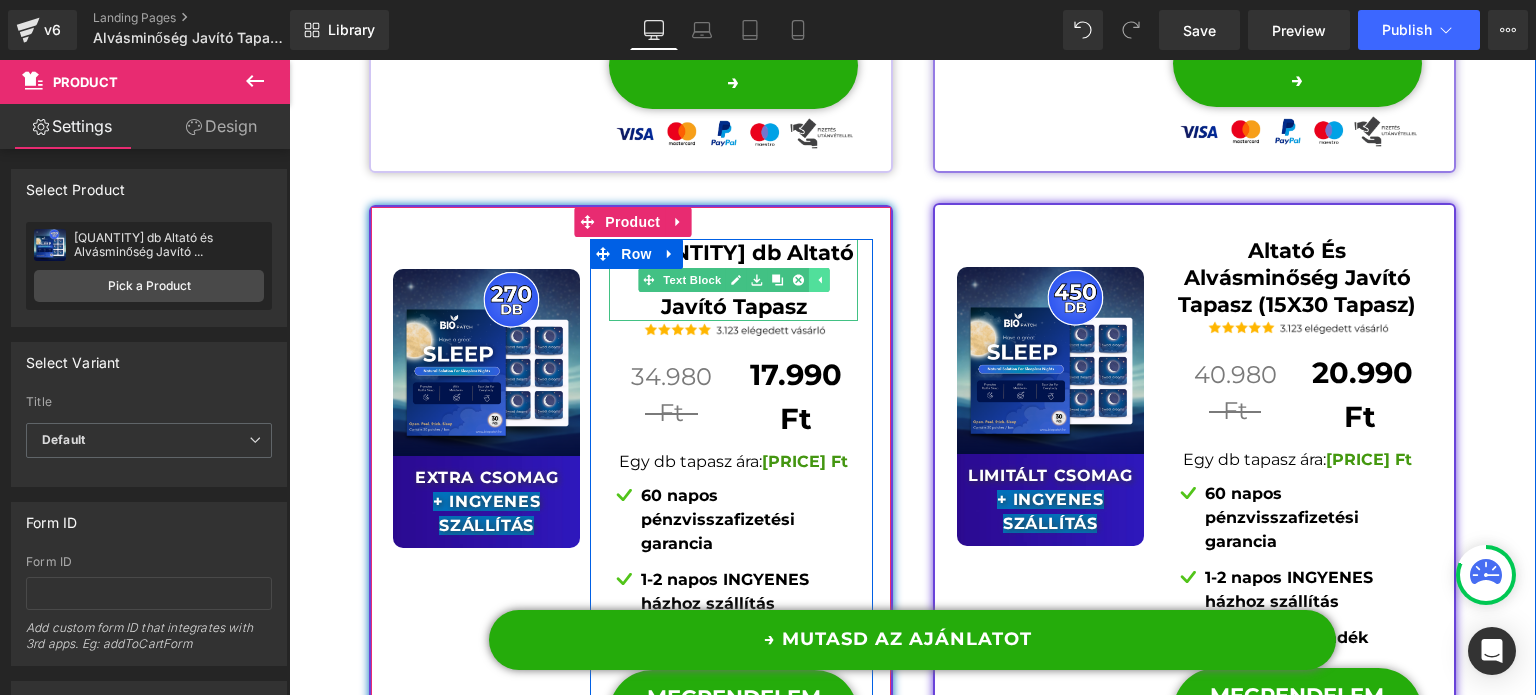 click 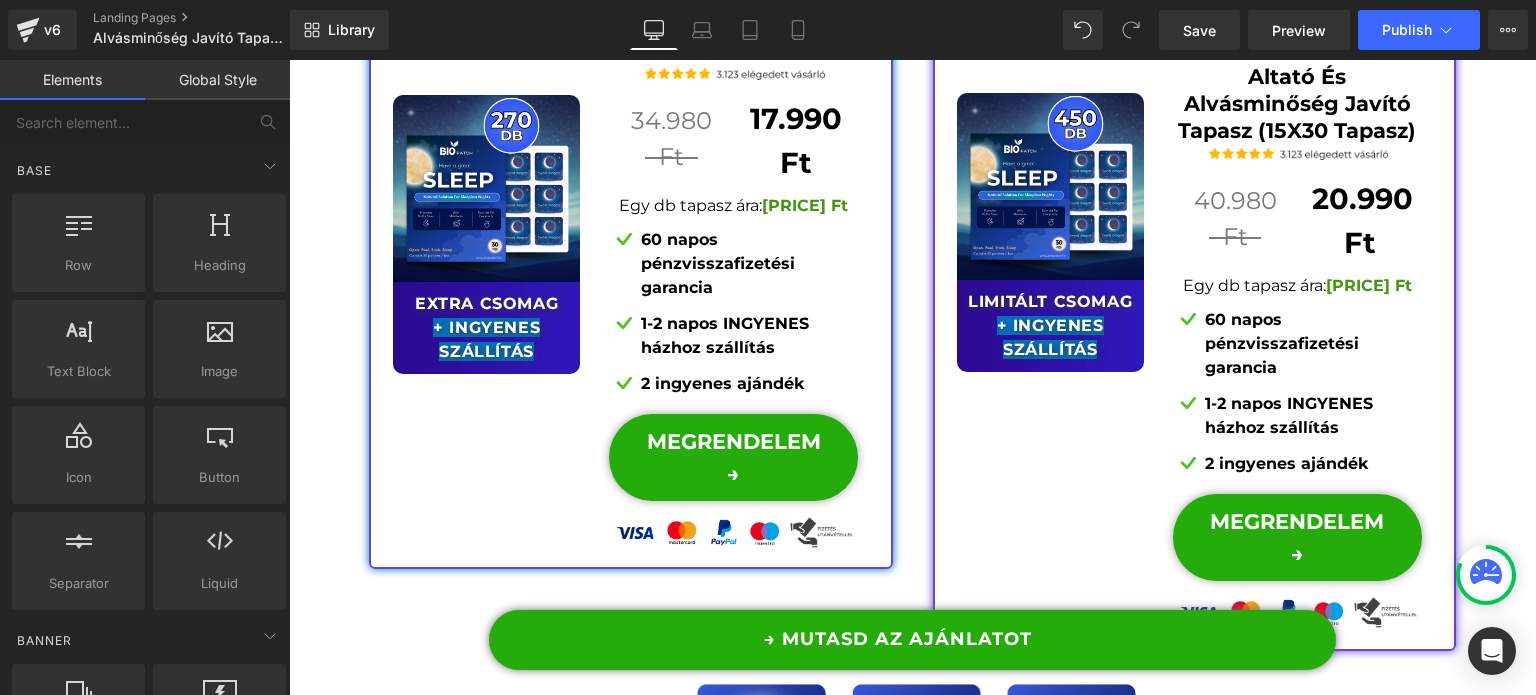 scroll, scrollTop: 15625, scrollLeft: 0, axis: vertical 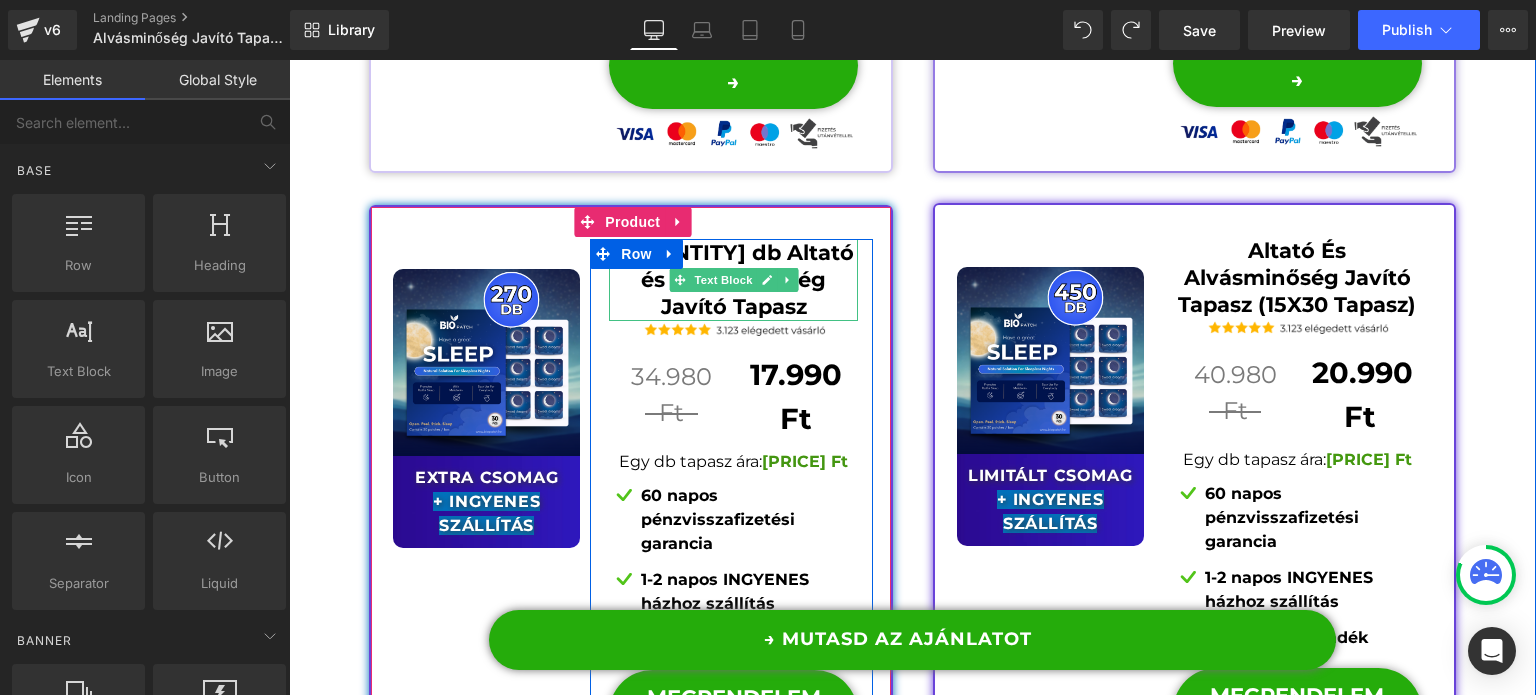 click on "[QUANTITY] db Altató és Alvásminőség Javító Tapasz" at bounding box center [733, 280] 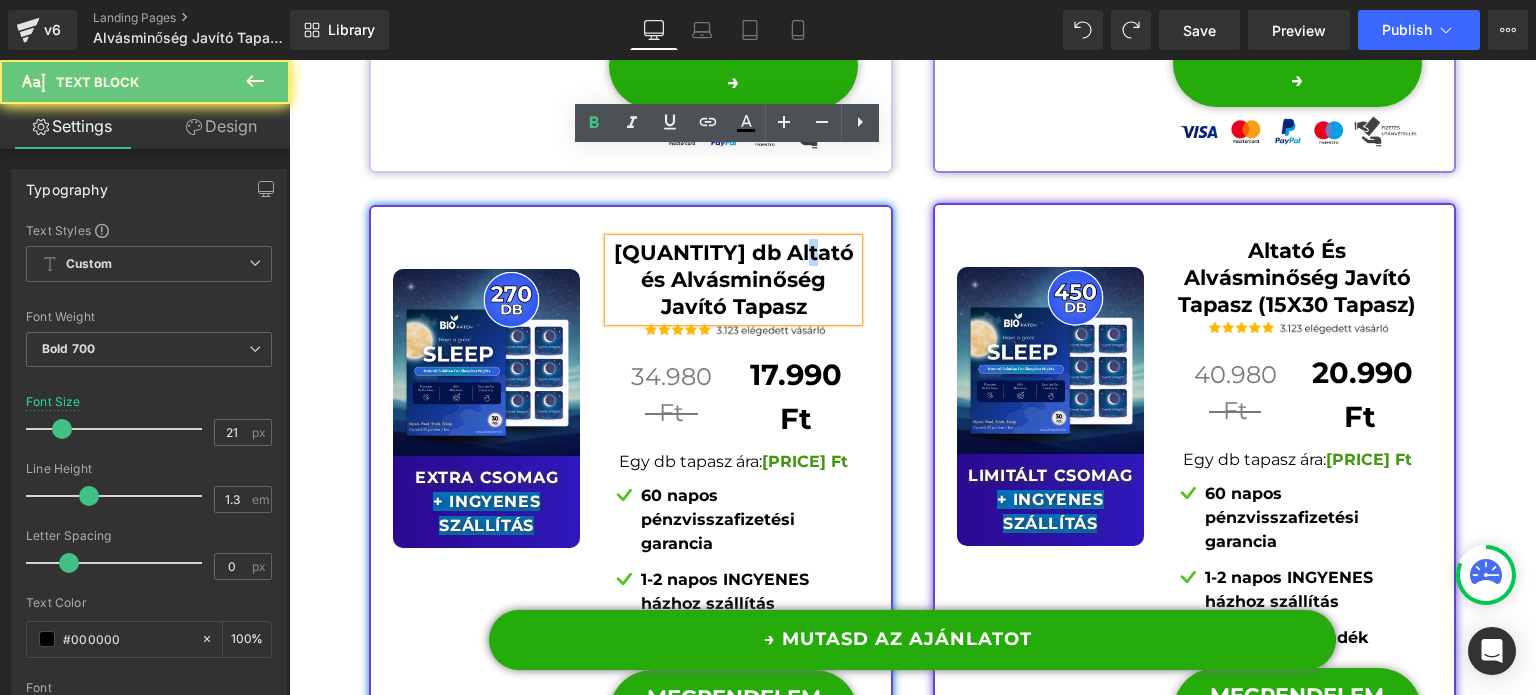click on "[QUANTITY] db Altató és Alvásminőség Javító Tapasz" at bounding box center [733, 280] 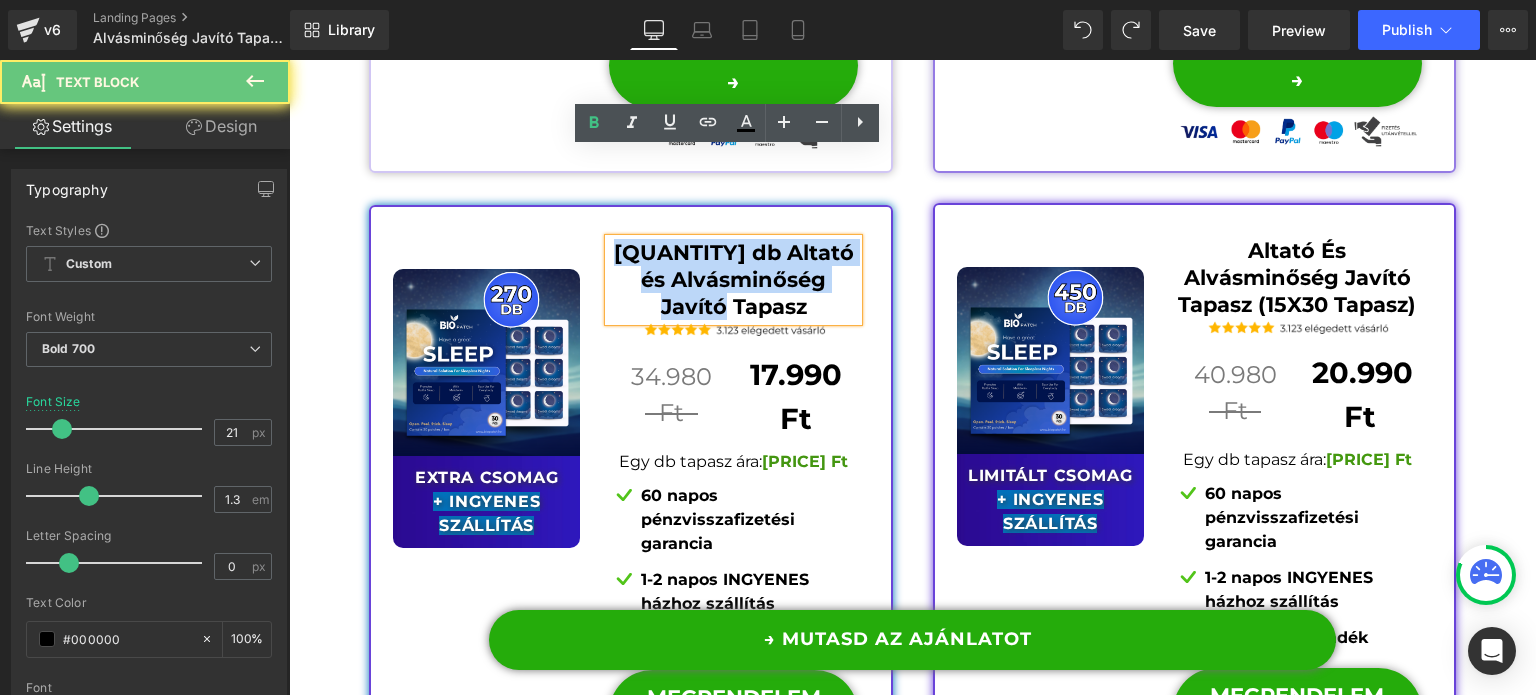 click on "[QUANTITY] db Altató és Alvásminőség Javító Tapasz" at bounding box center (733, 280) 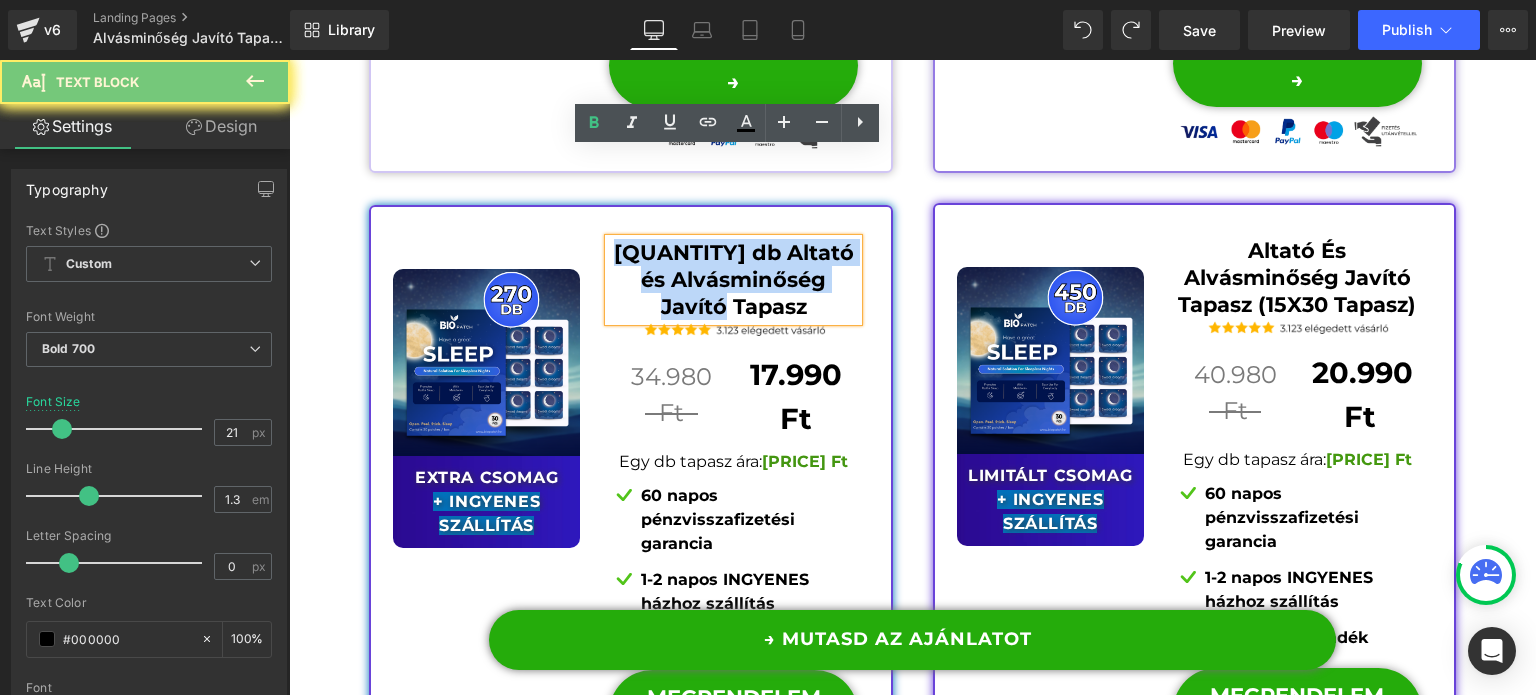 copy on "[QUANTITY] db Altató és Alvásminőség Javító Tapasz" 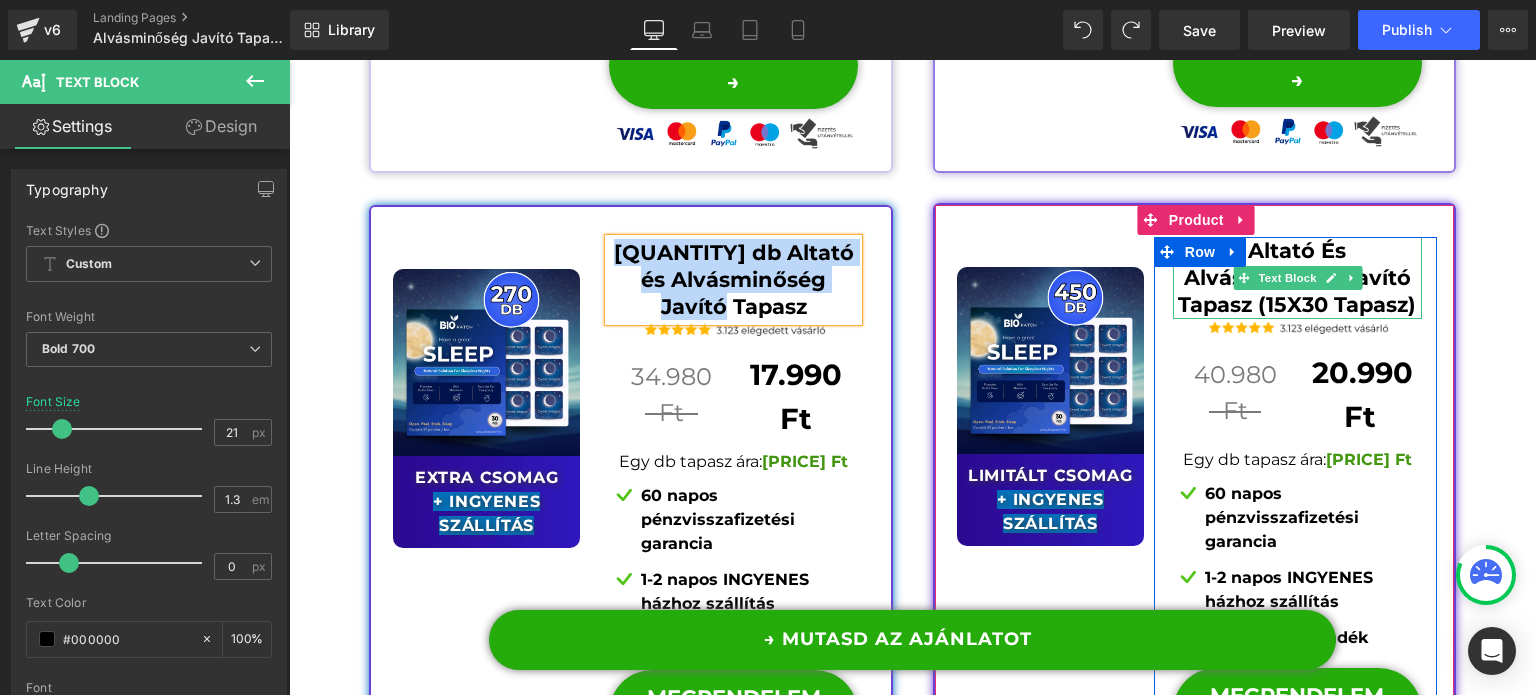 click on "Altató És Alvásminőség Javító Tapasz (15X30 Tapasz)" at bounding box center (1297, 278) 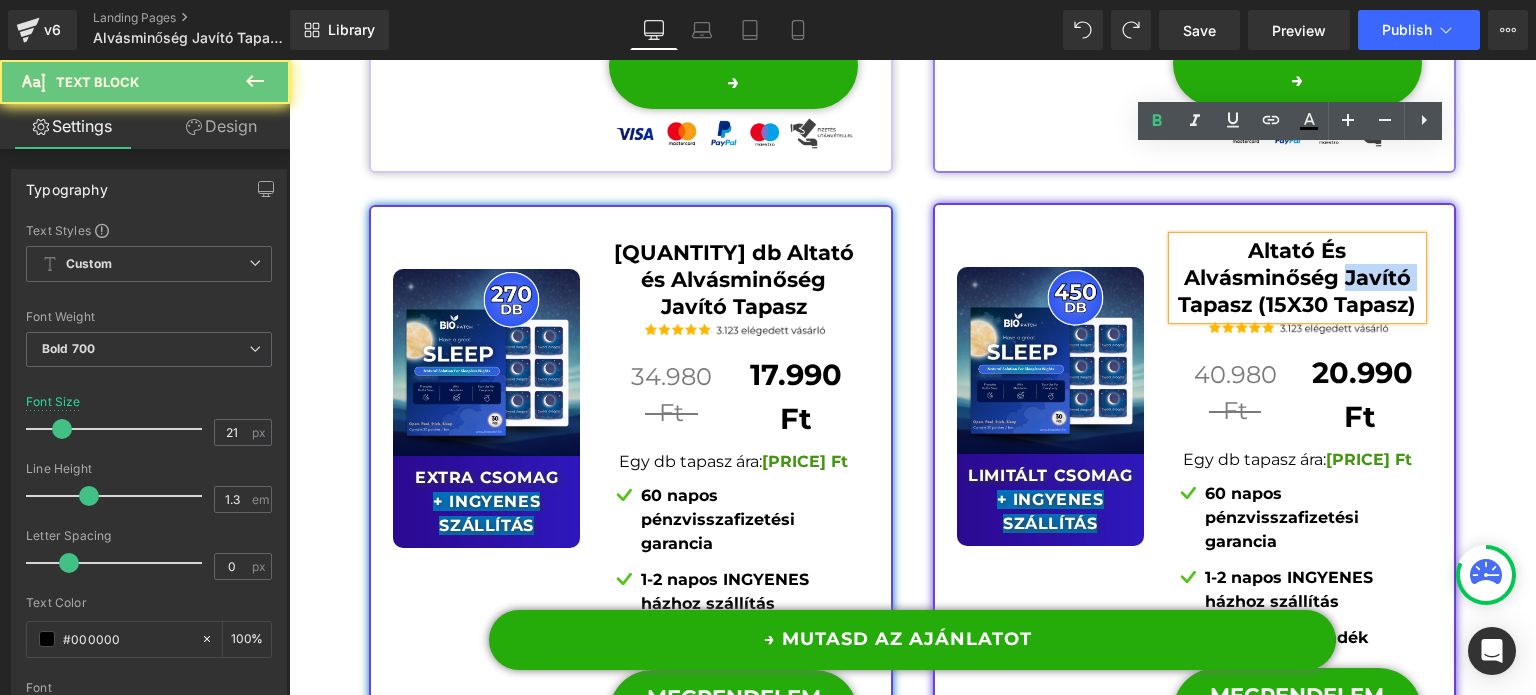click on "Altató És Alvásminőség Javító Tapasz (15X30 Tapasz)" at bounding box center [1297, 278] 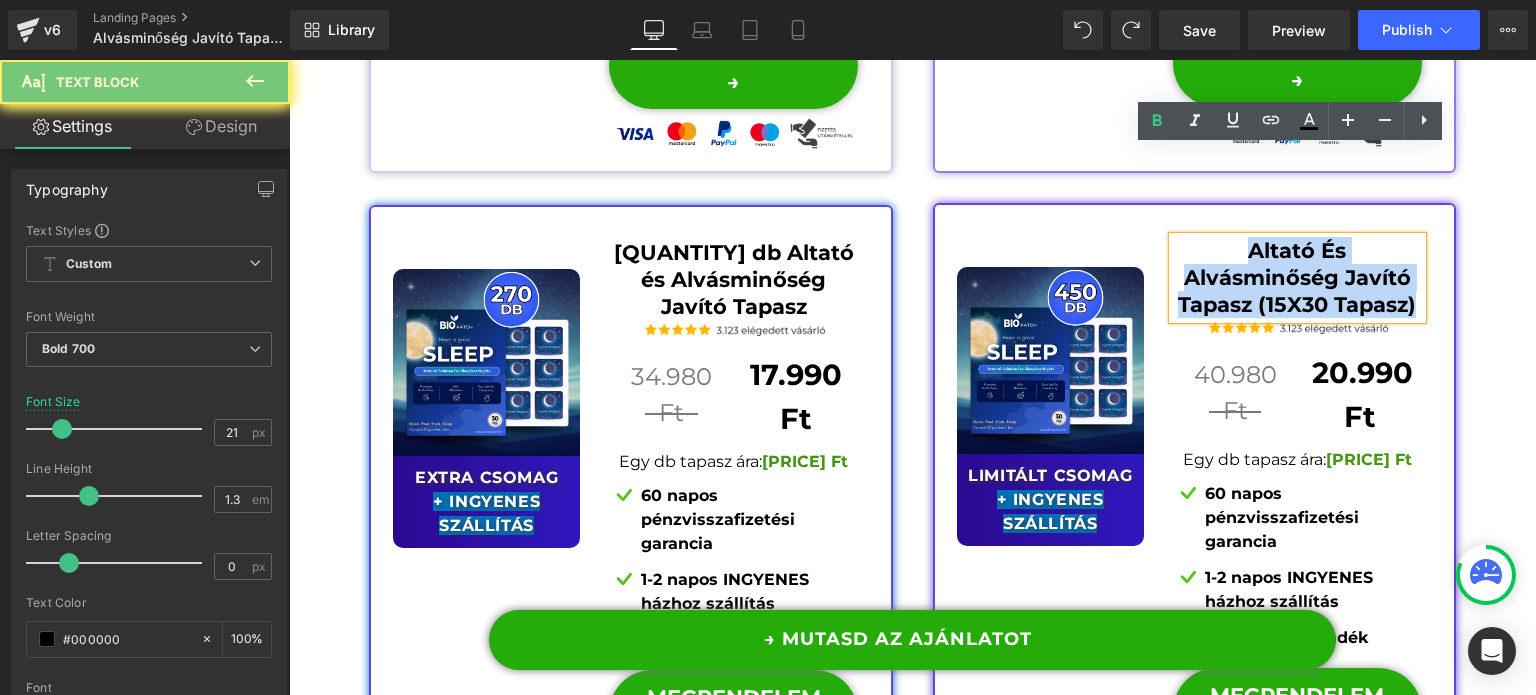 click on "Altató És Alvásminőség Javító Tapasz (15X30 Tapasz)" at bounding box center [1297, 278] 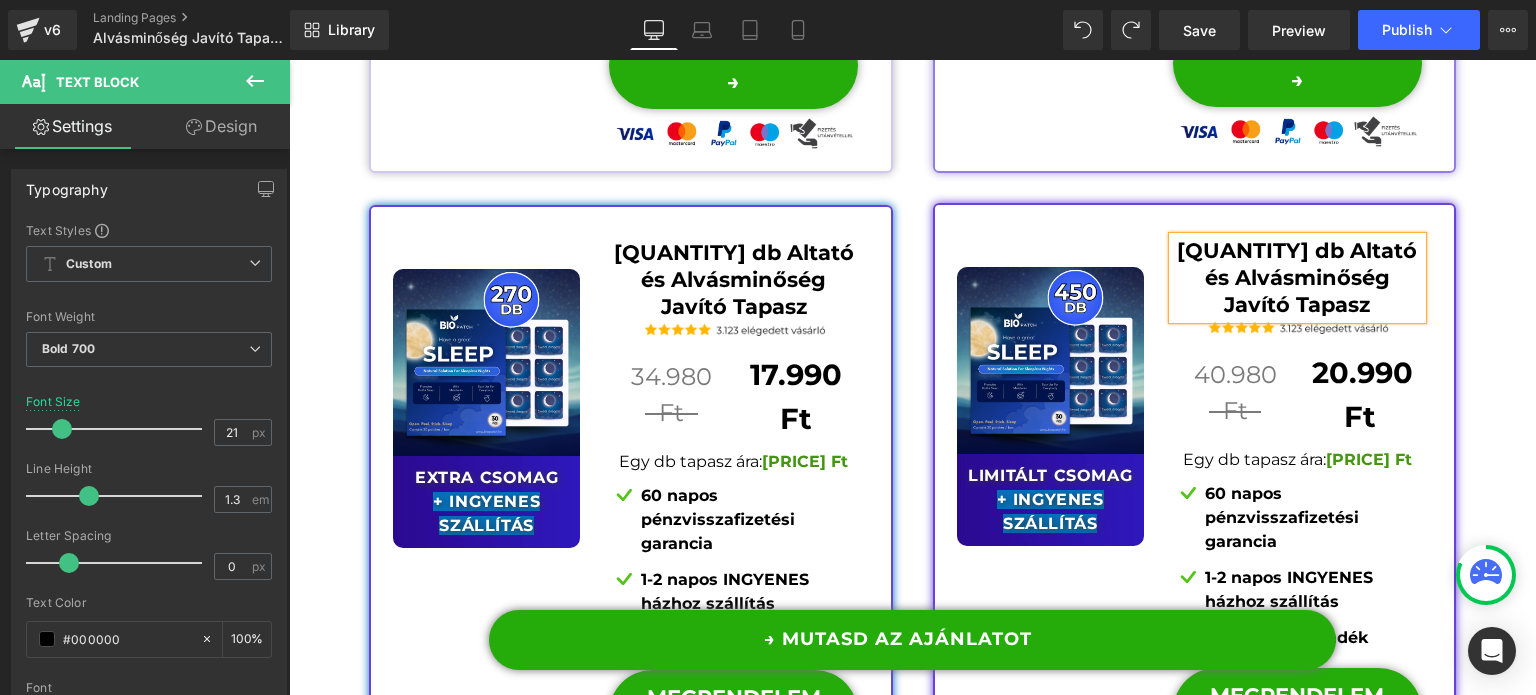 click on "[QUANTITY] db Altató és Alvásminőség Javító Tapasz" at bounding box center [1297, 278] 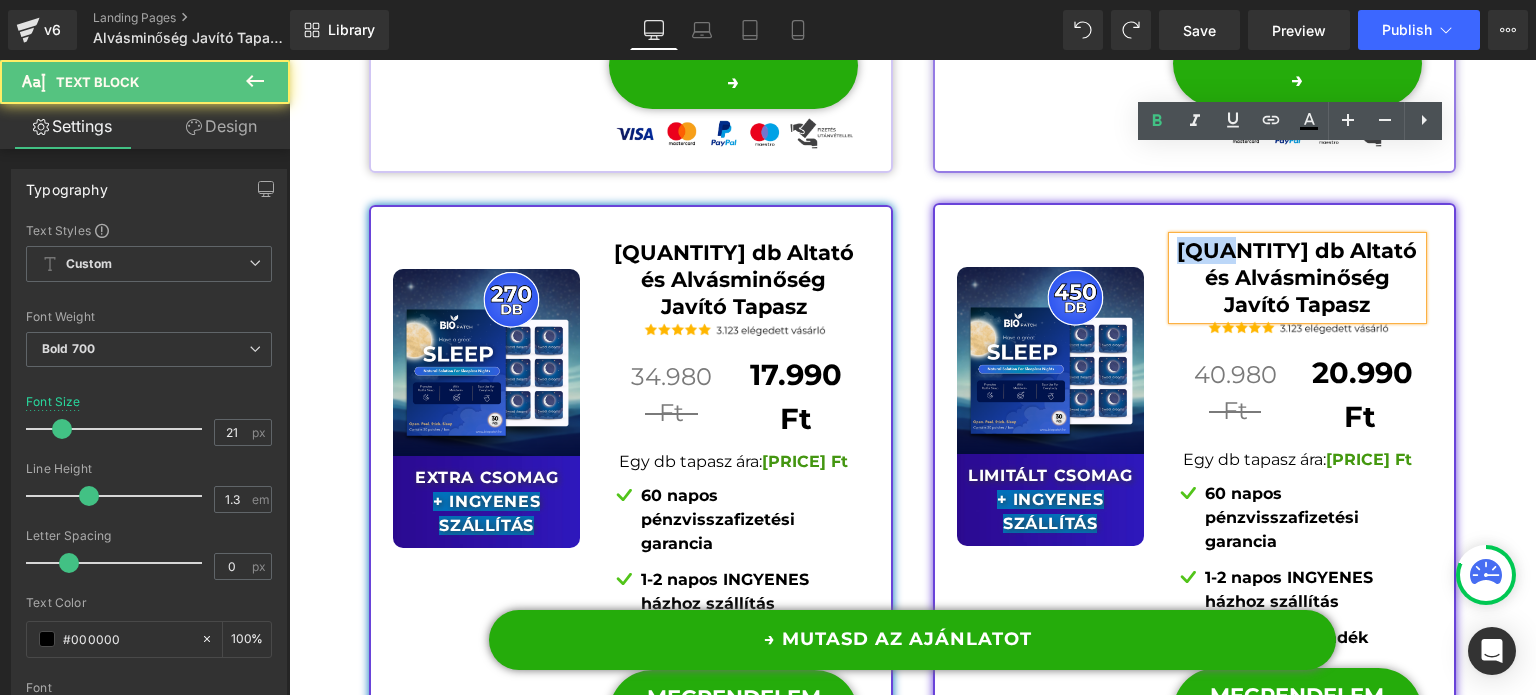click on "[QUANTITY] db Altató és Alvásminőség Javító Tapasz" at bounding box center (1297, 278) 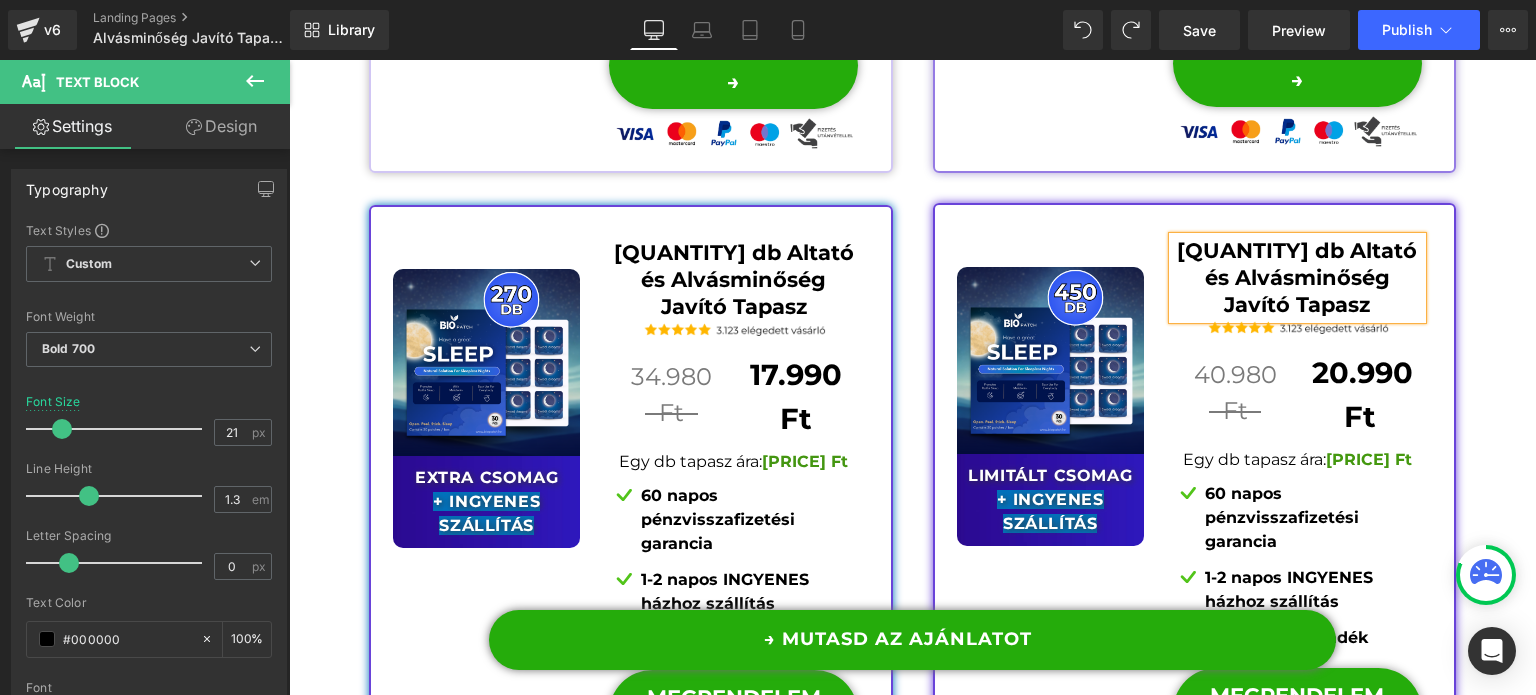 click on "[QUANTITY] db Altató és Alvásminőség Javító Tapasz Text Block         Image
[PRICE] Text Block
Separator         [PRICE]
Text Block
Row         Egy db tapasz ára:  [PRICE]
Text Block
Image
60 napos pénzvisszafizetési garancia Text Block
Image
1-2 napos INGYENES házhoz szállítás Text Block
Image
2 ingyenes ajándék" at bounding box center [1297, 520] 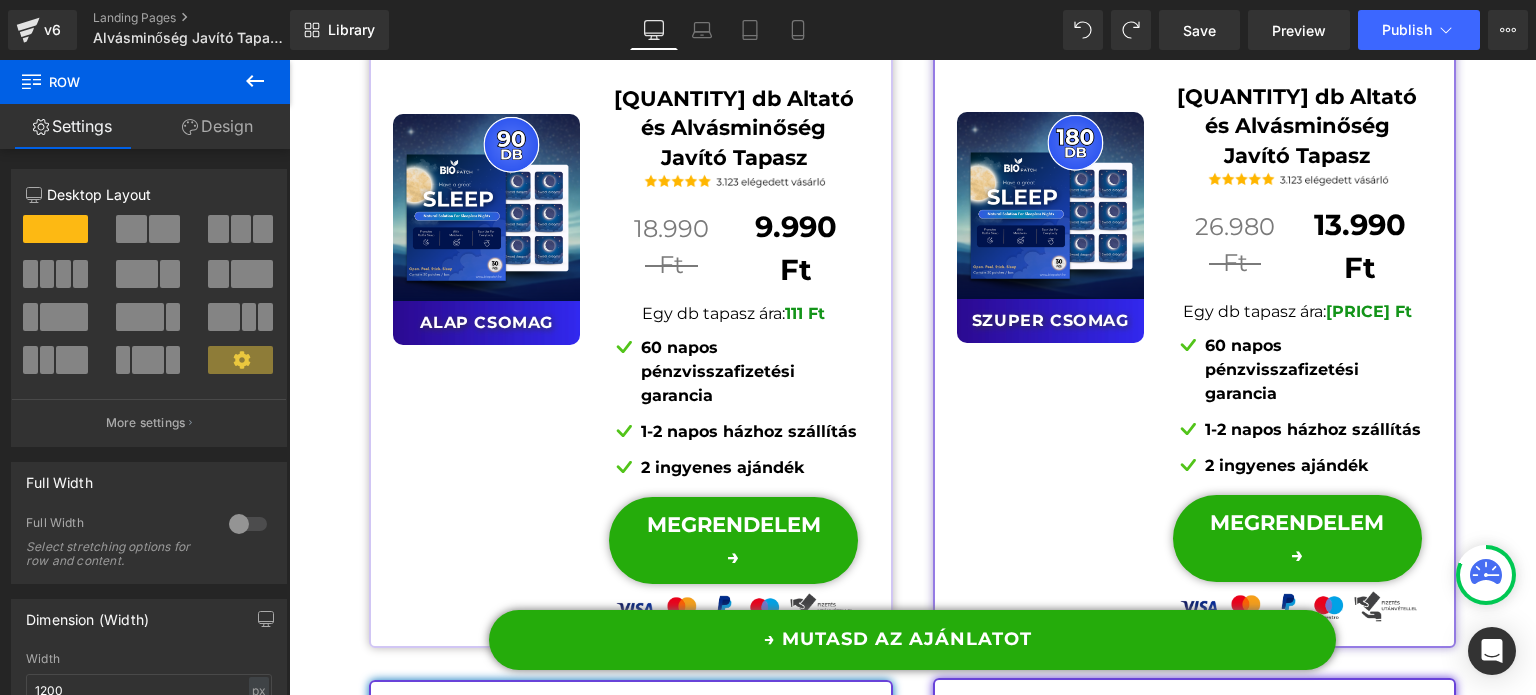 scroll, scrollTop: 15151, scrollLeft: 0, axis: vertical 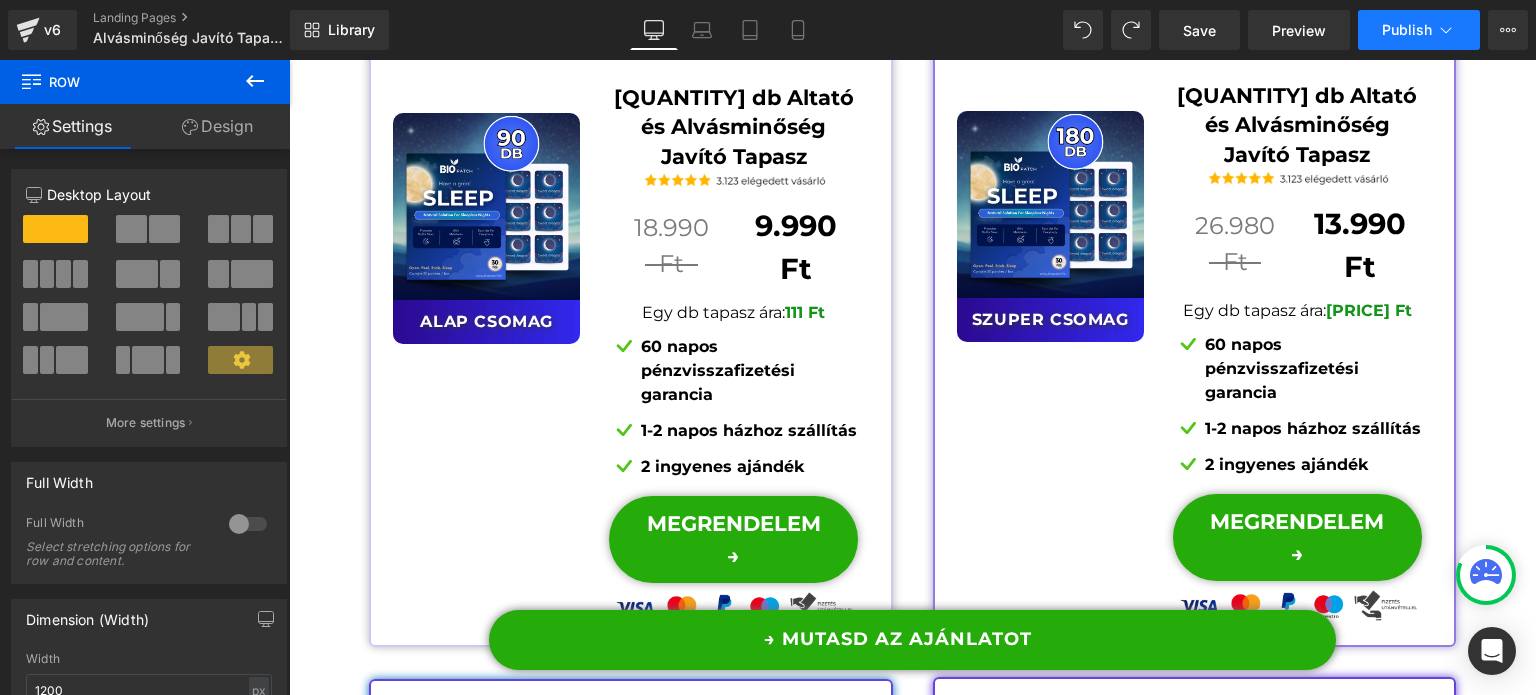 click on "Publish" at bounding box center [1419, 30] 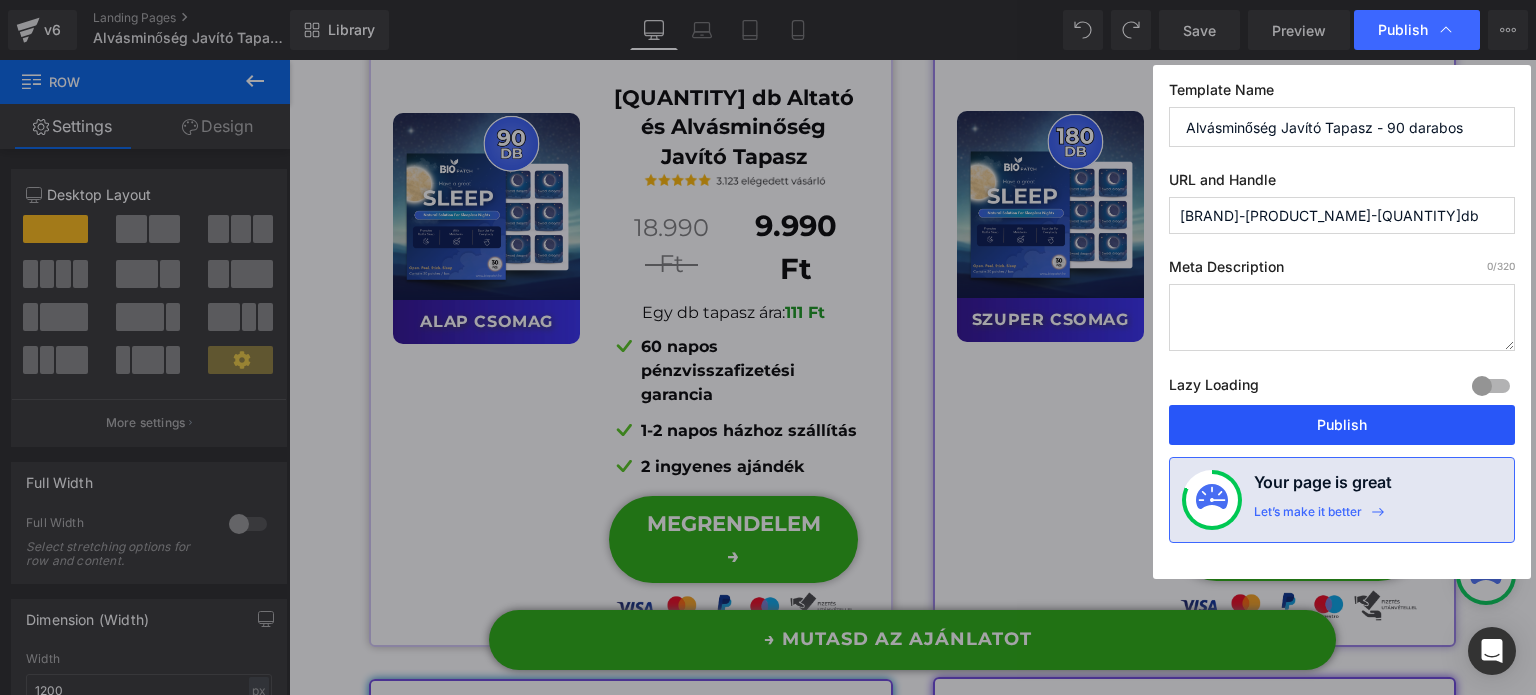 click on "Publish" at bounding box center (1342, 425) 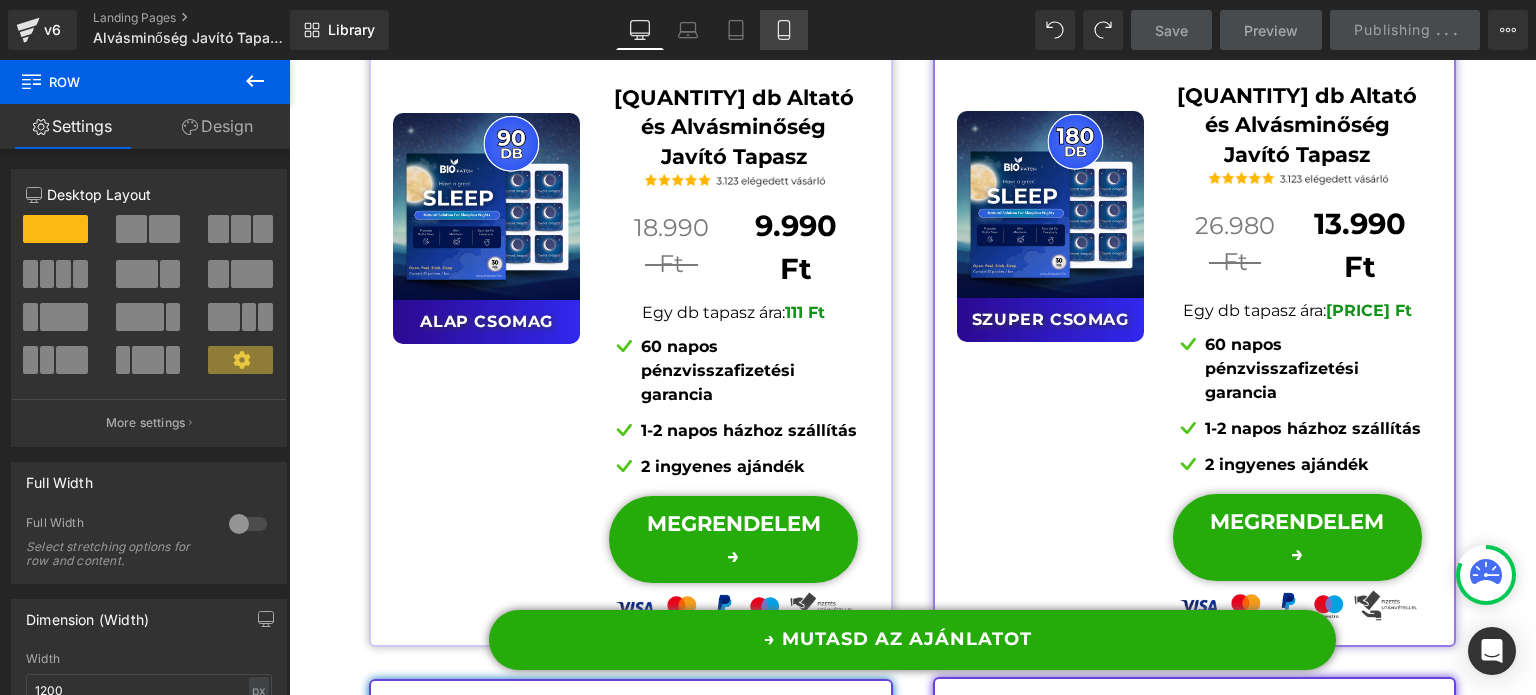 scroll, scrollTop: 14977, scrollLeft: 0, axis: vertical 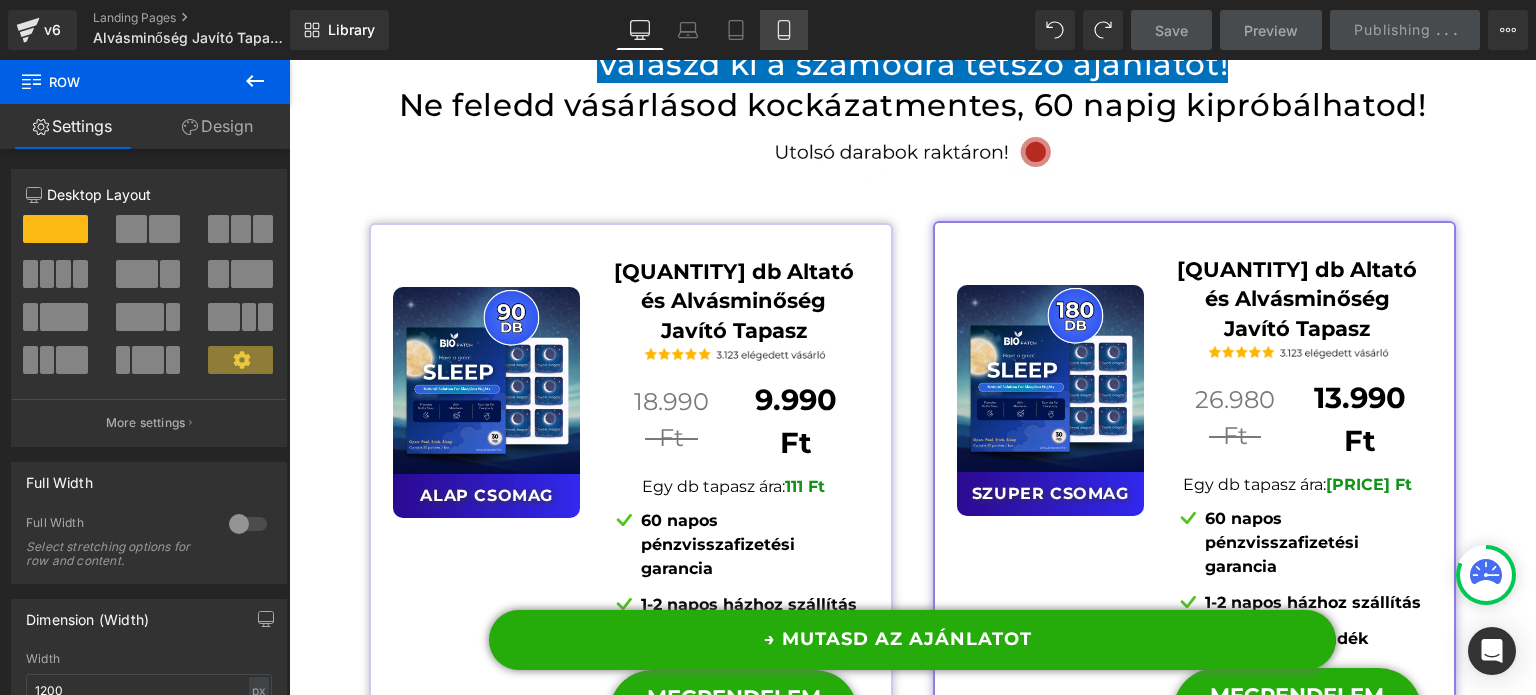 click 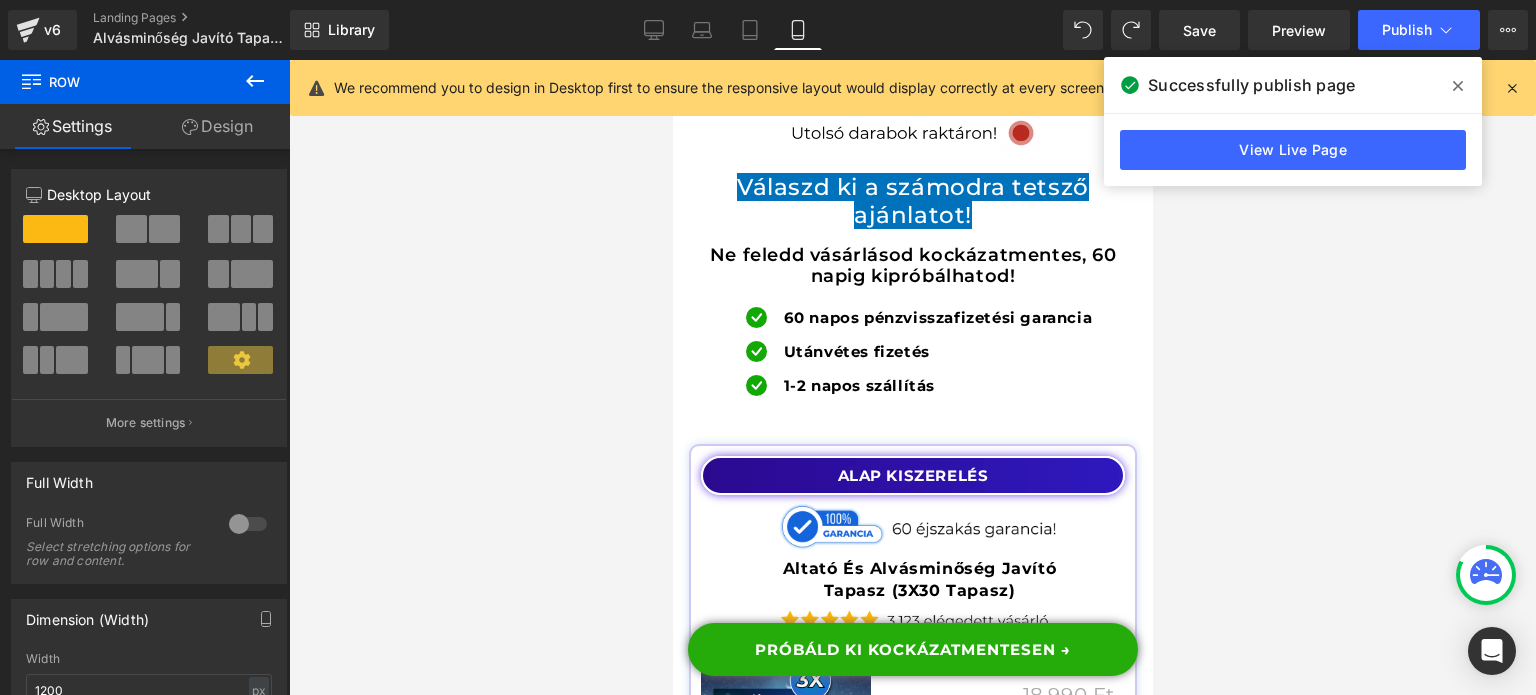 scroll, scrollTop: 22304, scrollLeft: 0, axis: vertical 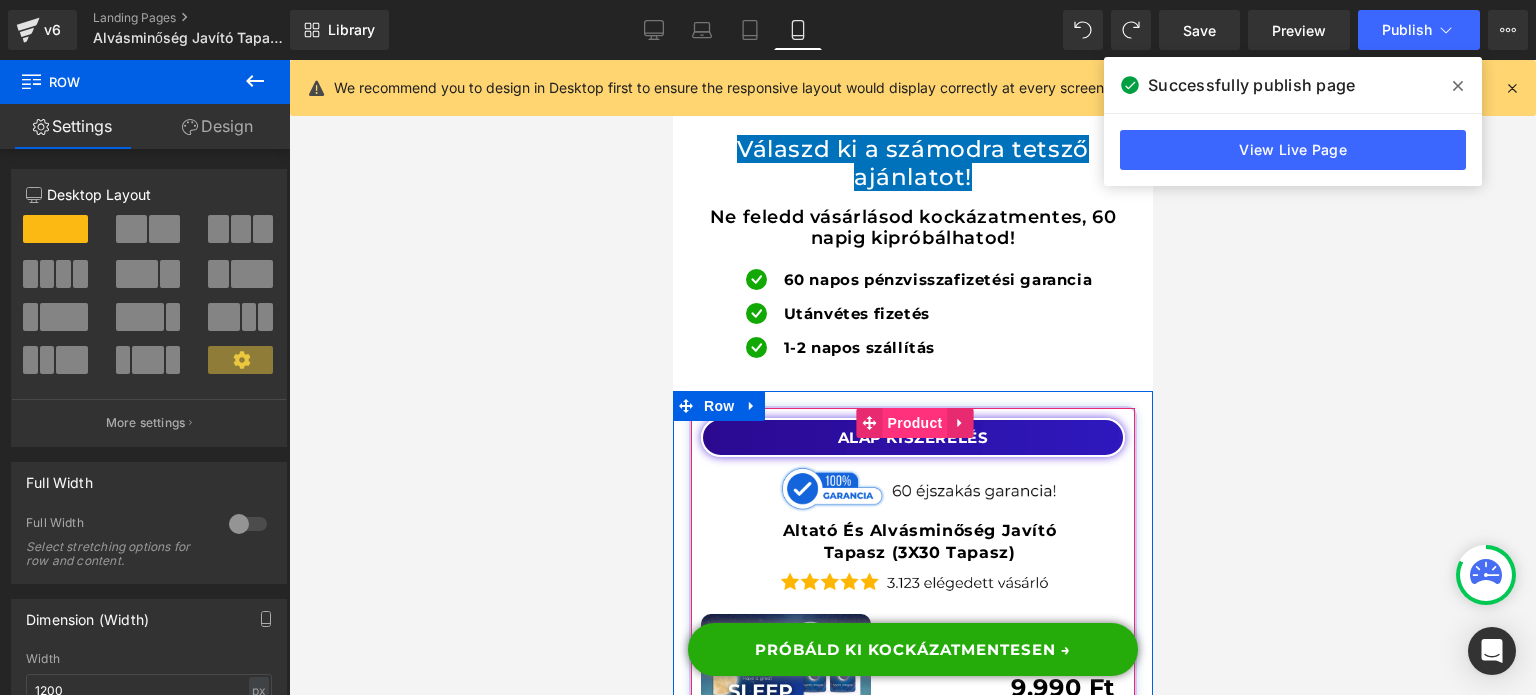 click on "Product" at bounding box center (914, 423) 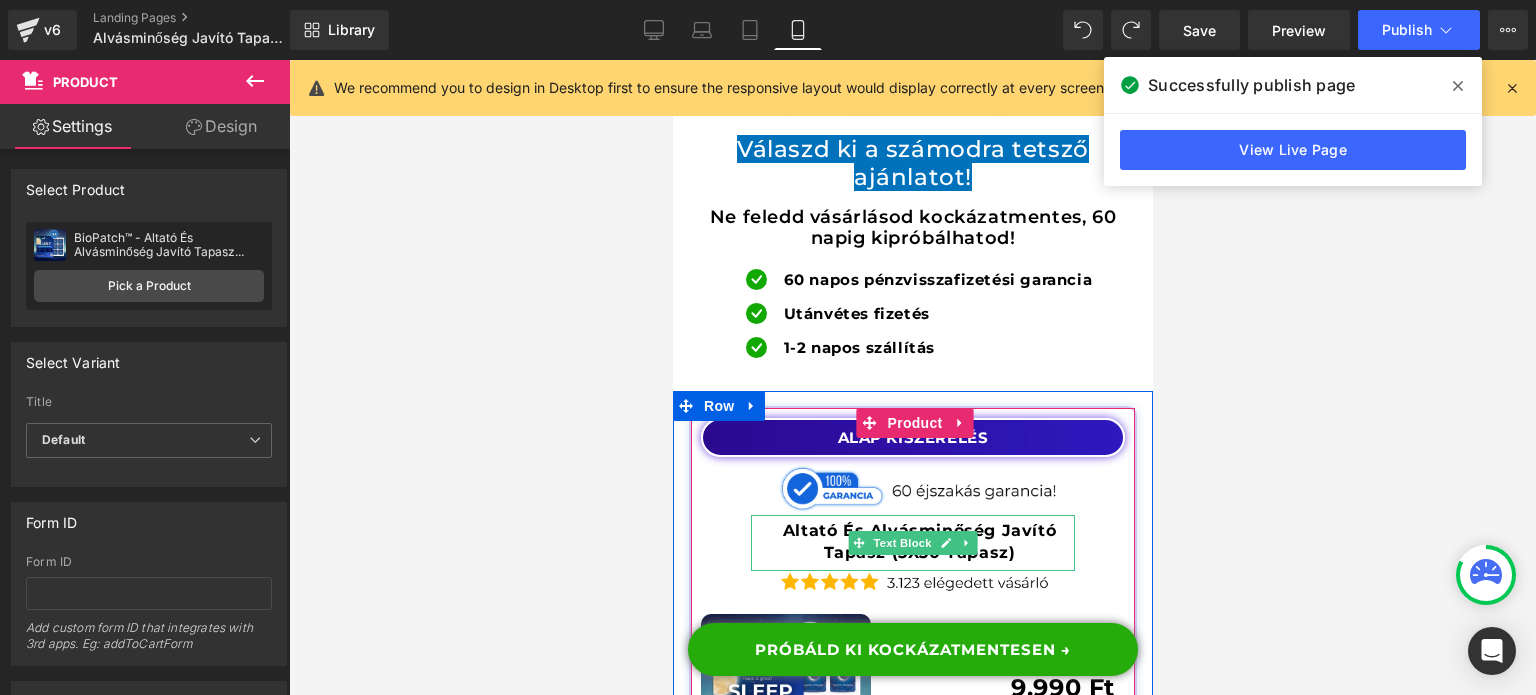 click on "Altató És Alvásminőség Javító Tapasz (3X30 Tapasz)" at bounding box center (918, 541) 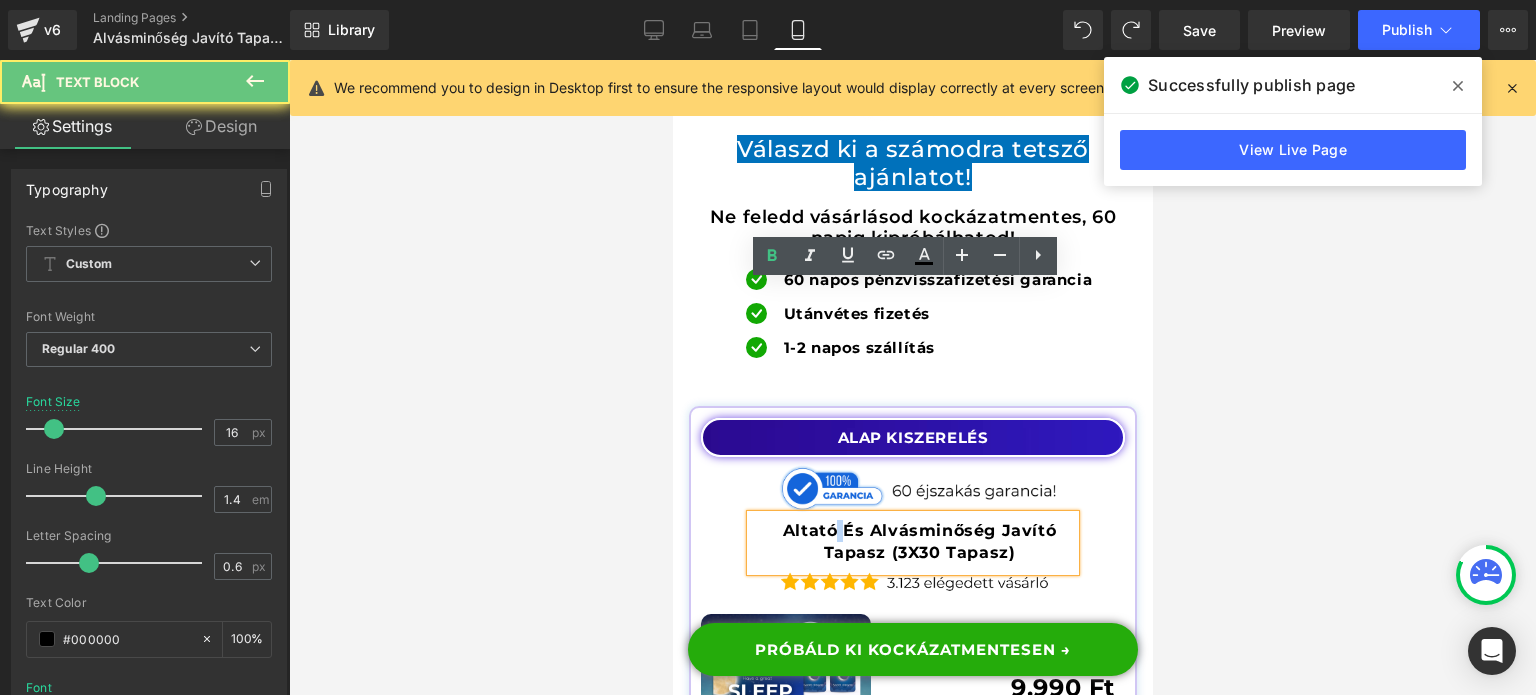 click on "Altató És Alvásminőség Javító Tapasz (3X30 Tapasz)" at bounding box center [918, 541] 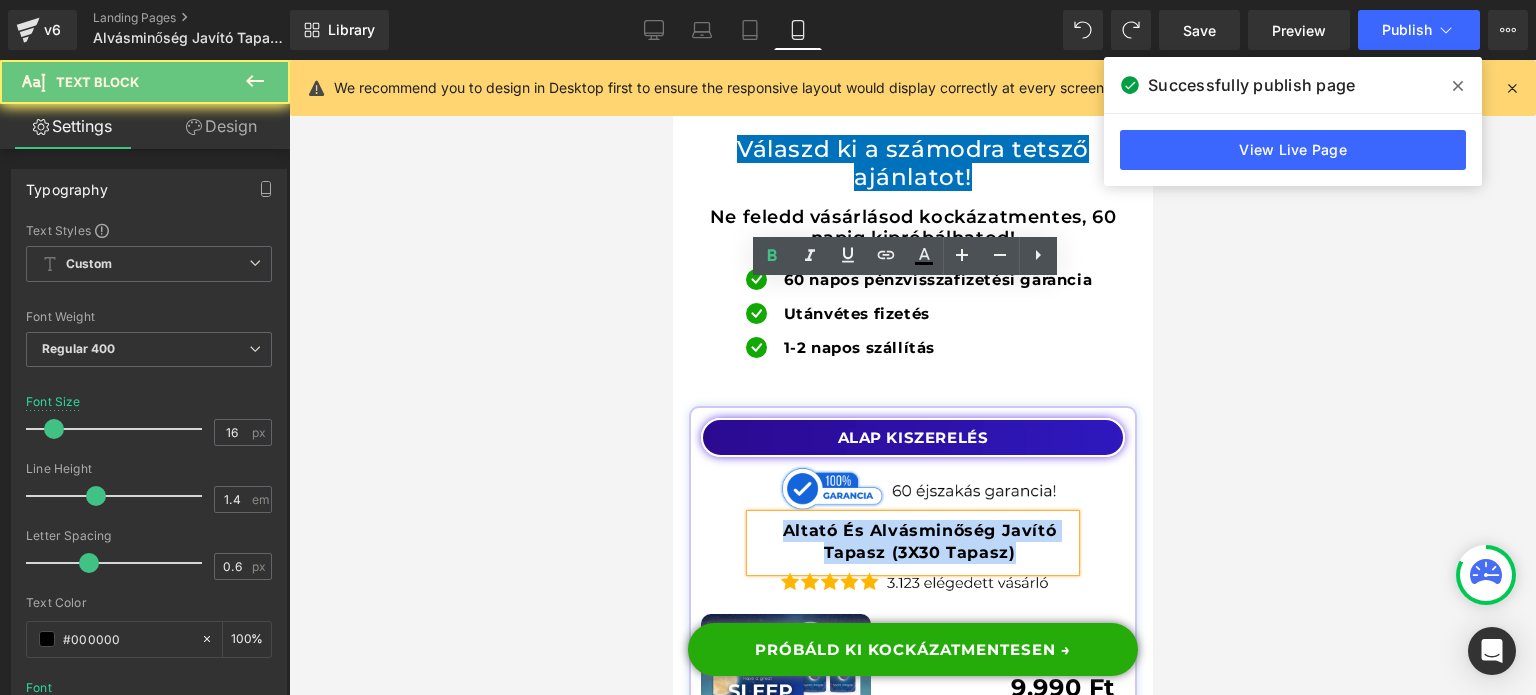 click on "Altató És Alvásminőség Javító Tapasz (3X30 Tapasz)" at bounding box center (918, 541) 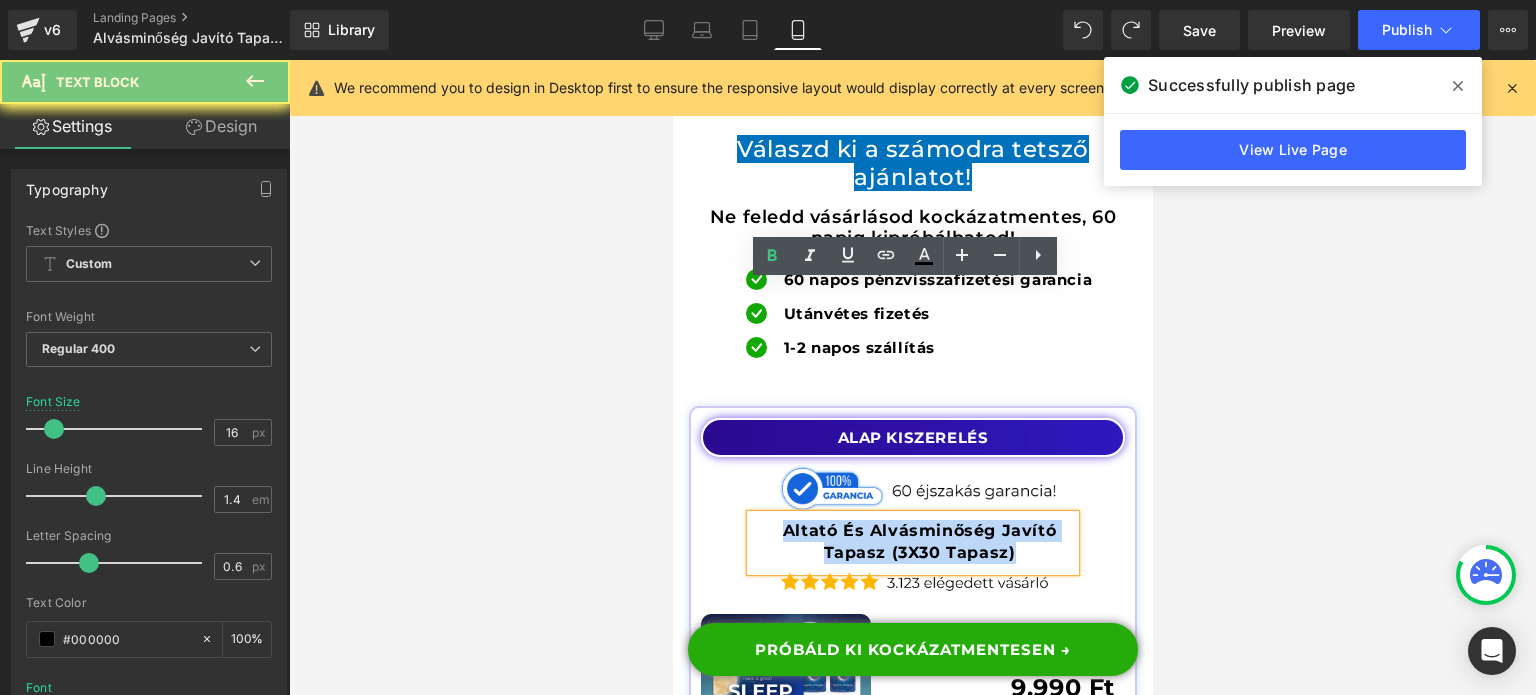 click on "Altató És Alvásminőség Javító Tapasz (3X30 Tapasz)" at bounding box center (918, 541) 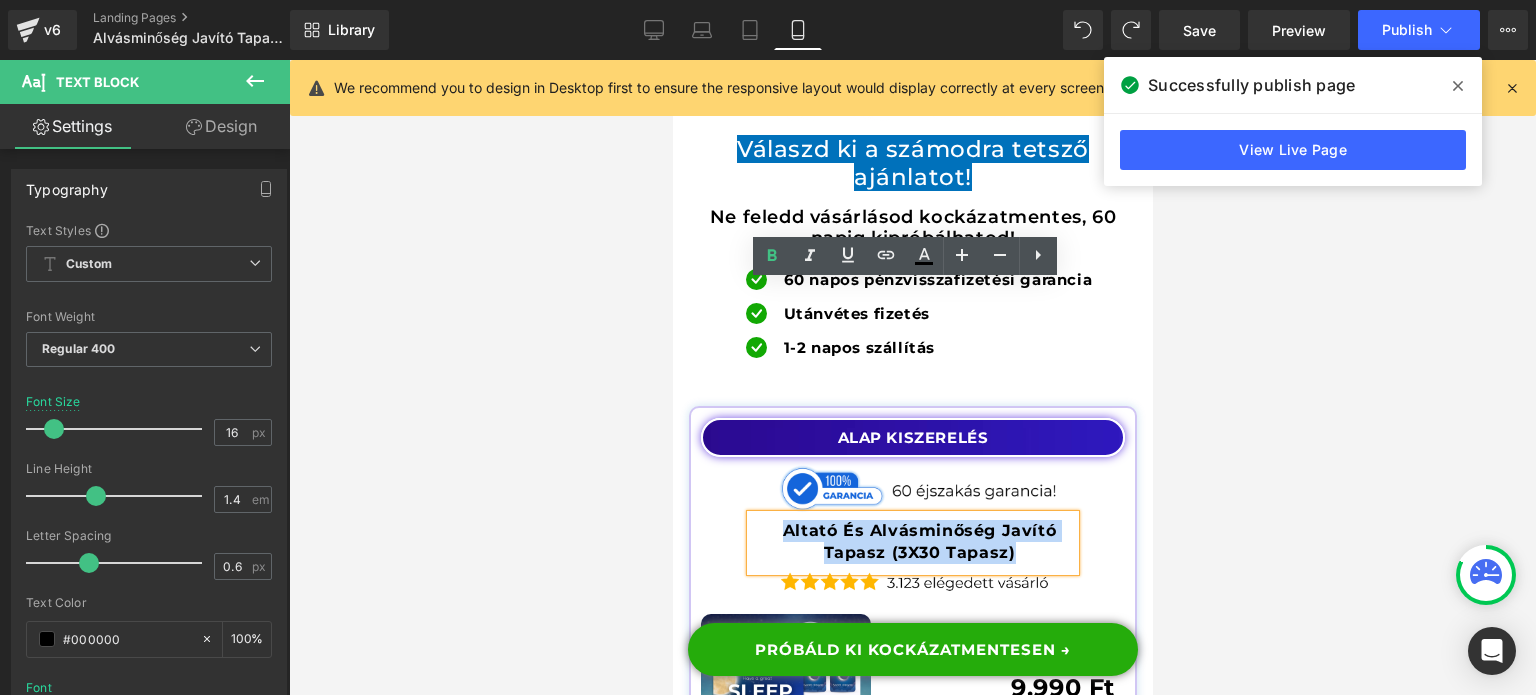 paste 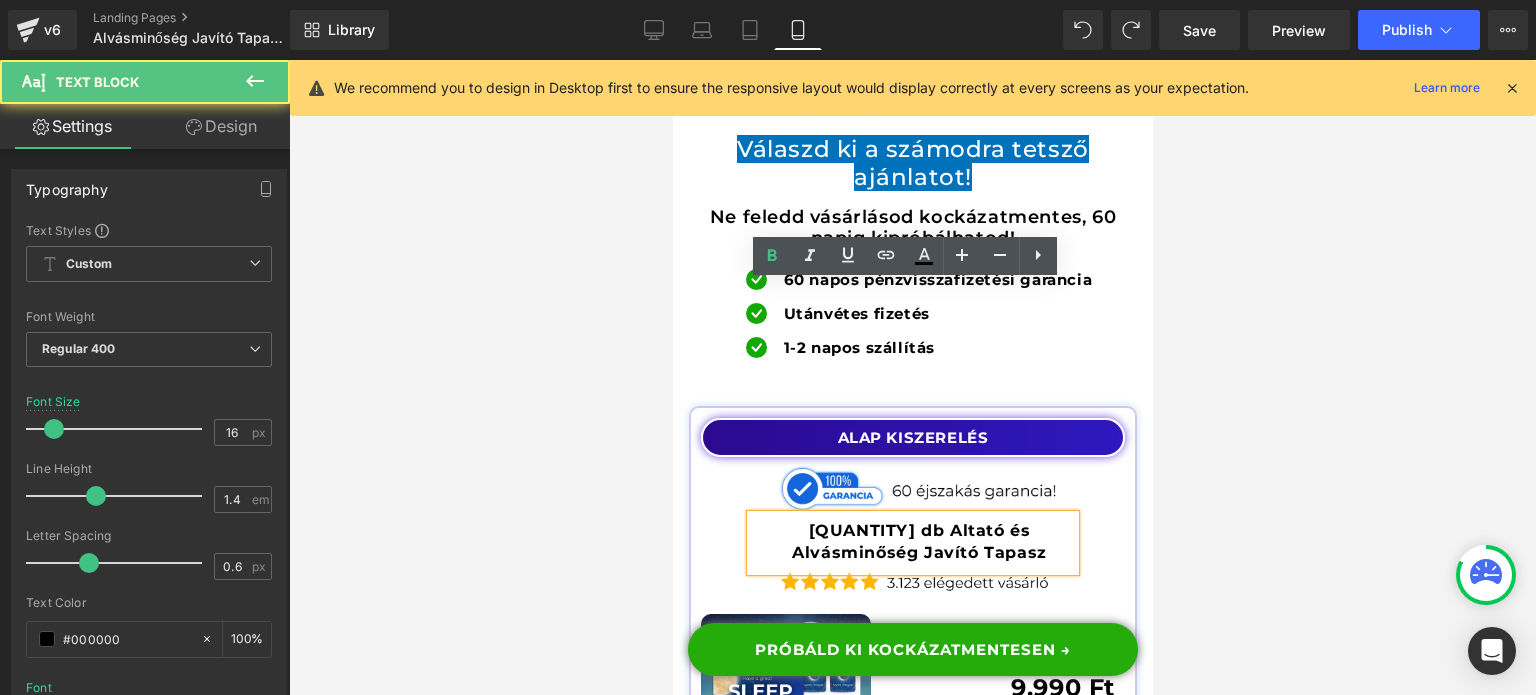 click on "[QUANTITY] db Altató és Alvásminőség Javító Tapasz" at bounding box center [918, 541] 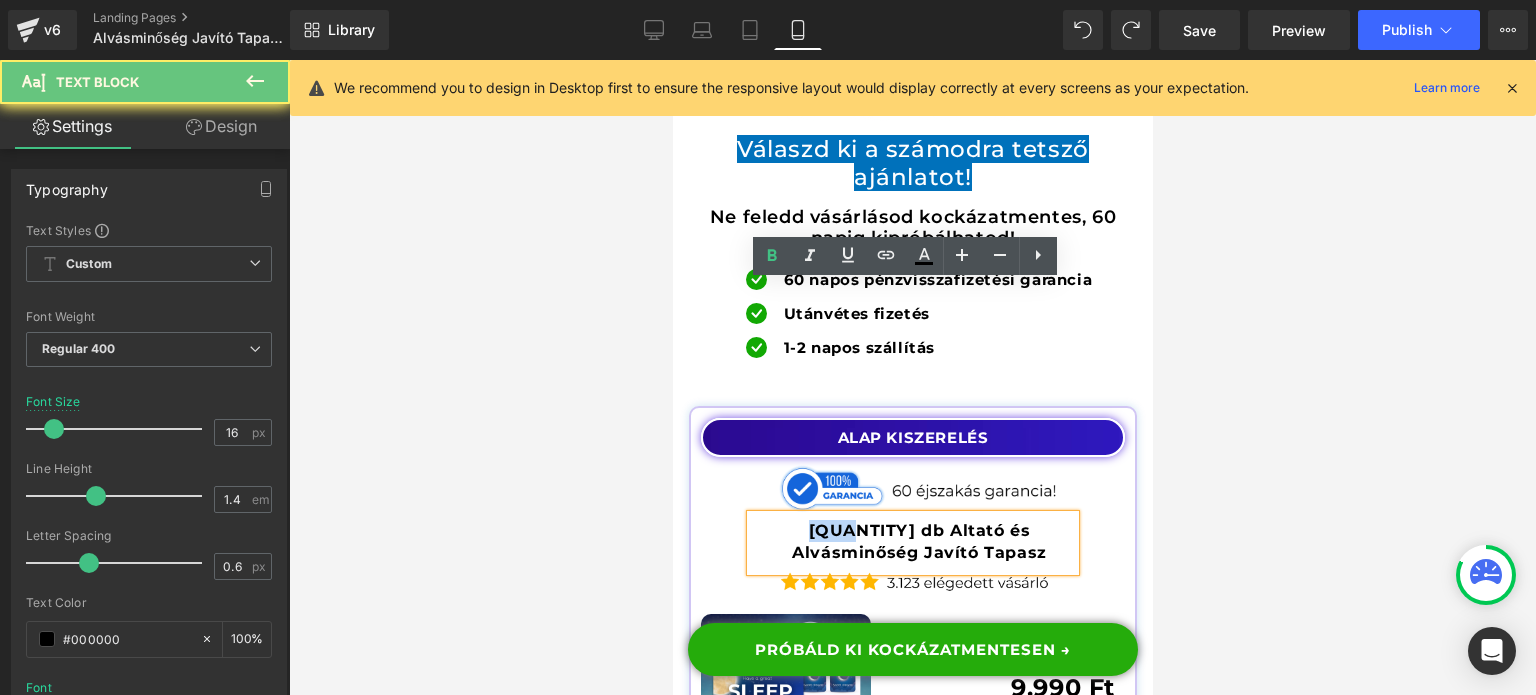 click on "[QUANTITY] db Altató és Alvásminőség Javító Tapasz" at bounding box center (918, 541) 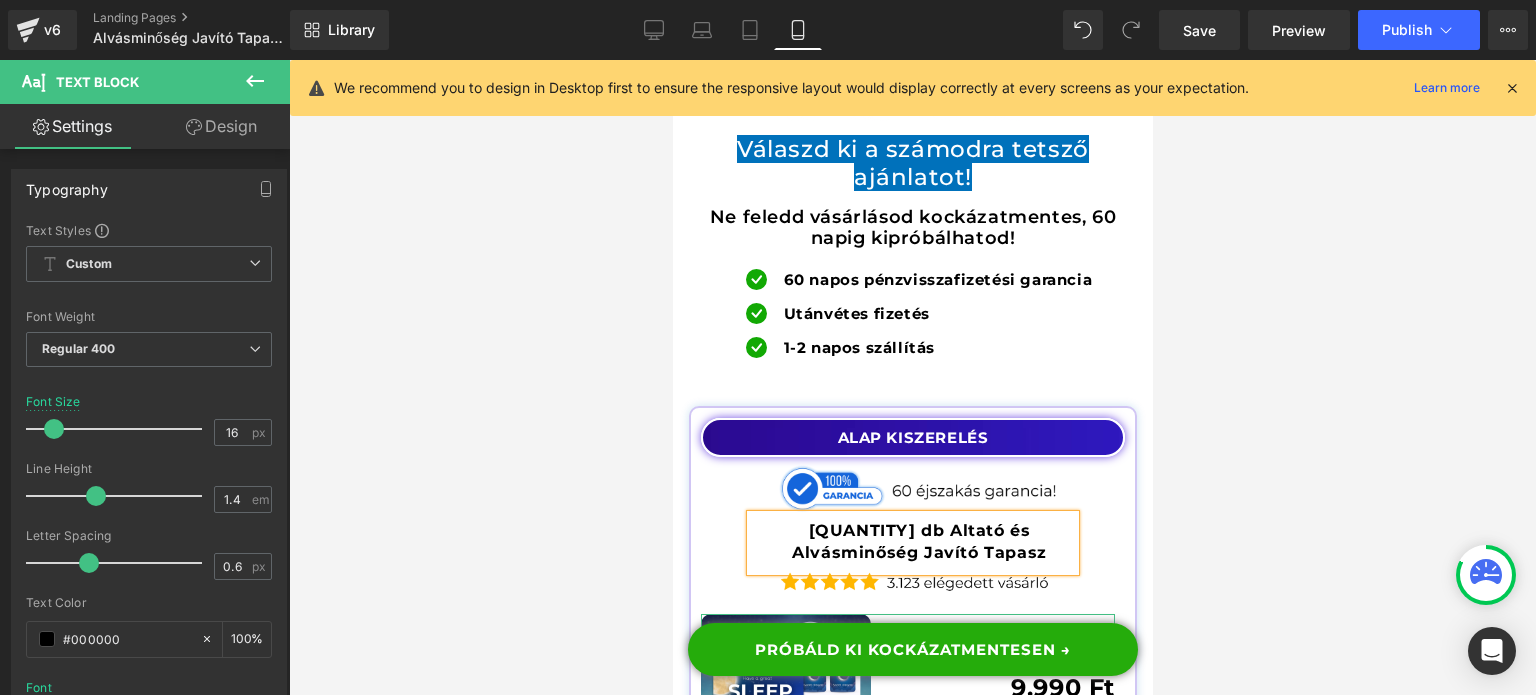 click on "Heading" at bounding box center [897, 643] 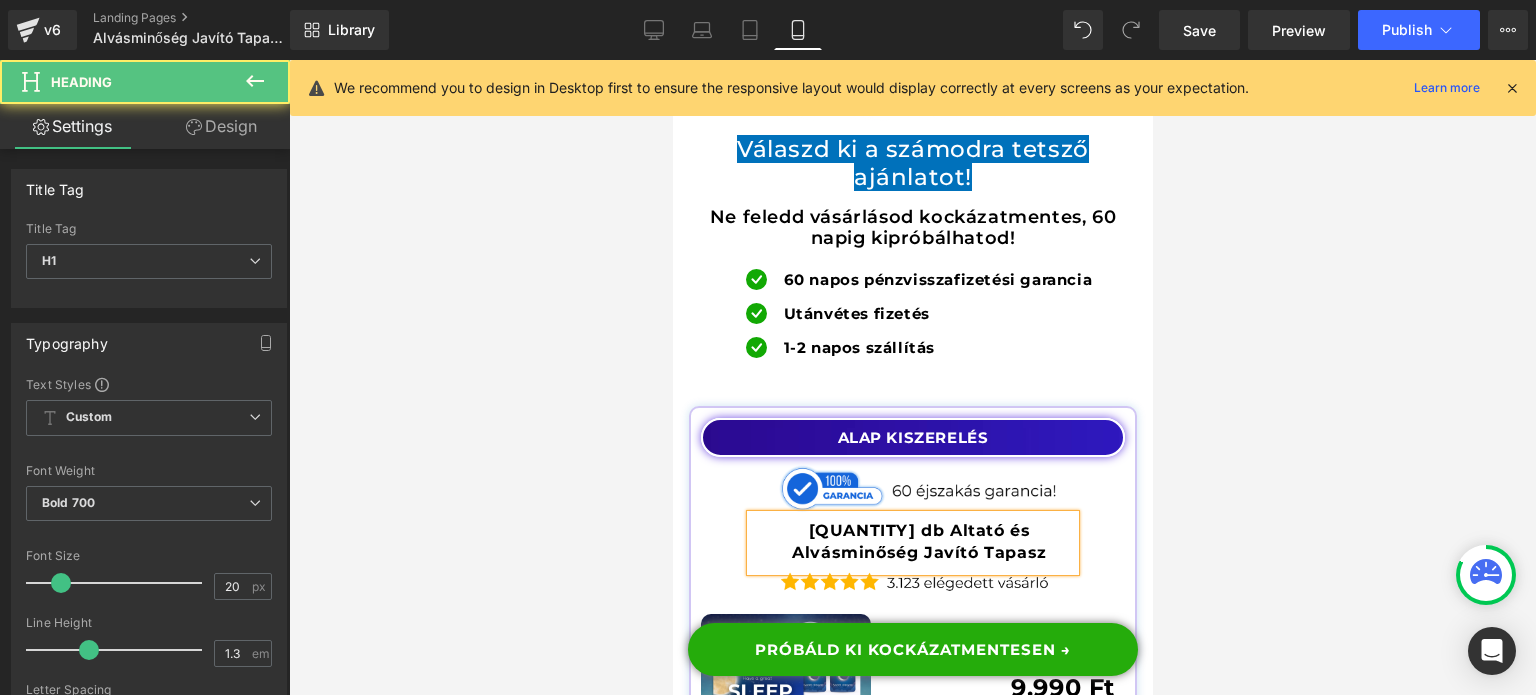 click at bounding box center (903, 719) 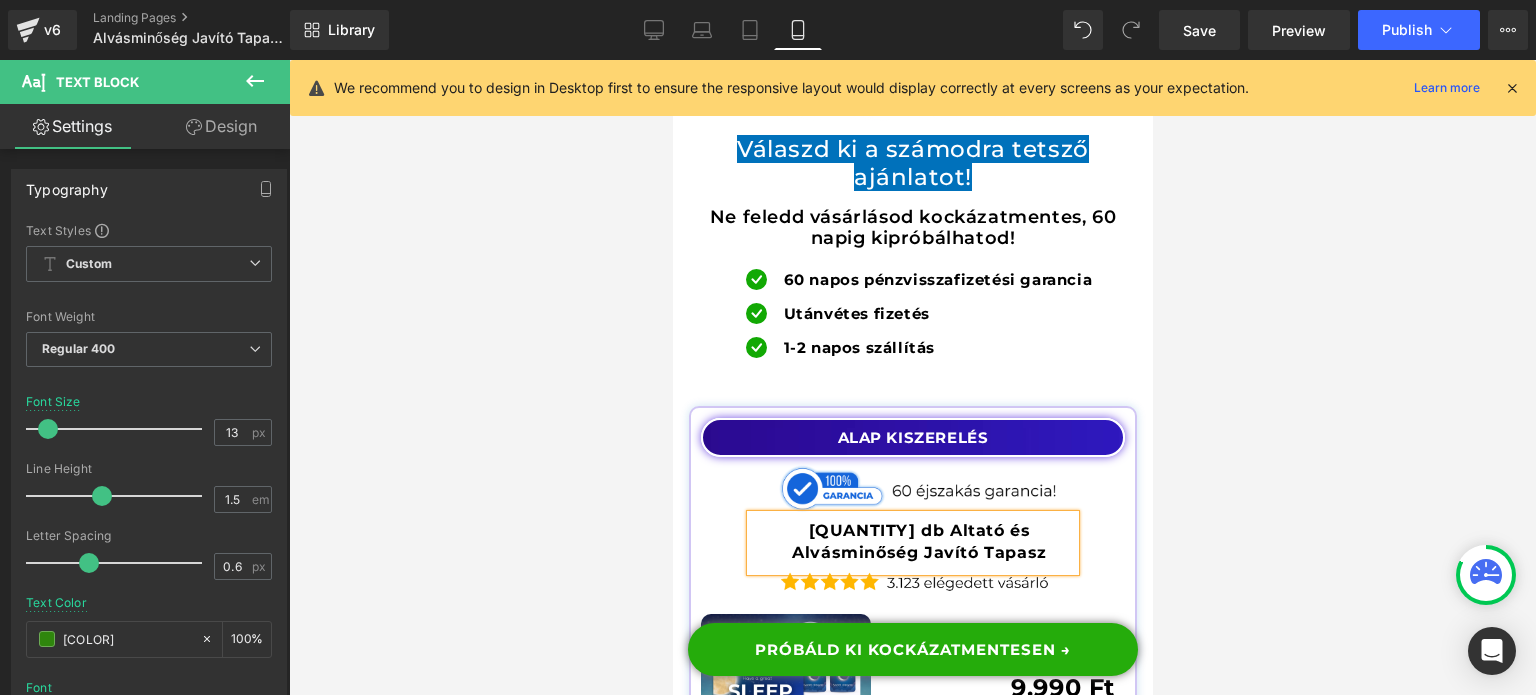 click at bounding box center [785, 699] 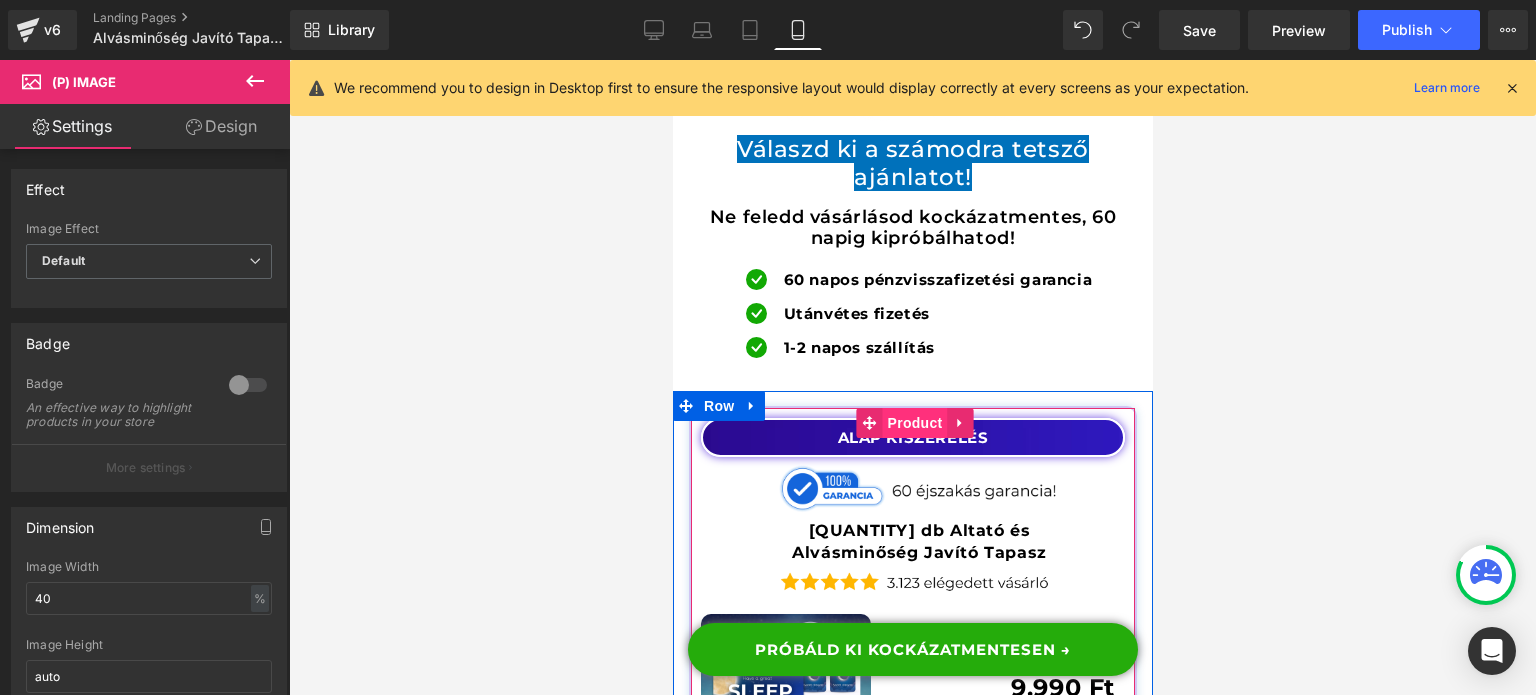 click on "Product" at bounding box center [914, 423] 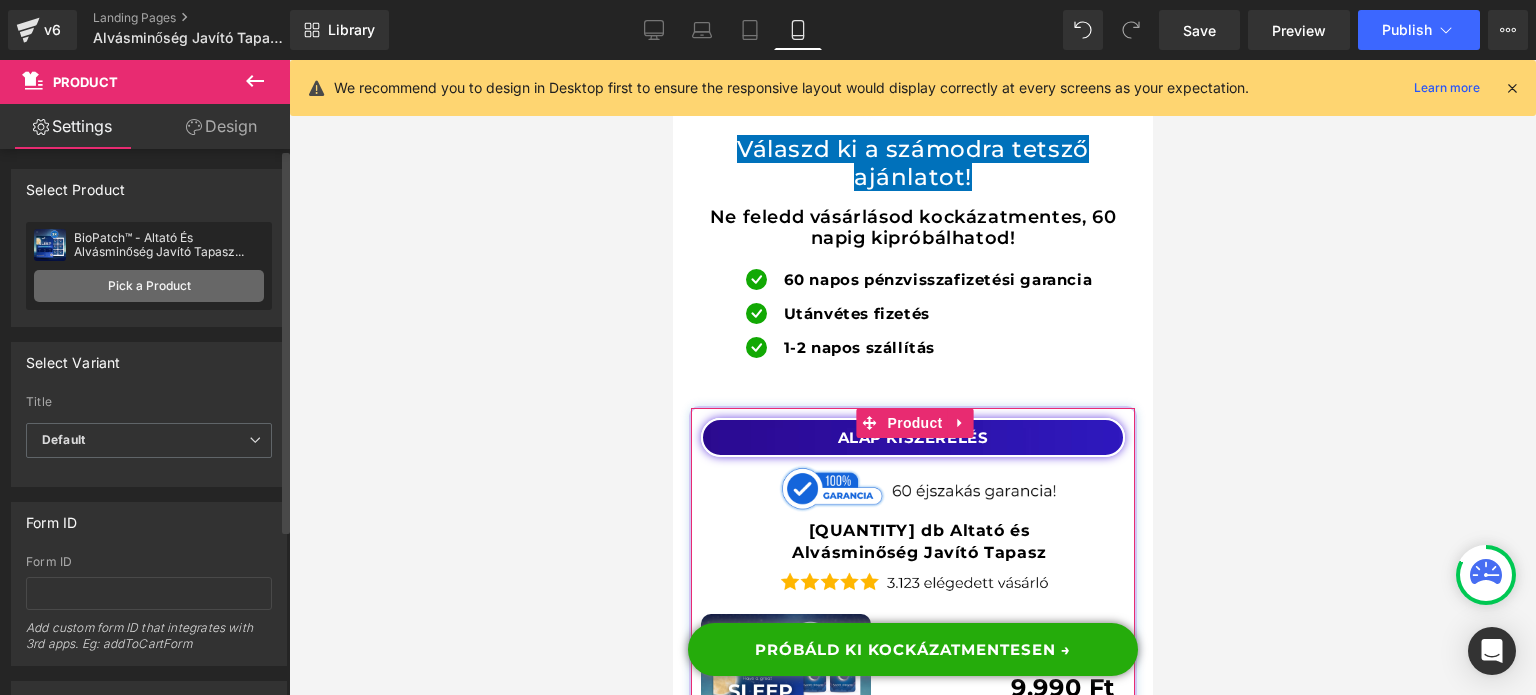 click on "Pick a Product" at bounding box center [149, 286] 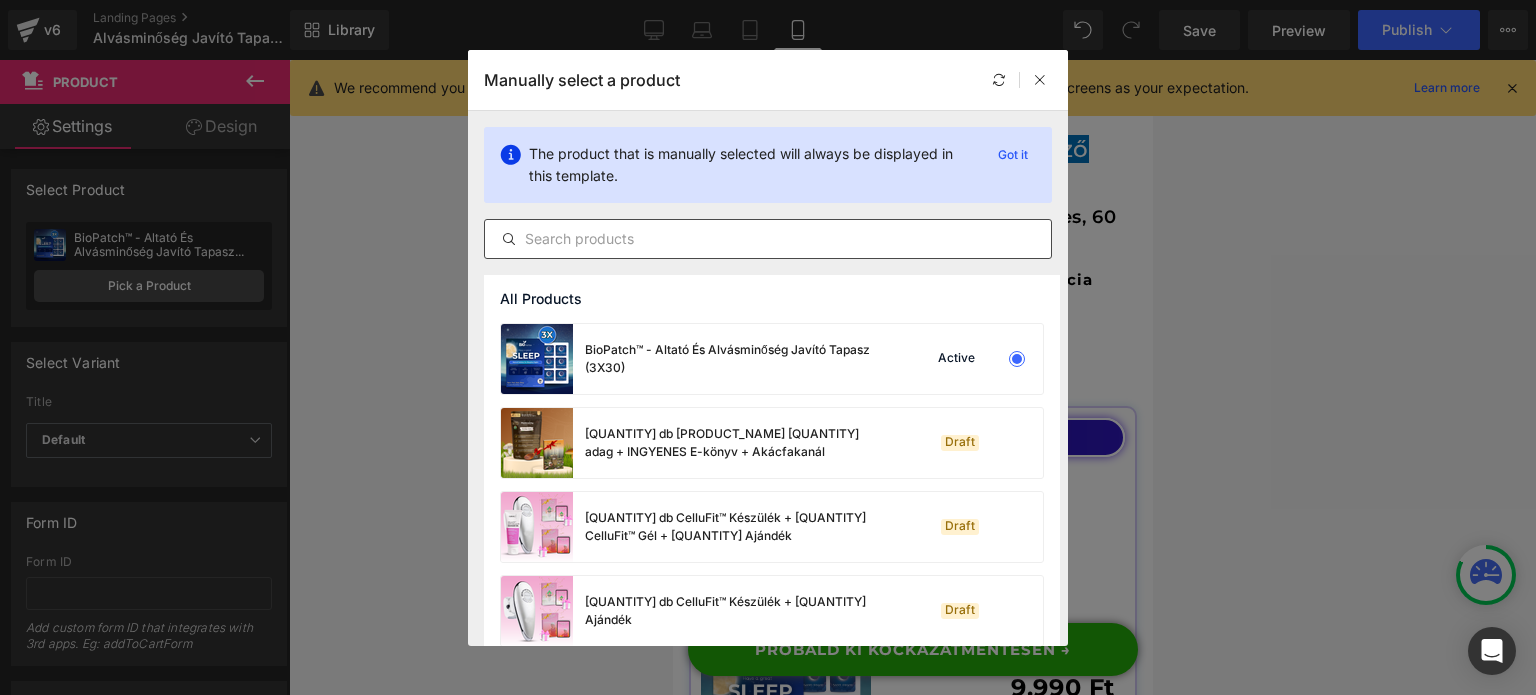 click at bounding box center [768, 239] 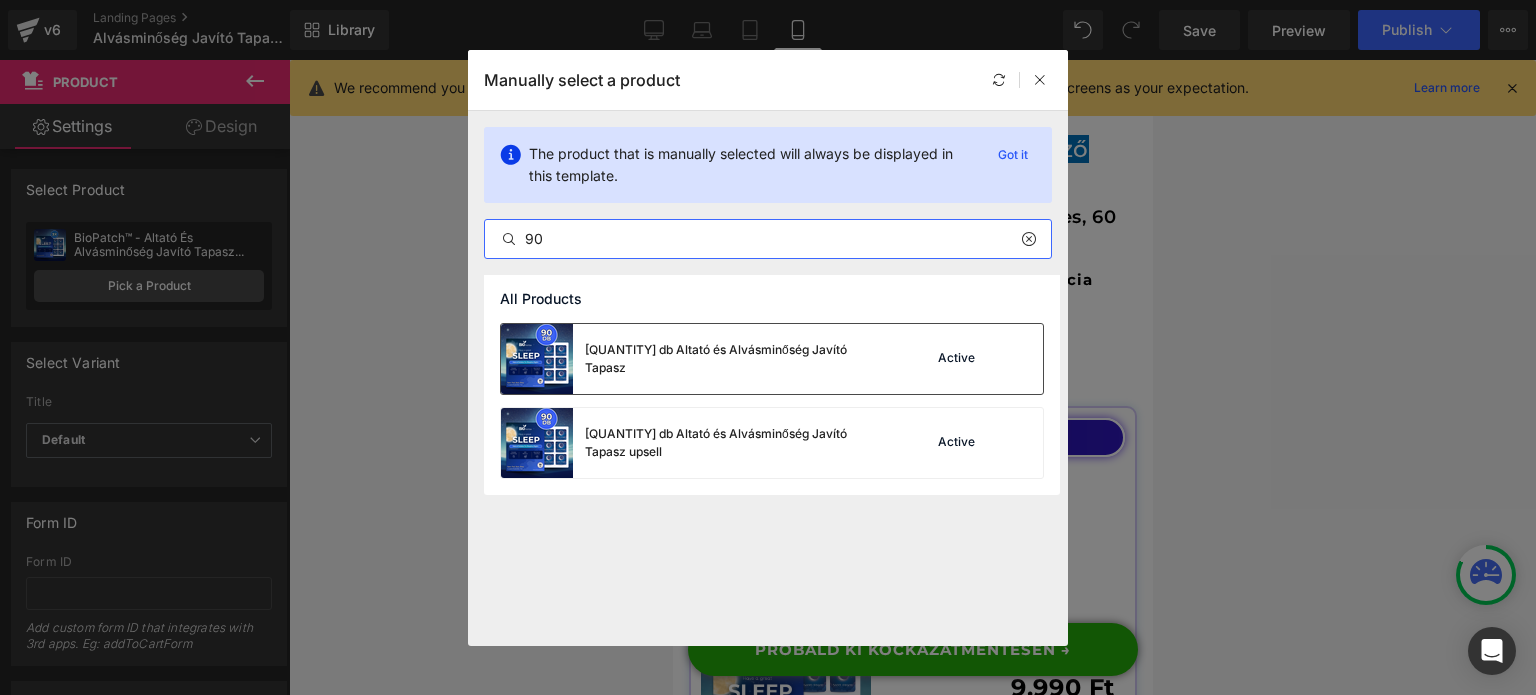 type on "90" 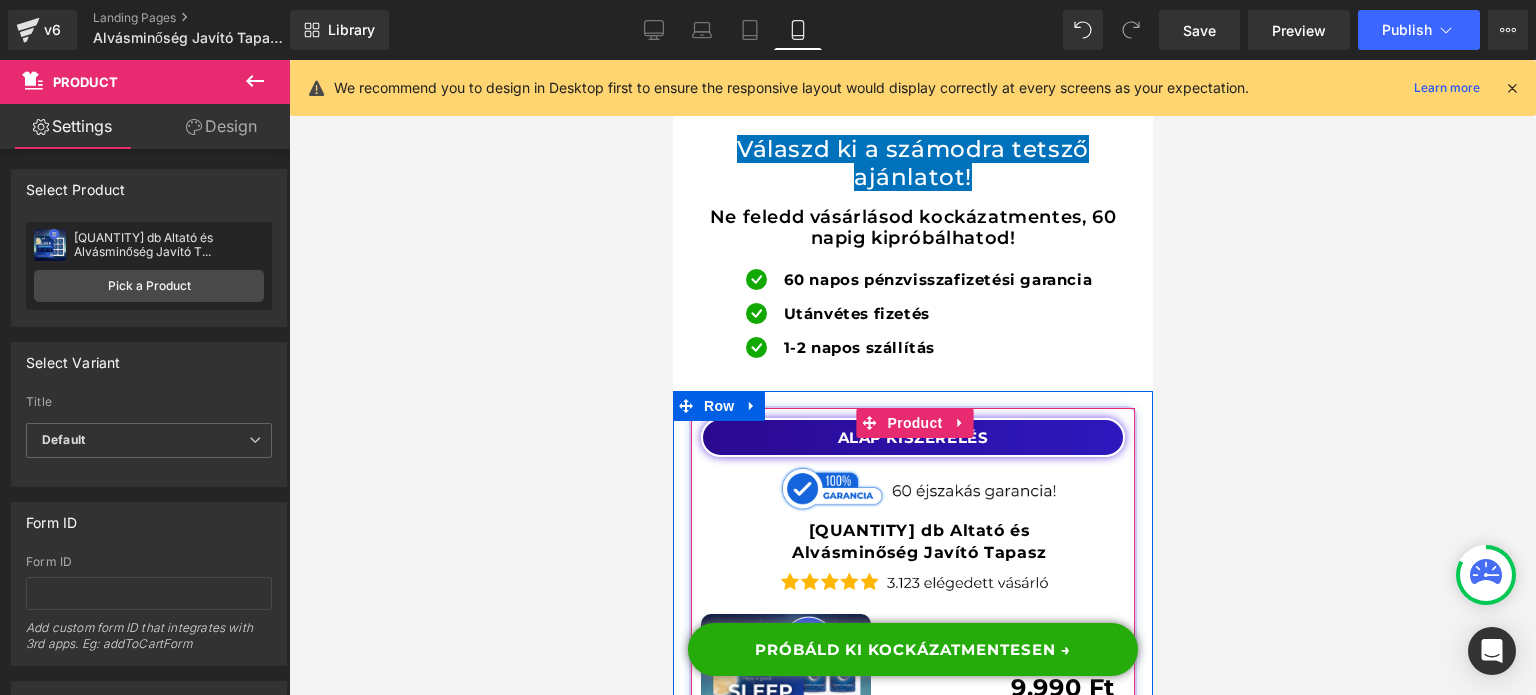 click 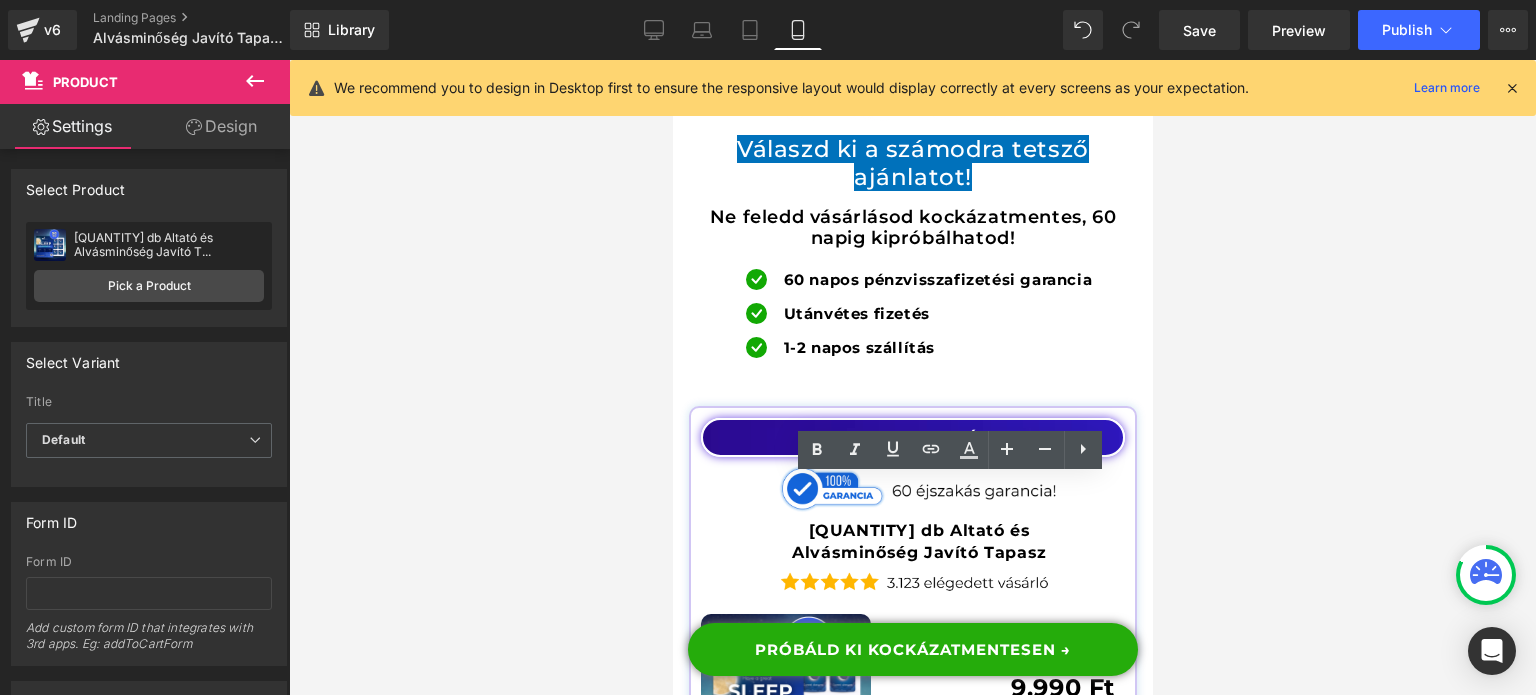 click on "Egy tapasz ára: 111 Ft" at bounding box center (1037, 718) 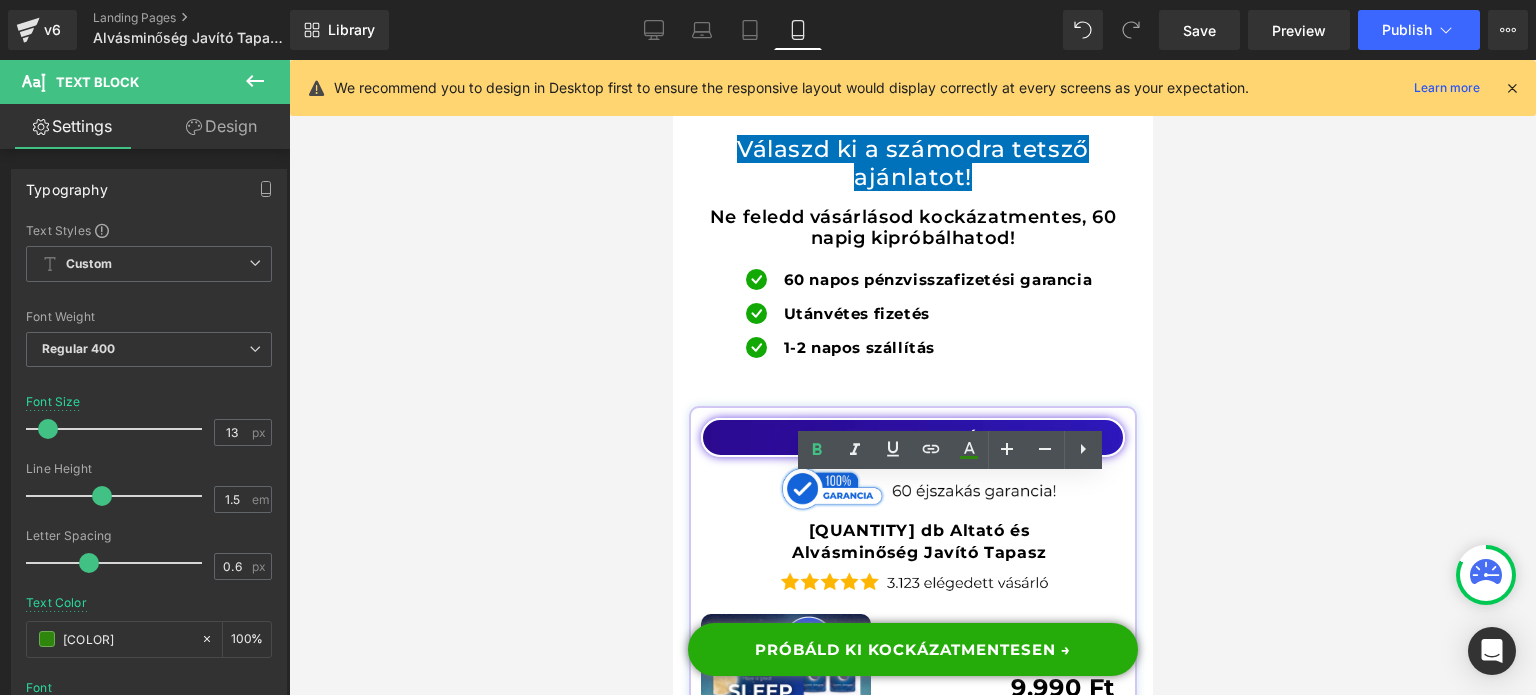 type 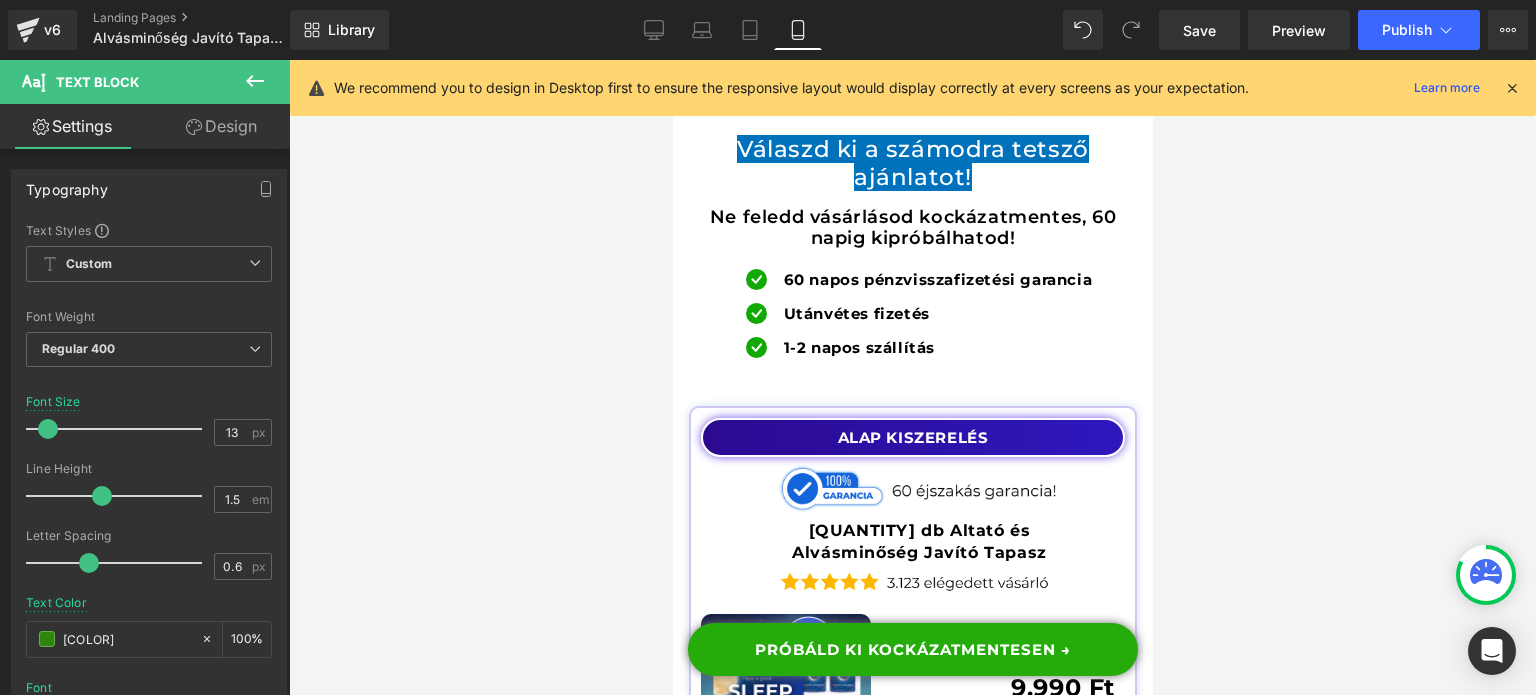 click at bounding box center (912, 377) 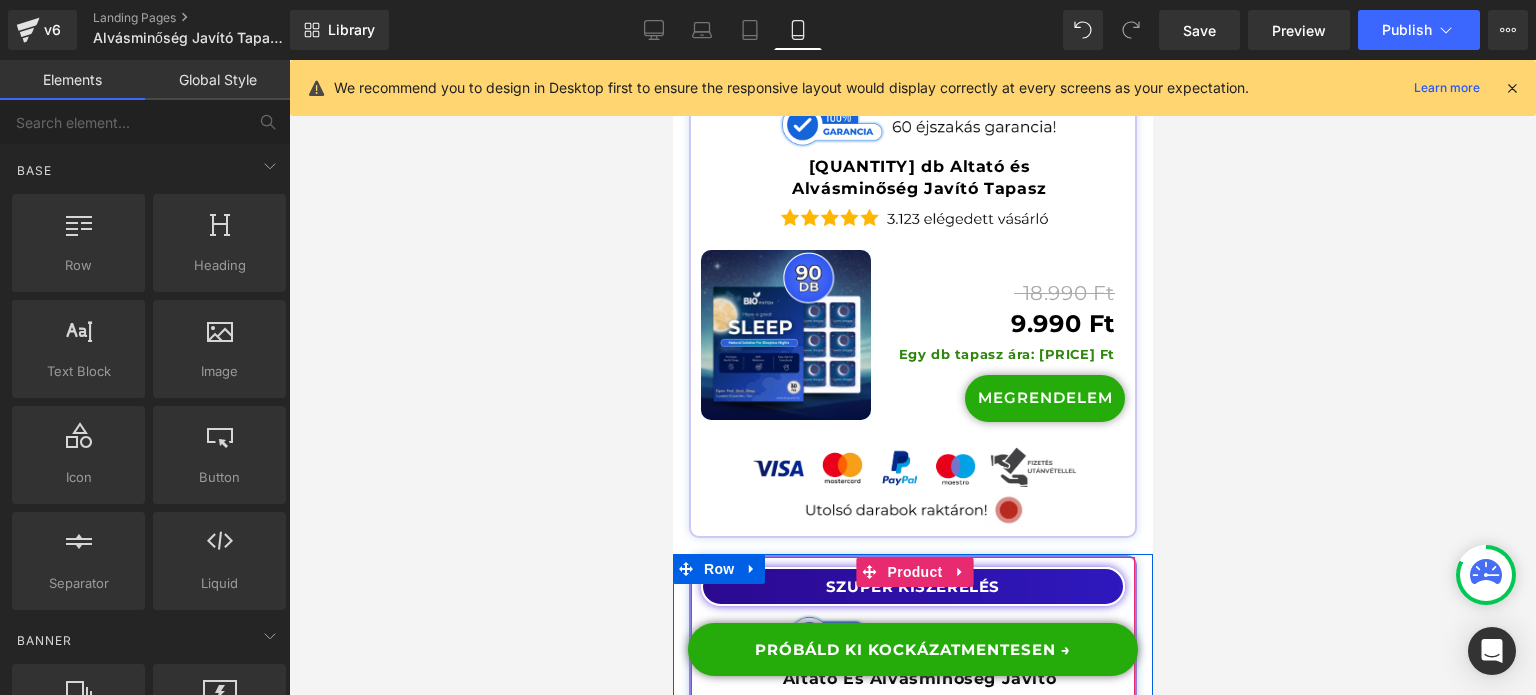 scroll, scrollTop: 22712, scrollLeft: 0, axis: vertical 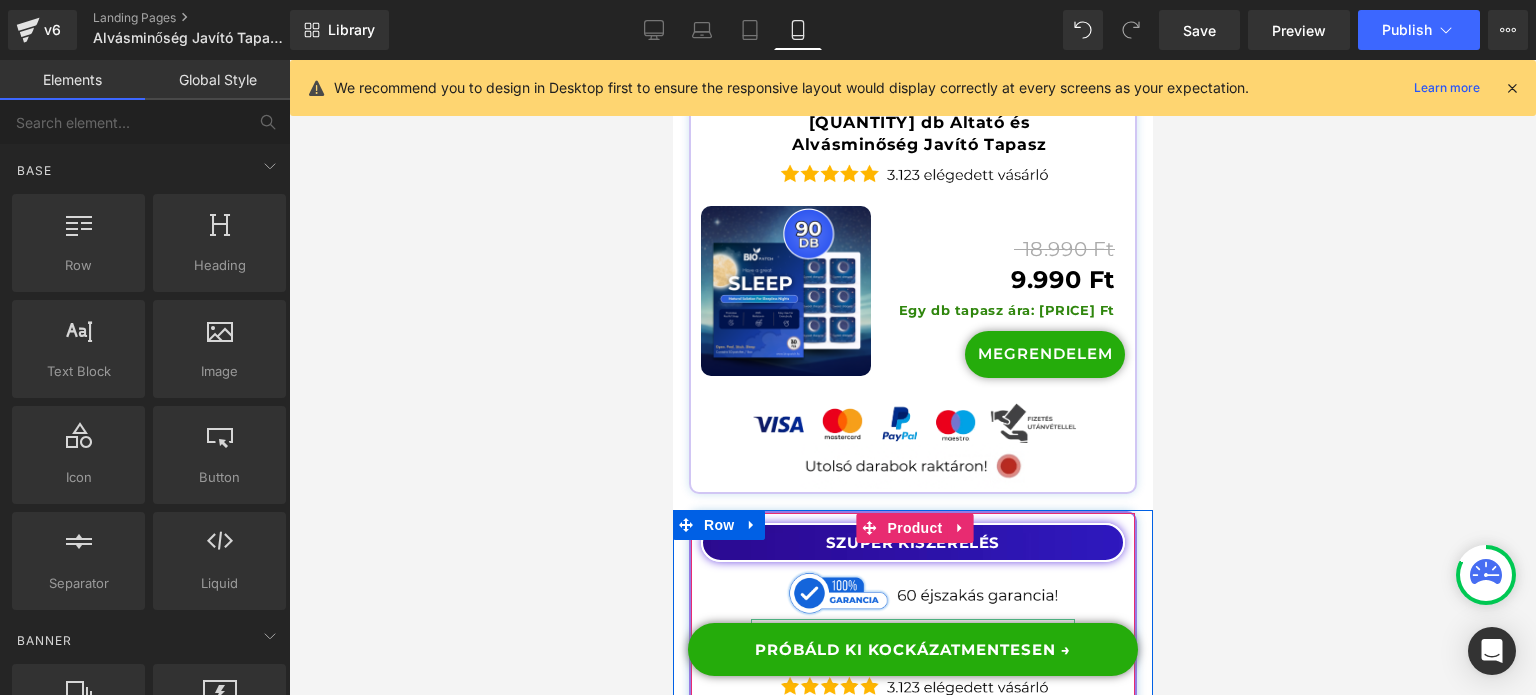 click on "Altató És Alvásminőség Javító Tapasz (6X30 Tapasz)" at bounding box center [918, 646] 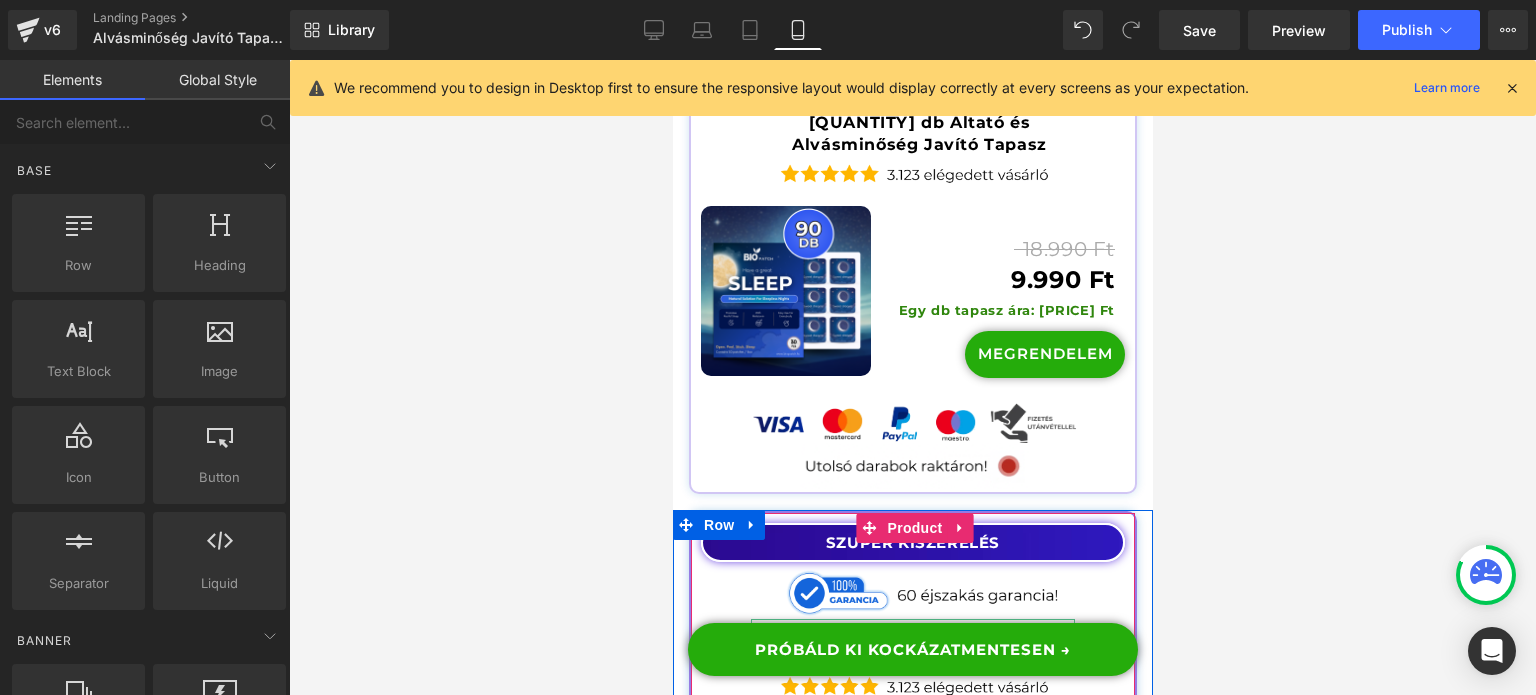 click on "Altató És Alvásminőség Javító Tapasz (6X30 Tapasz)" at bounding box center (918, 646) 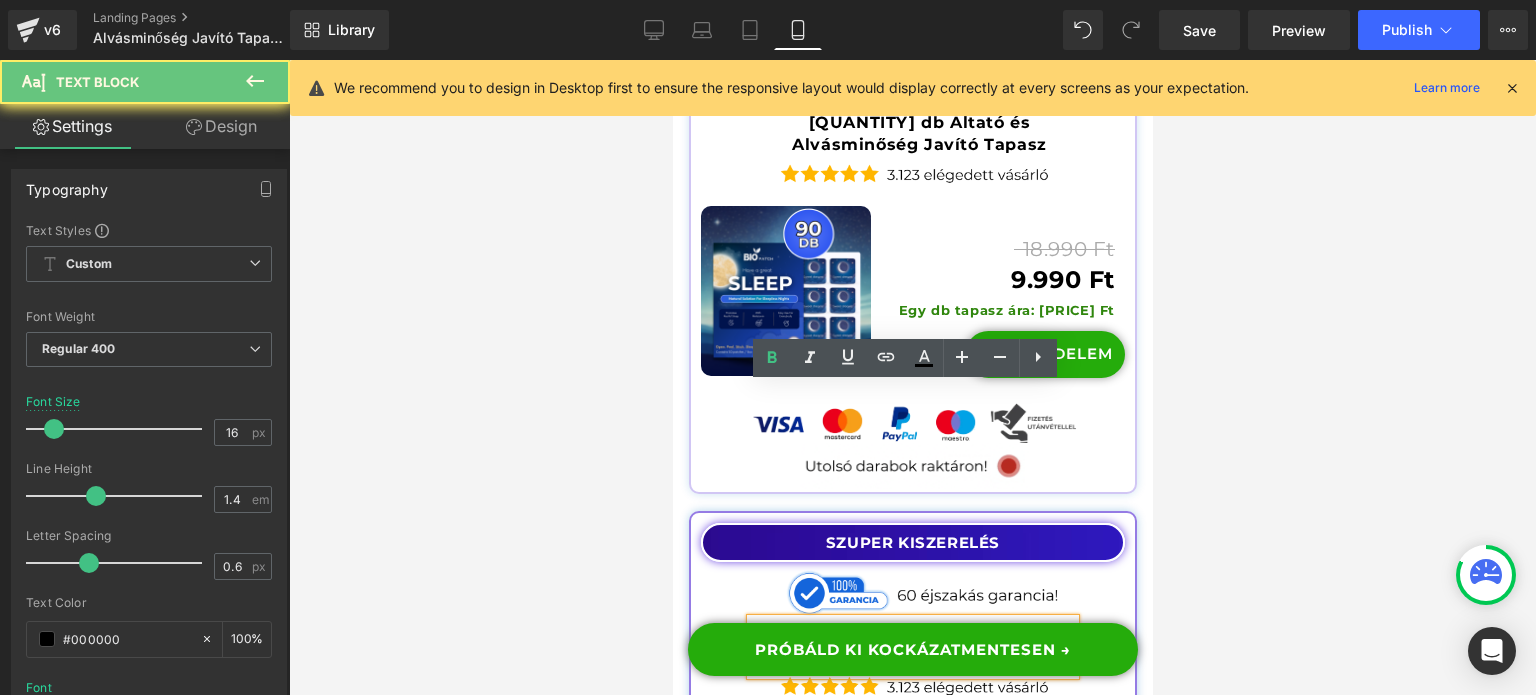 click on "Altató És Alvásminőség Javító Tapasz (6X30 Tapasz)" at bounding box center (918, 646) 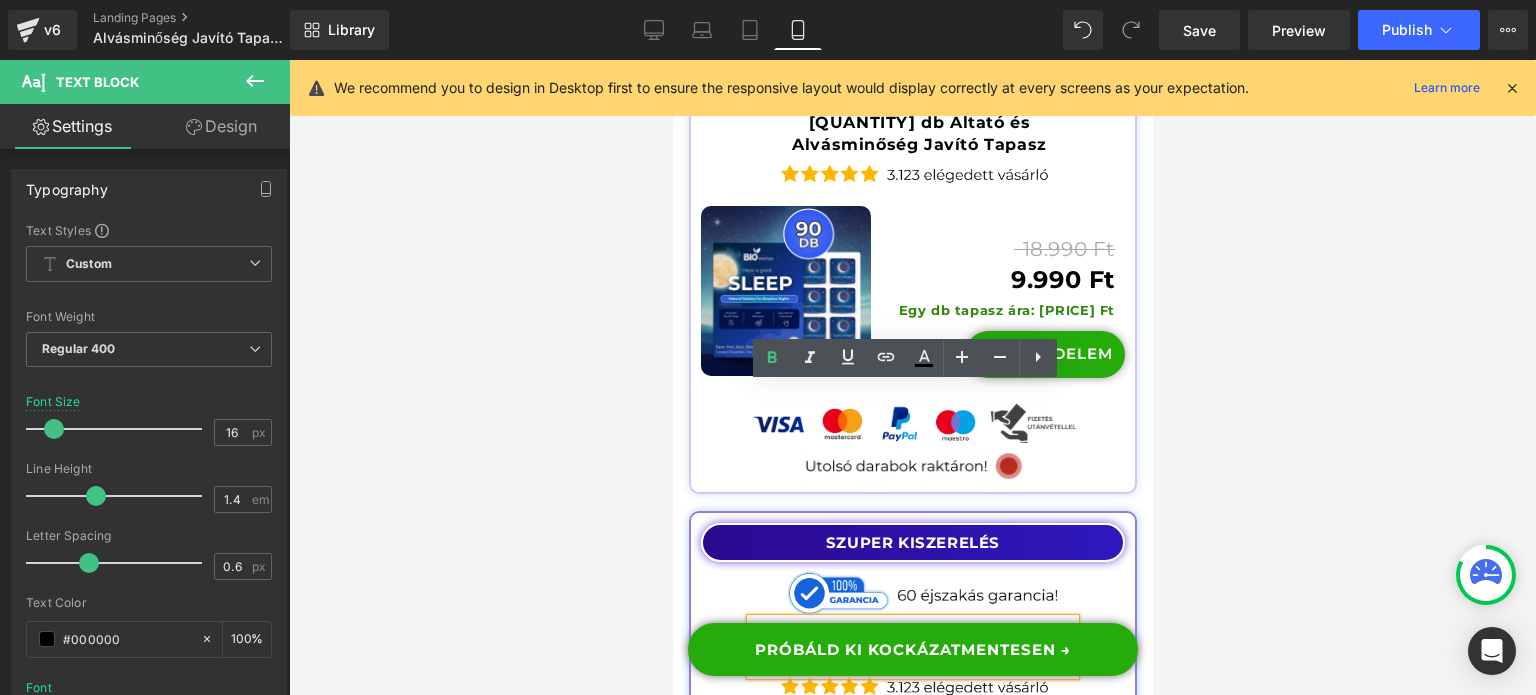 paste 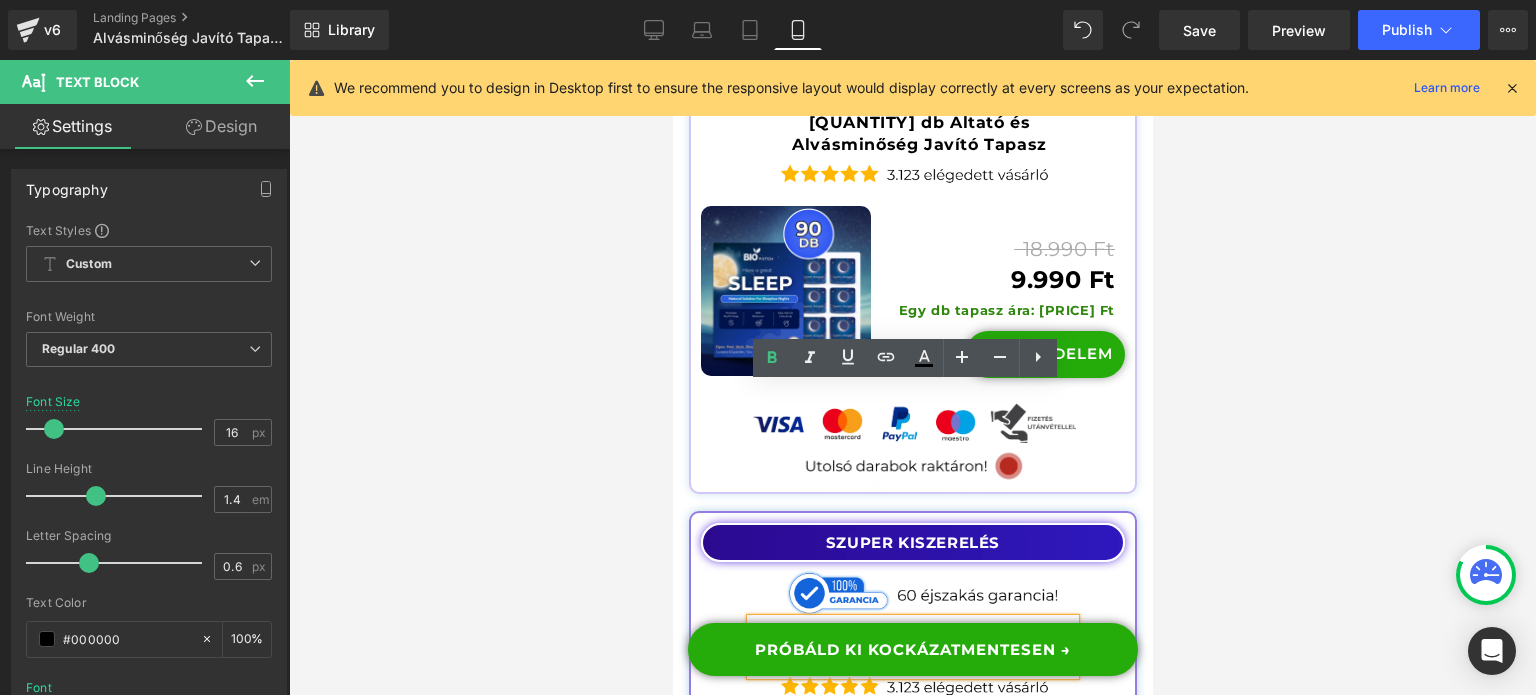 type 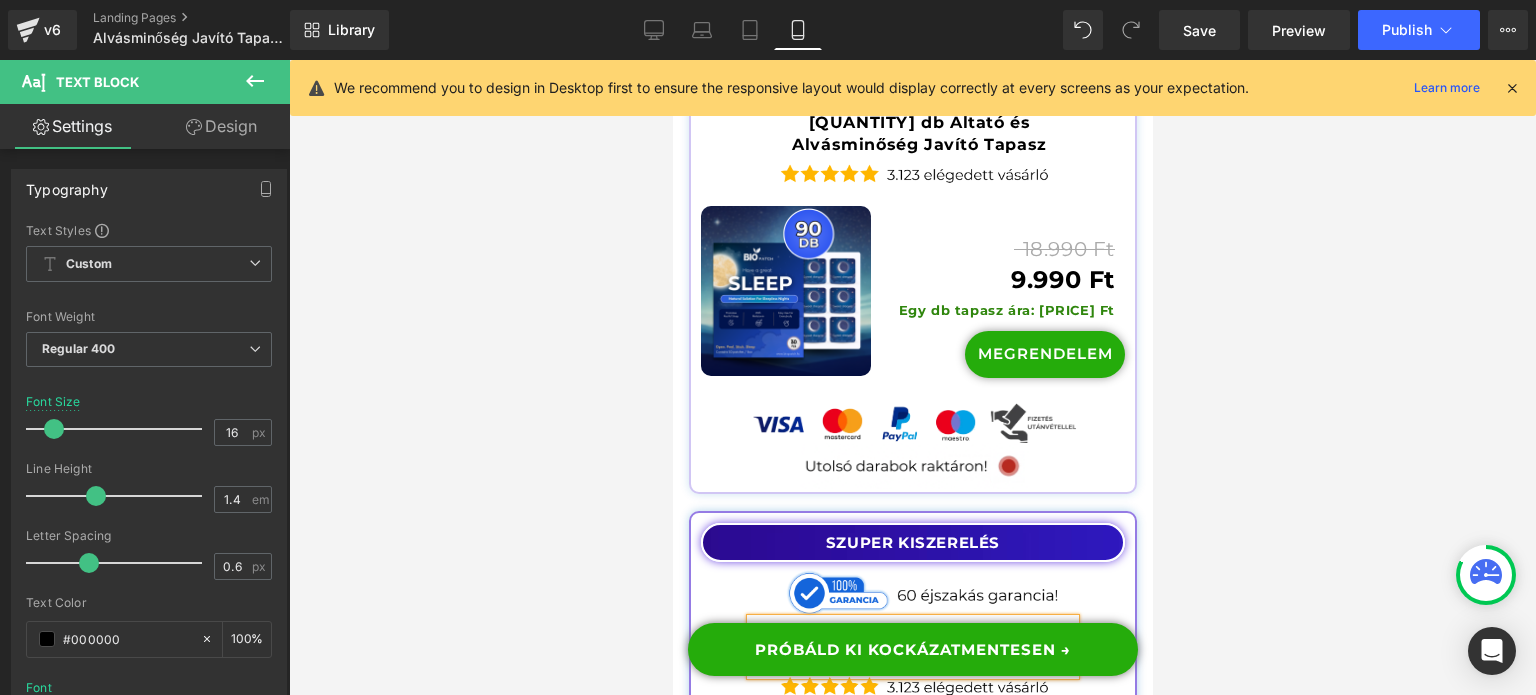 click on "[QUANTITY] db Altató és Alvásminőség Javító Tapasz" at bounding box center (918, 645) 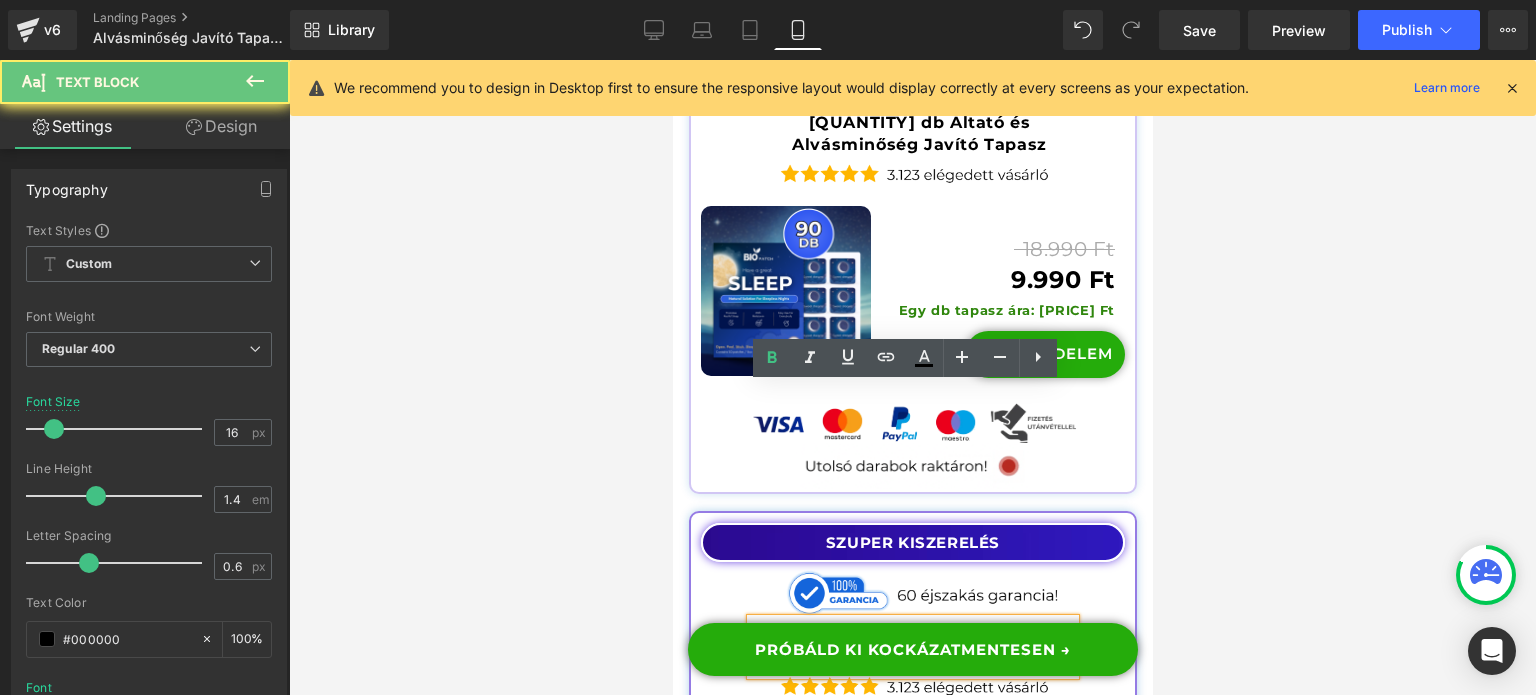 click on "[QUANTITY] db Altató és Alvásminőség Javító Tapasz" at bounding box center (918, 645) 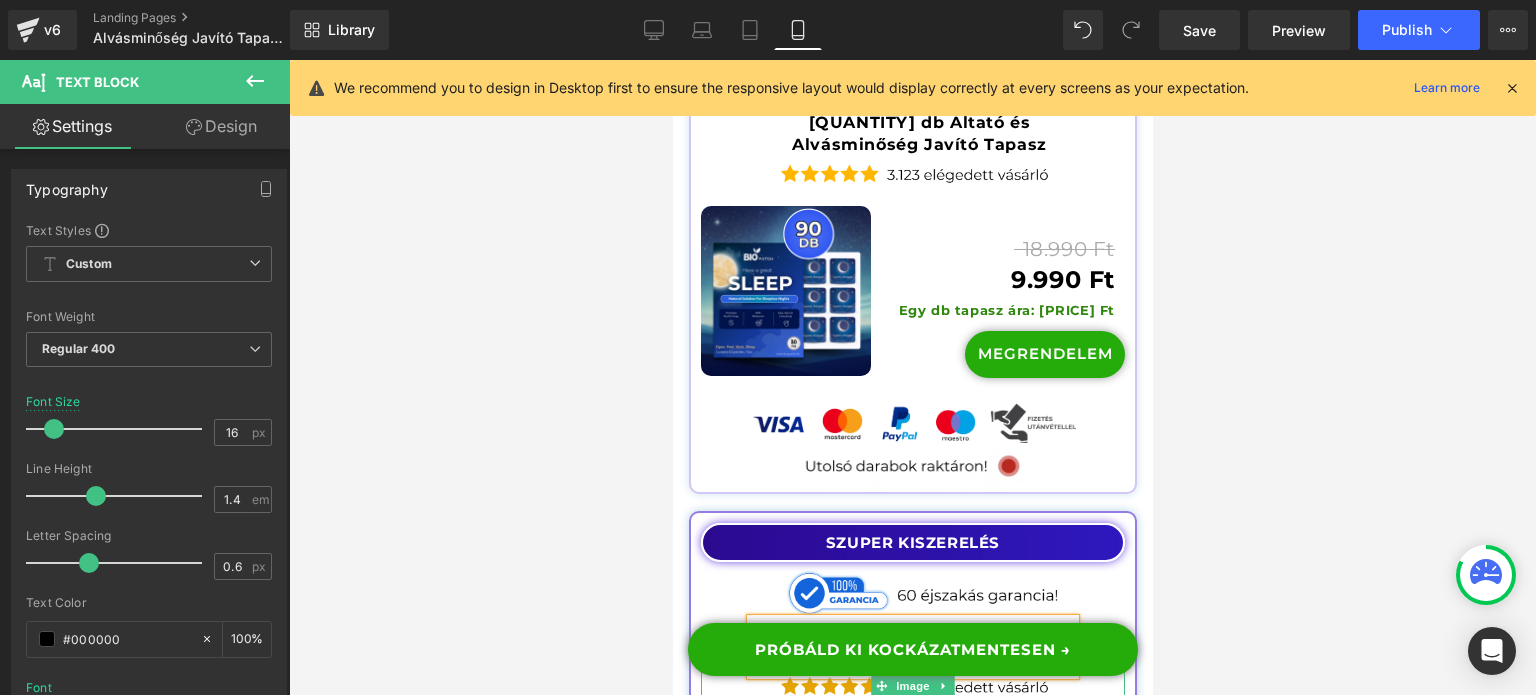 scroll, scrollTop: 22858, scrollLeft: 0, axis: vertical 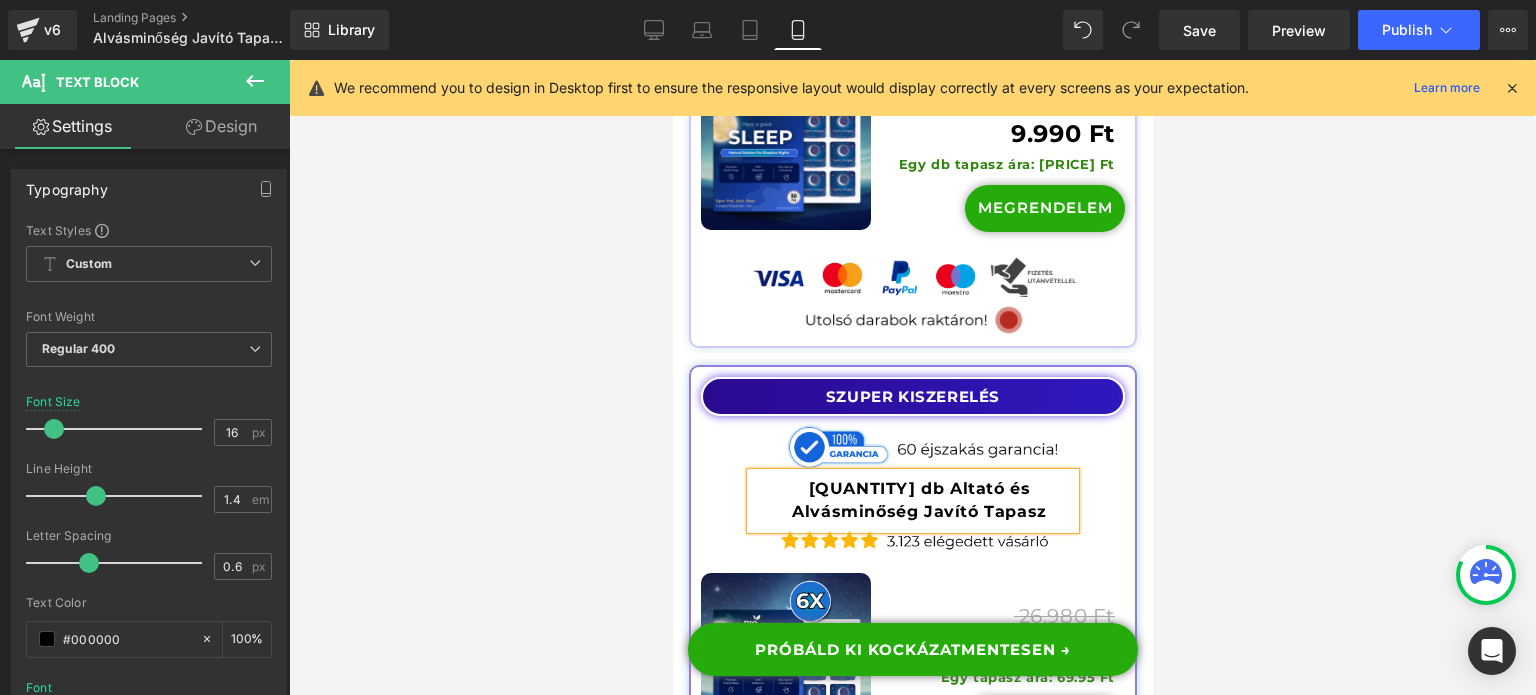 click on "Separator" at bounding box center [884, 616] 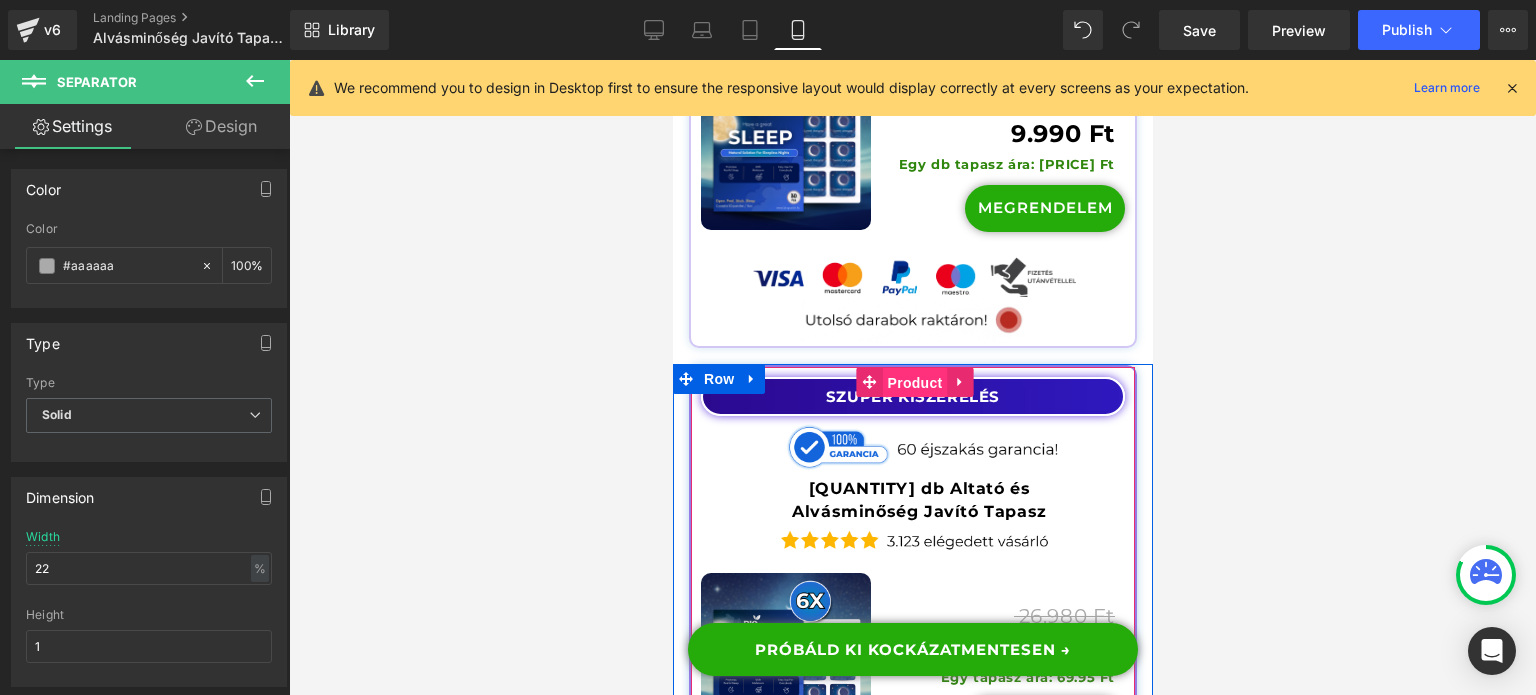 click on "Product" at bounding box center (914, 383) 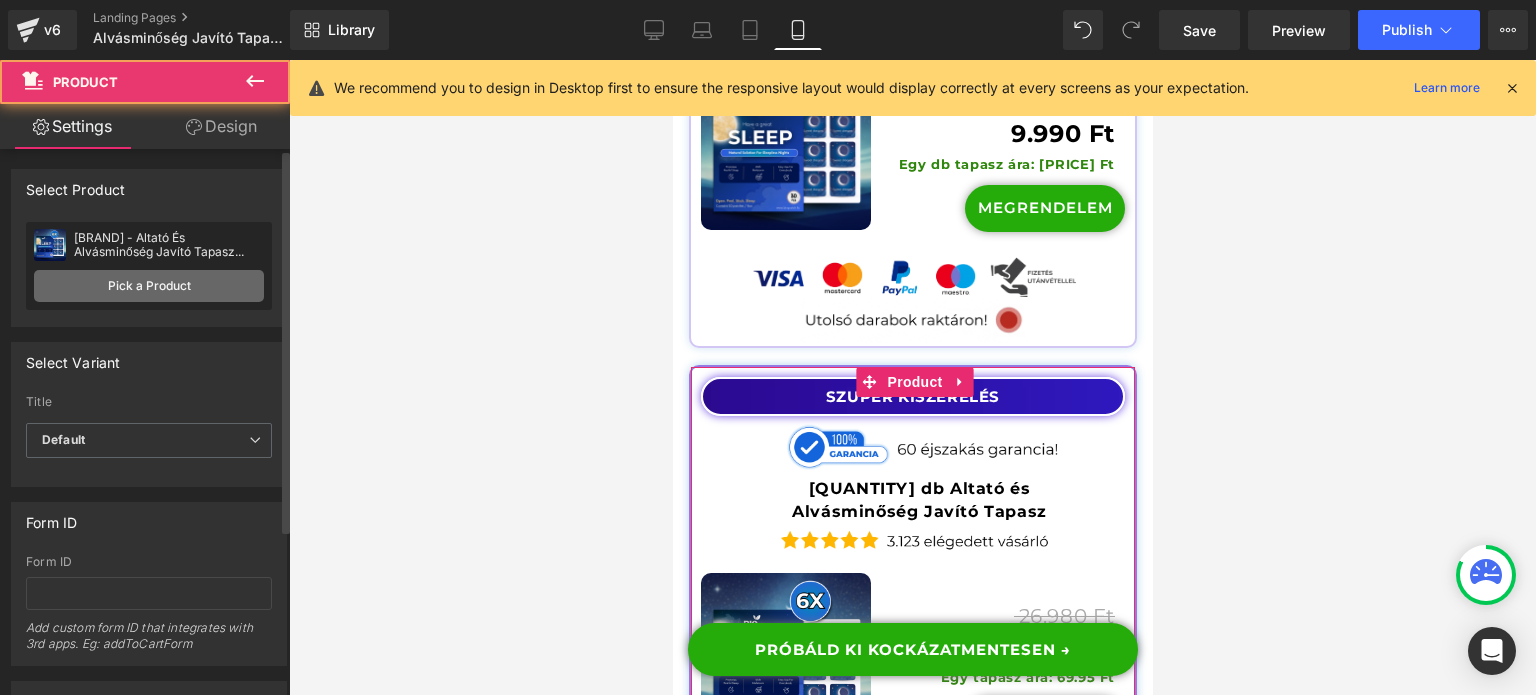 click on "Pick a Product" at bounding box center [149, 286] 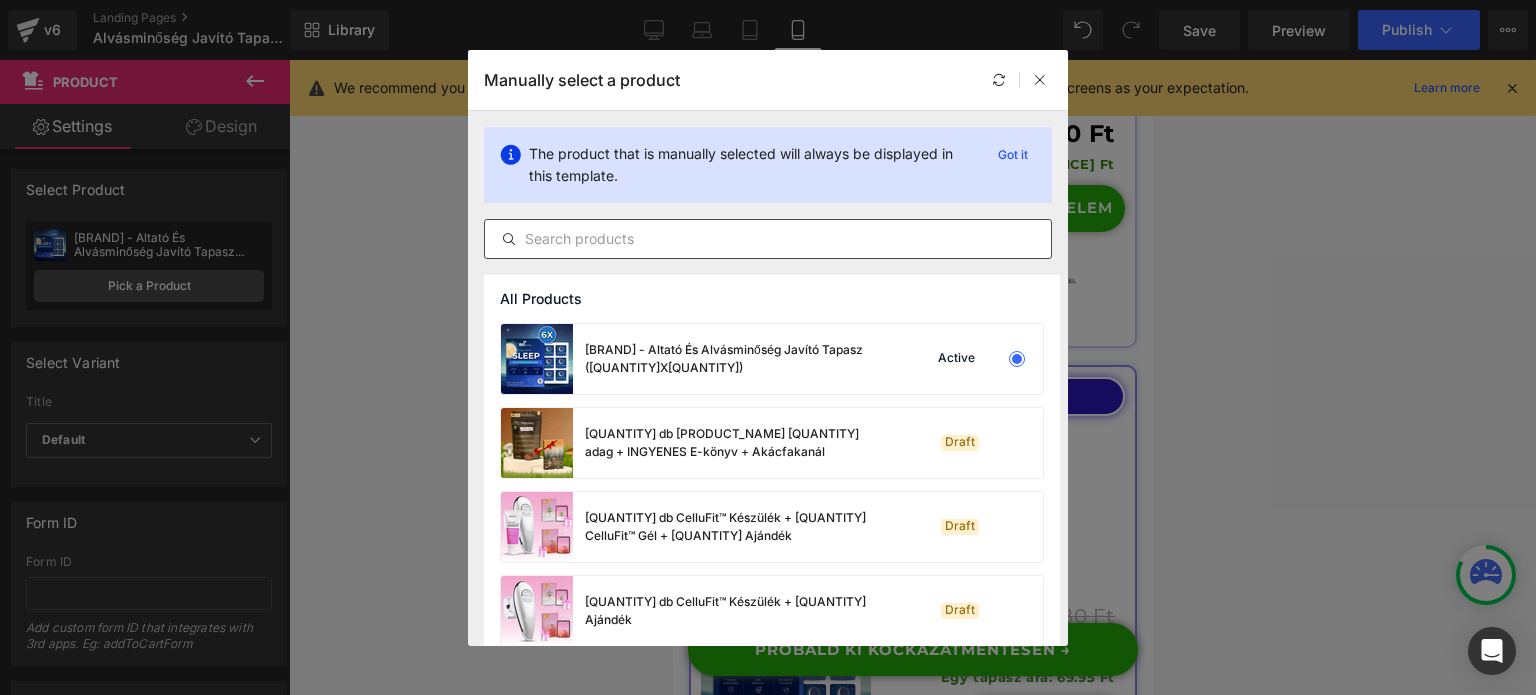 click at bounding box center [768, 239] 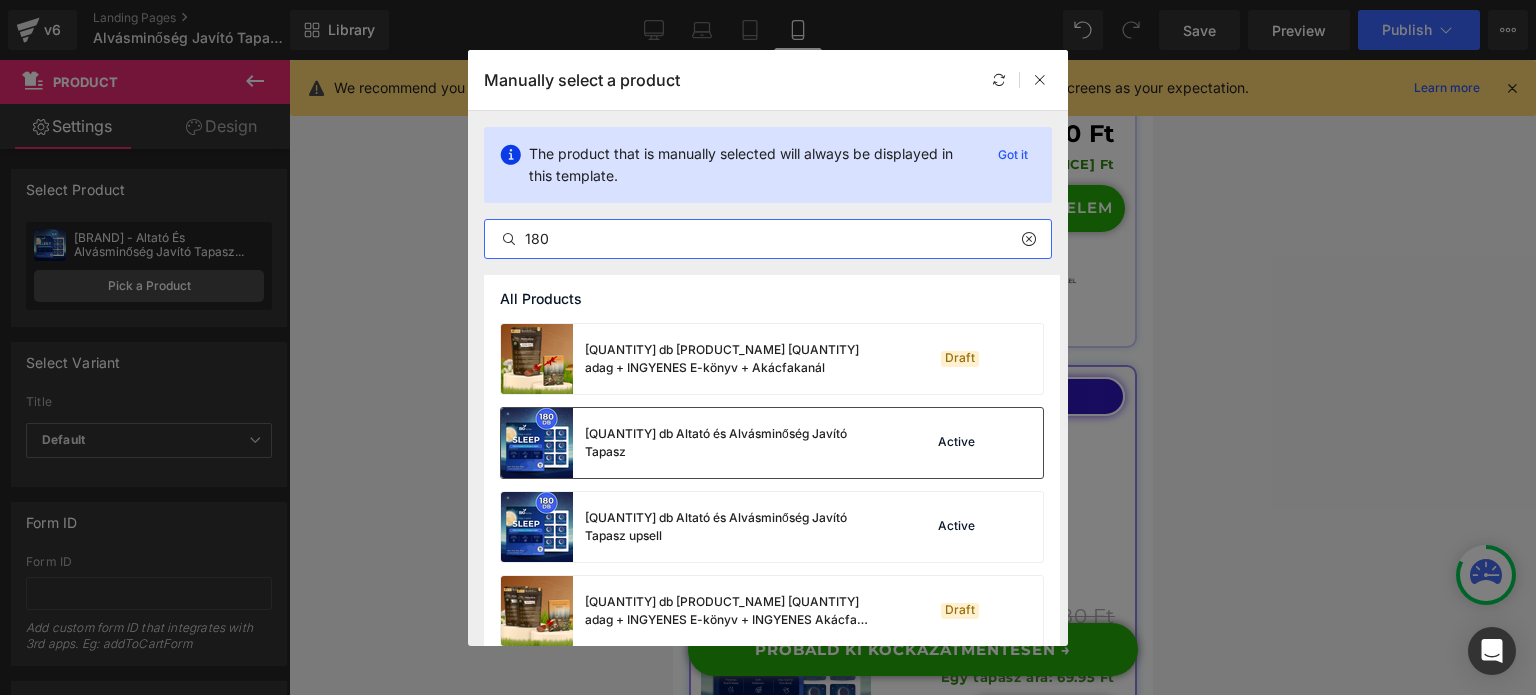 type on "180" 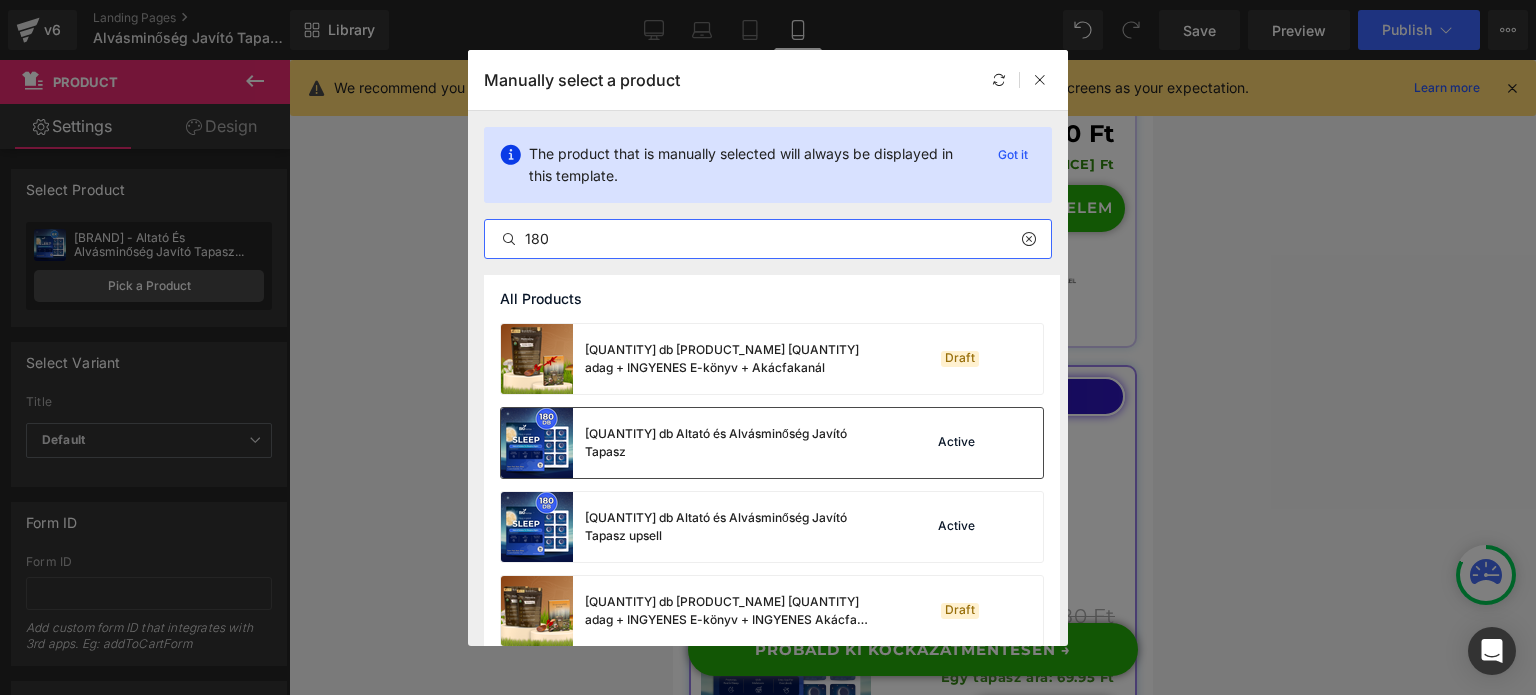 click on "[QUANTITY] db Altató és Alvásminőség Javító Tapasz" at bounding box center [735, 443] 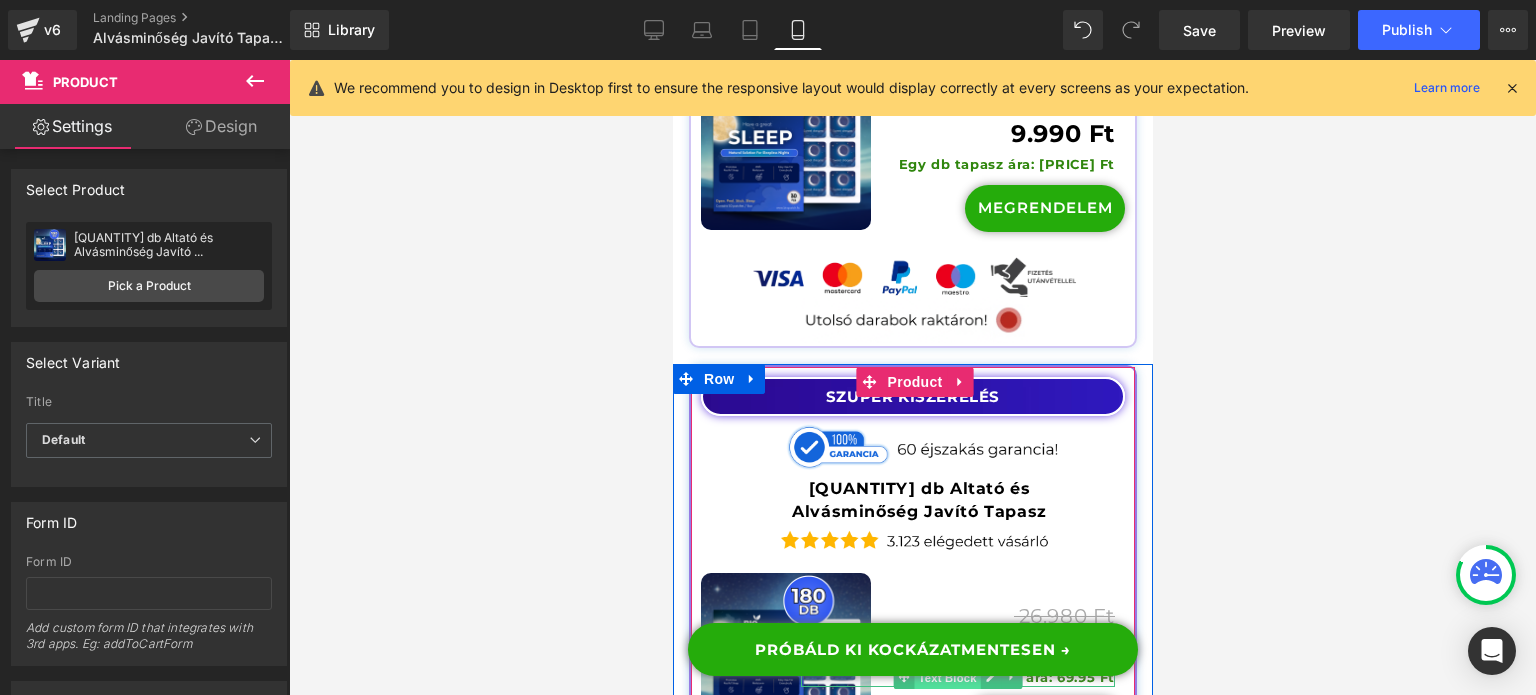 click on "Text Block" at bounding box center (947, 678) 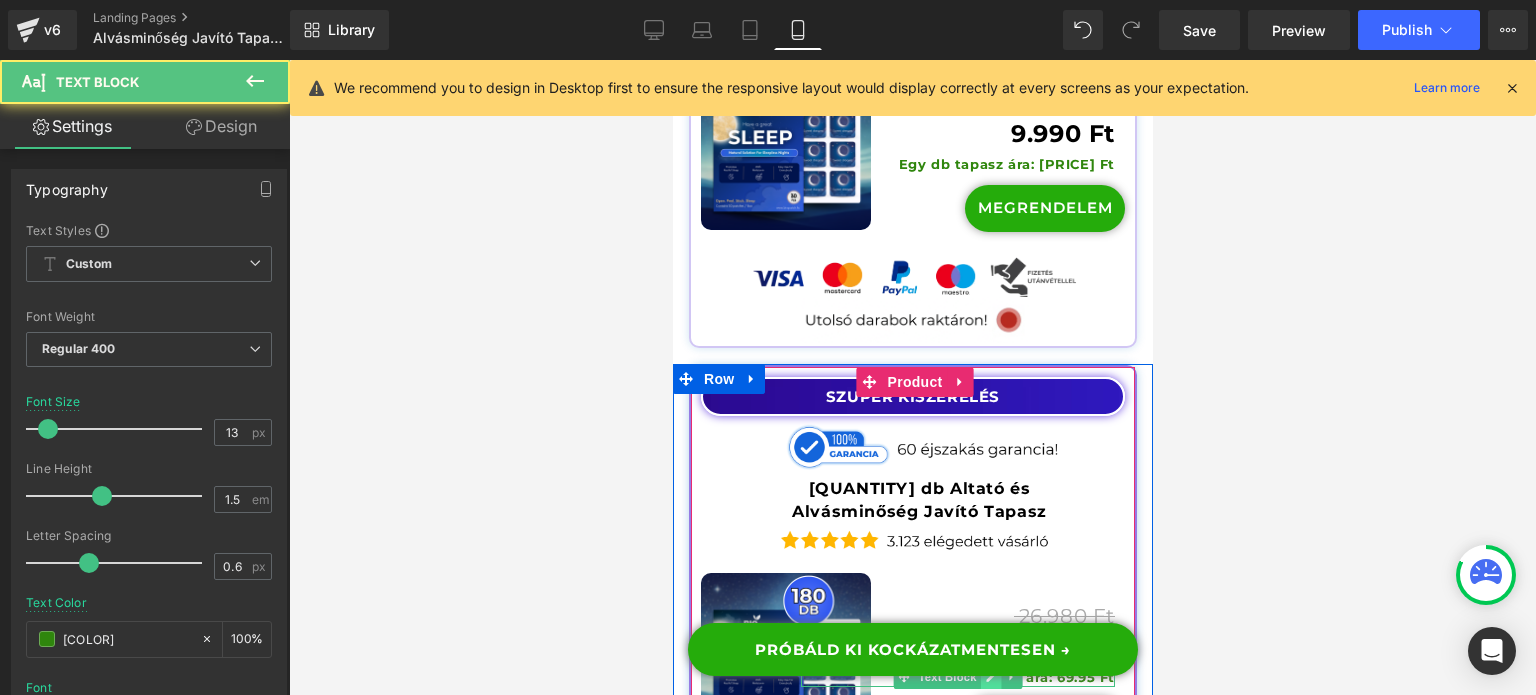 click 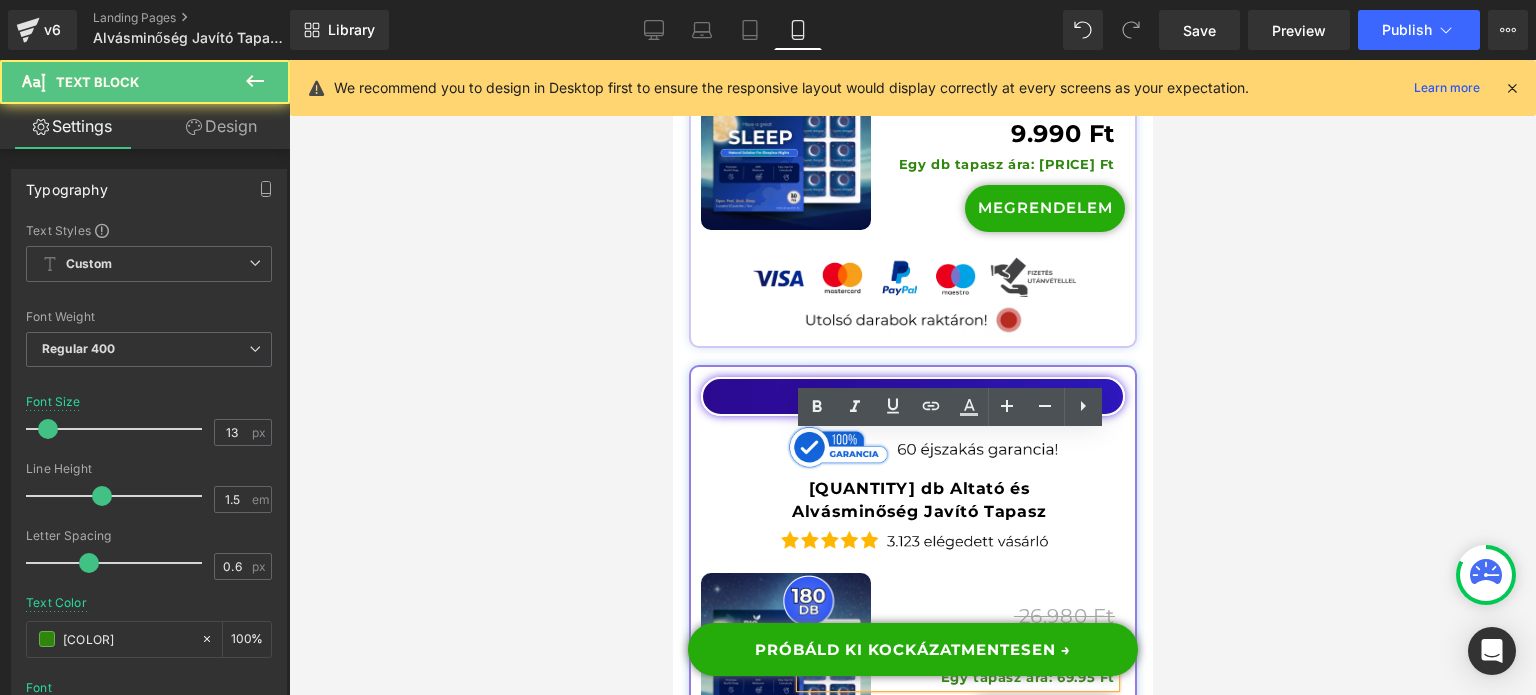 click on "Egy tapasz ára: 69.95 Ft" at bounding box center (1027, 677) 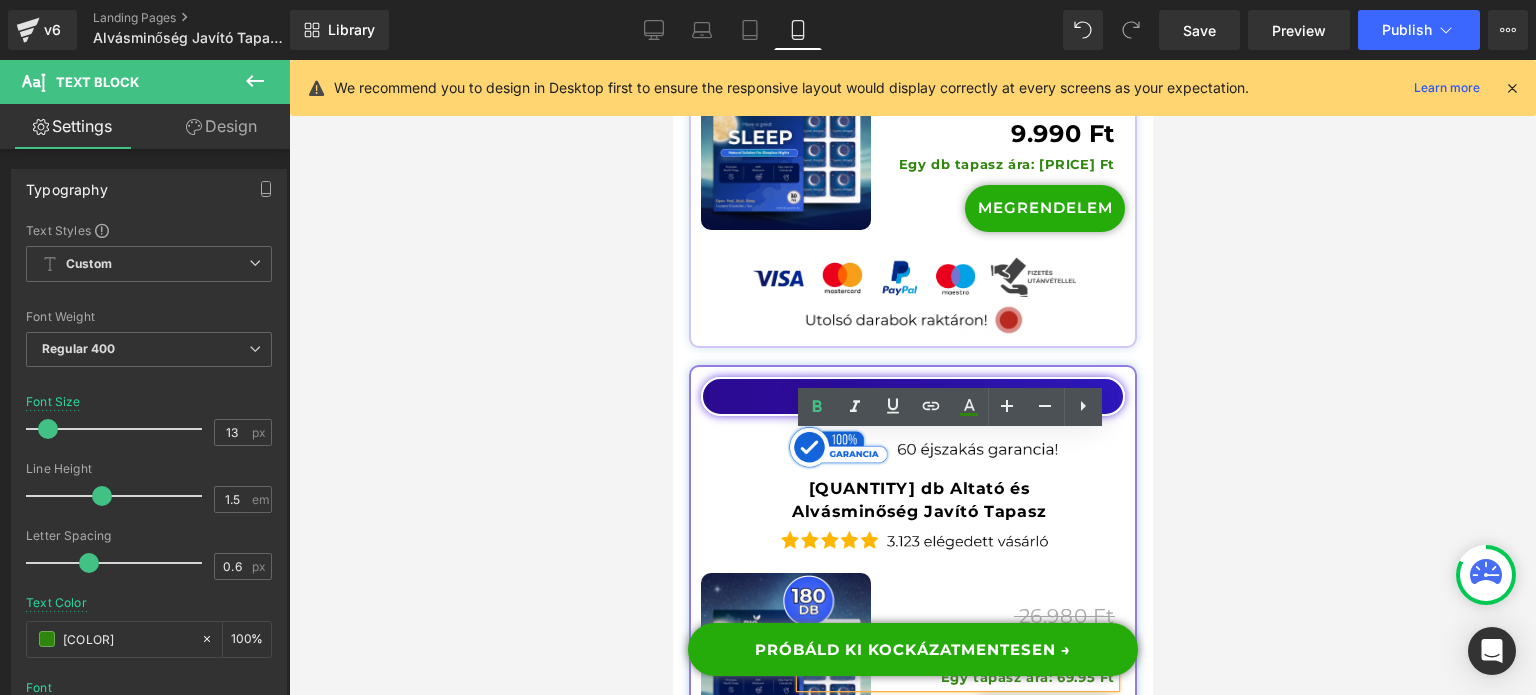 type 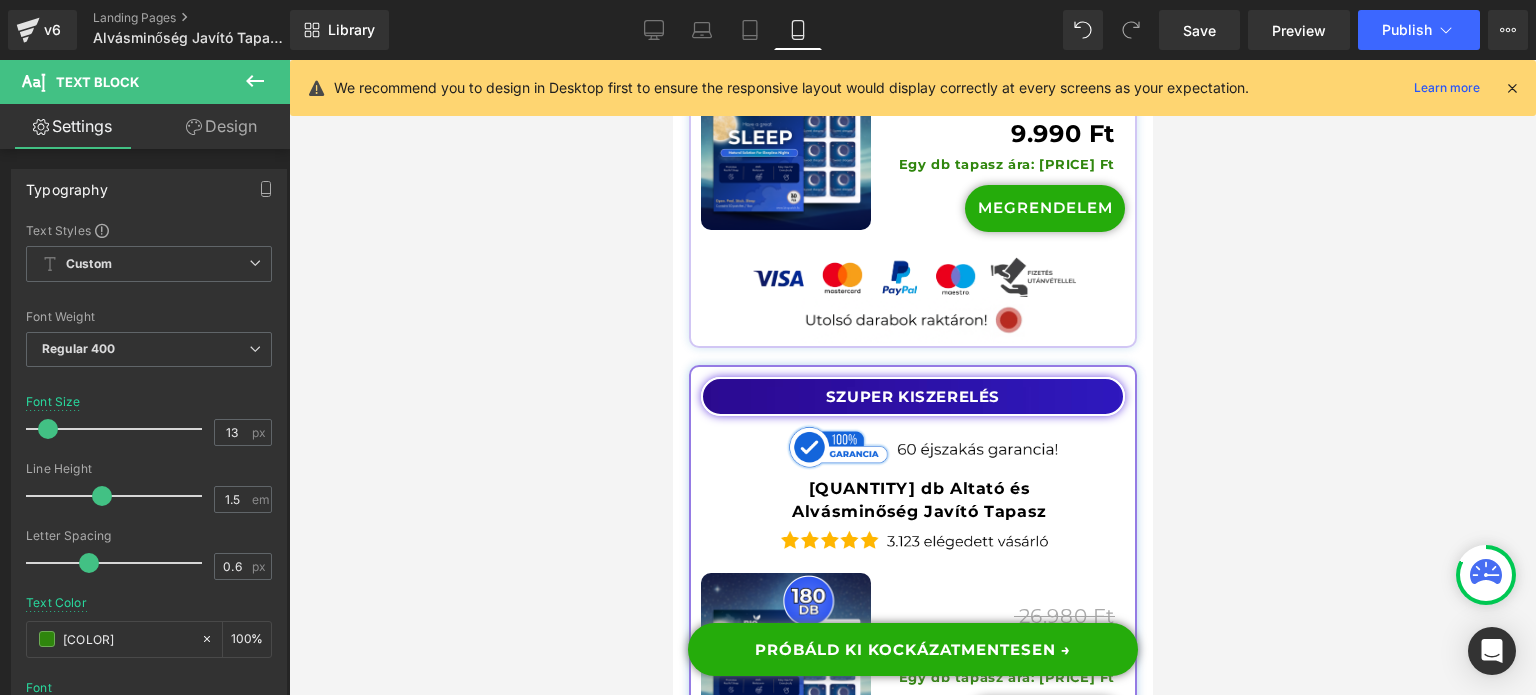 click at bounding box center [912, 377] 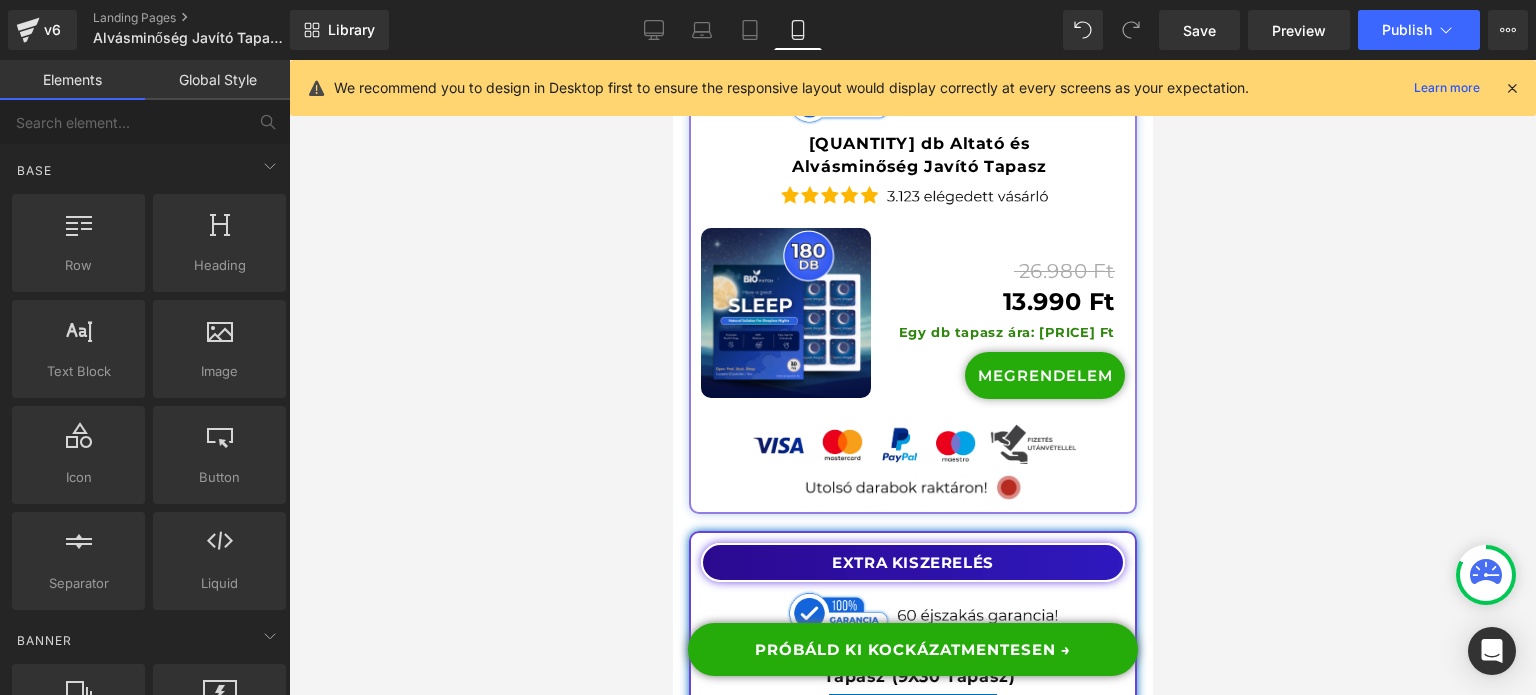 scroll, scrollTop: 23311, scrollLeft: 0, axis: vertical 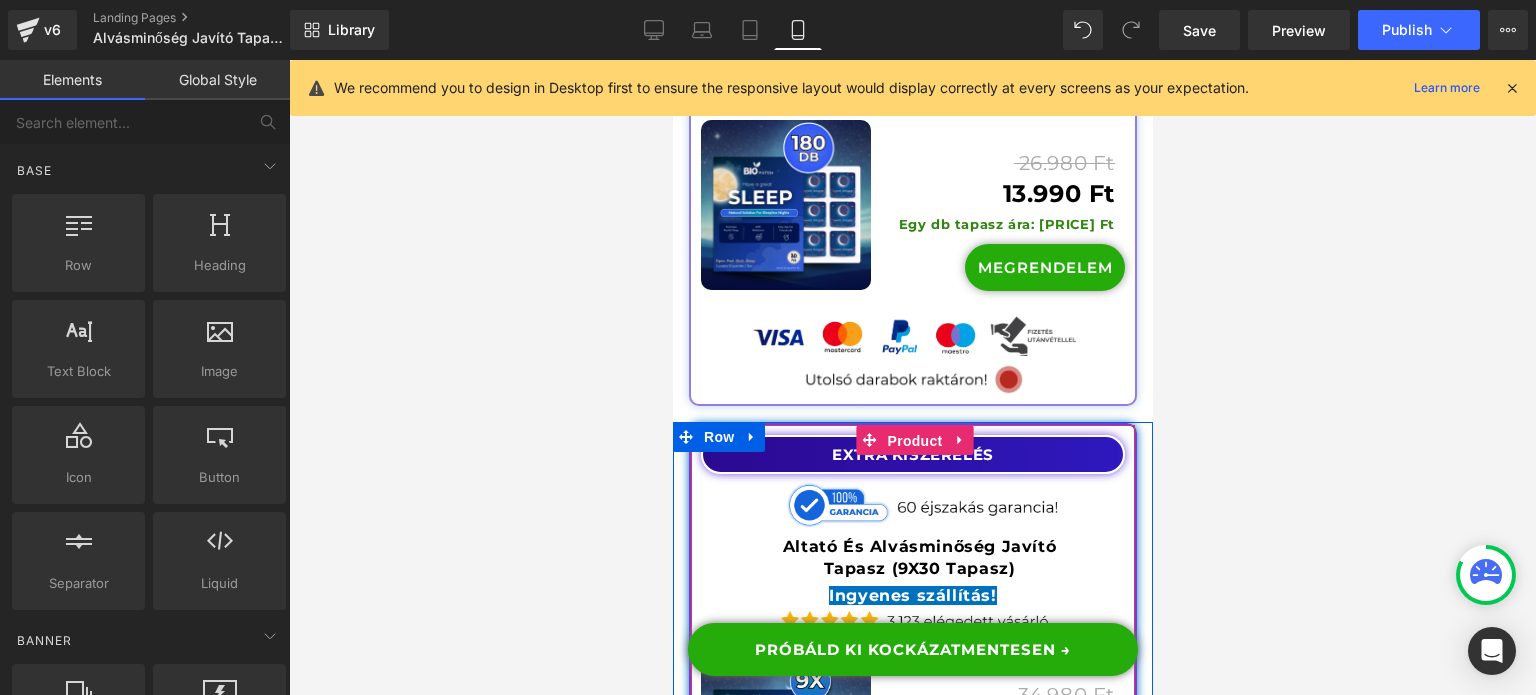 click on "Product" at bounding box center (914, 441) 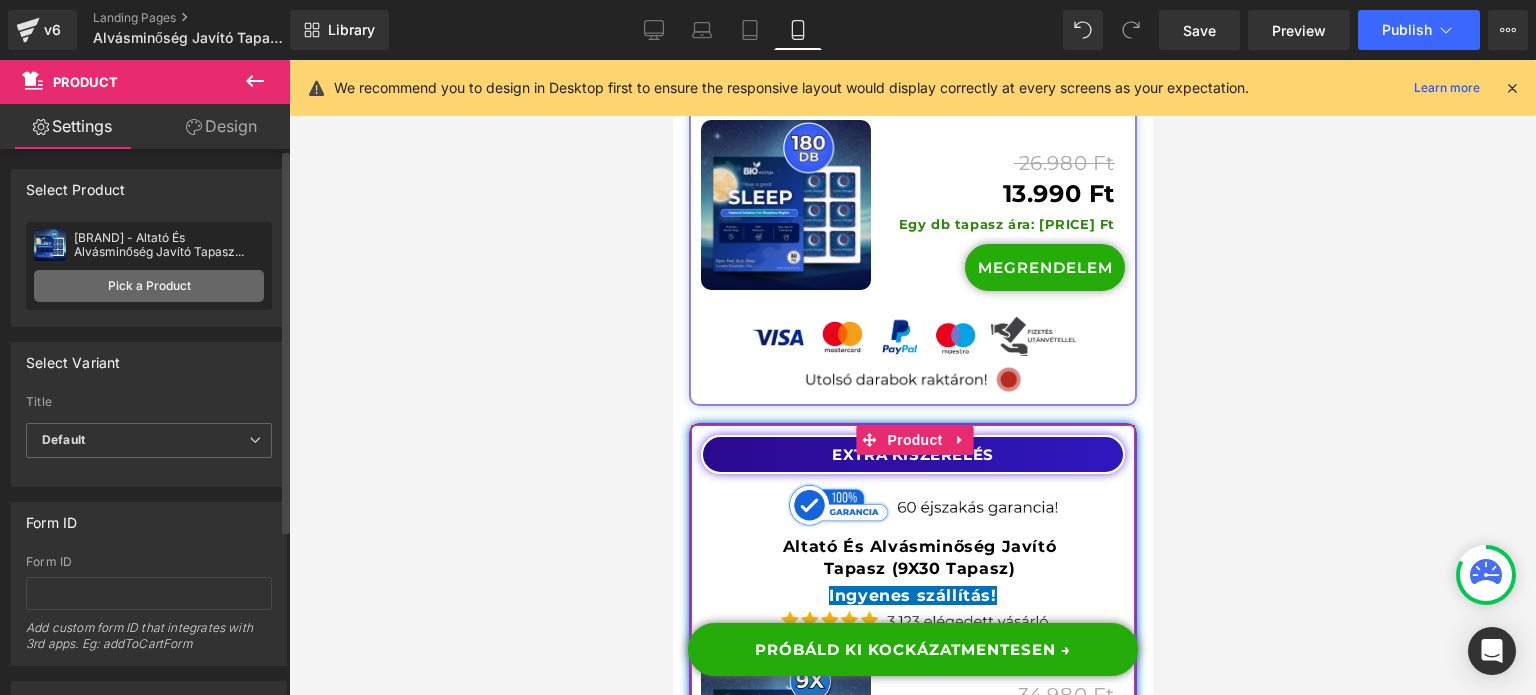 click on "Pick a Product" at bounding box center (149, 286) 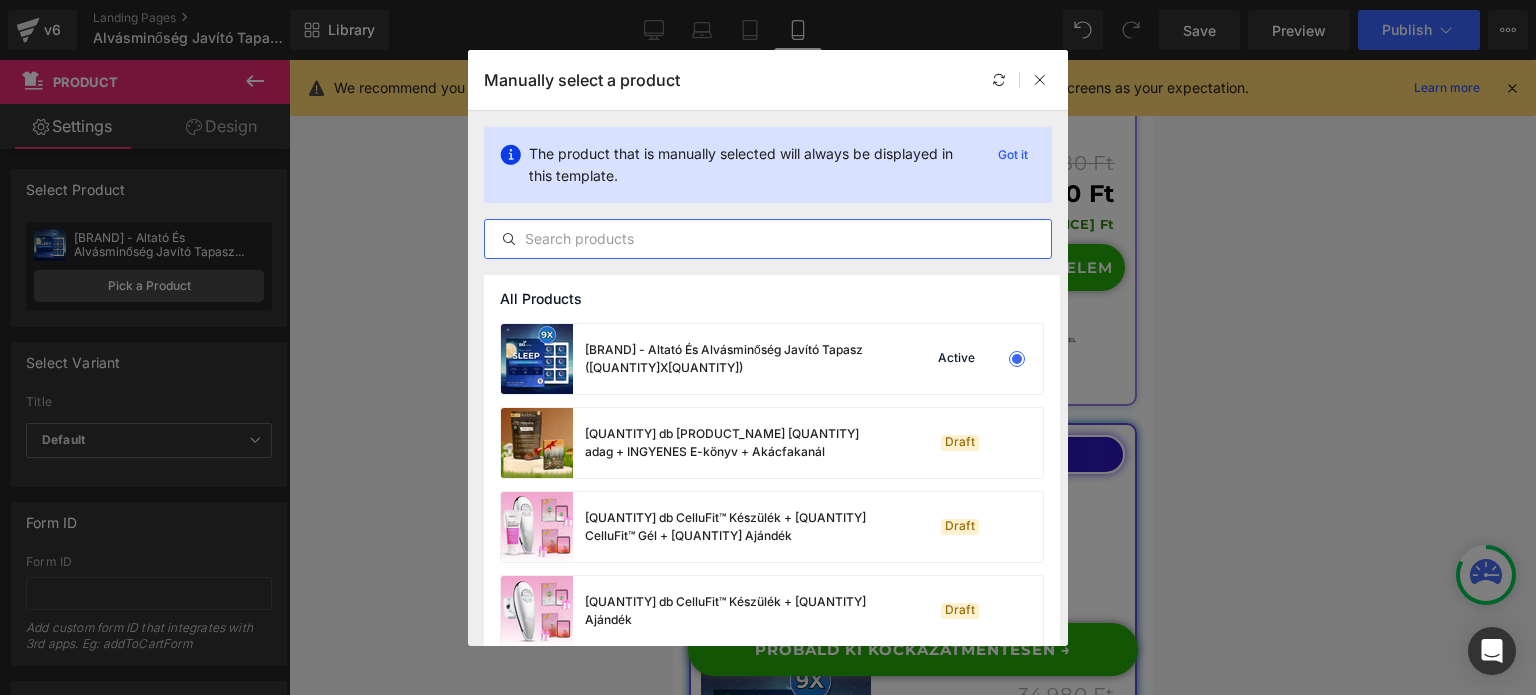 click at bounding box center (768, 239) 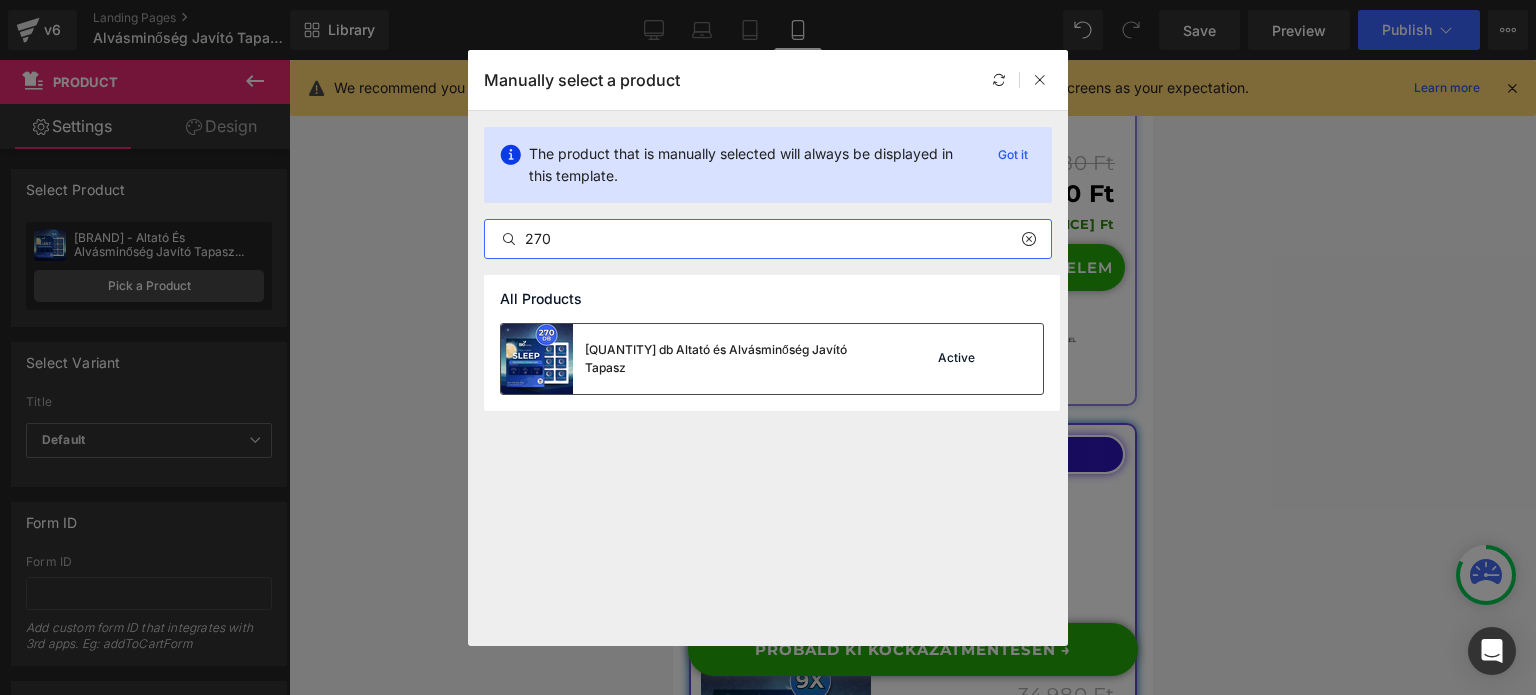 type on "270" 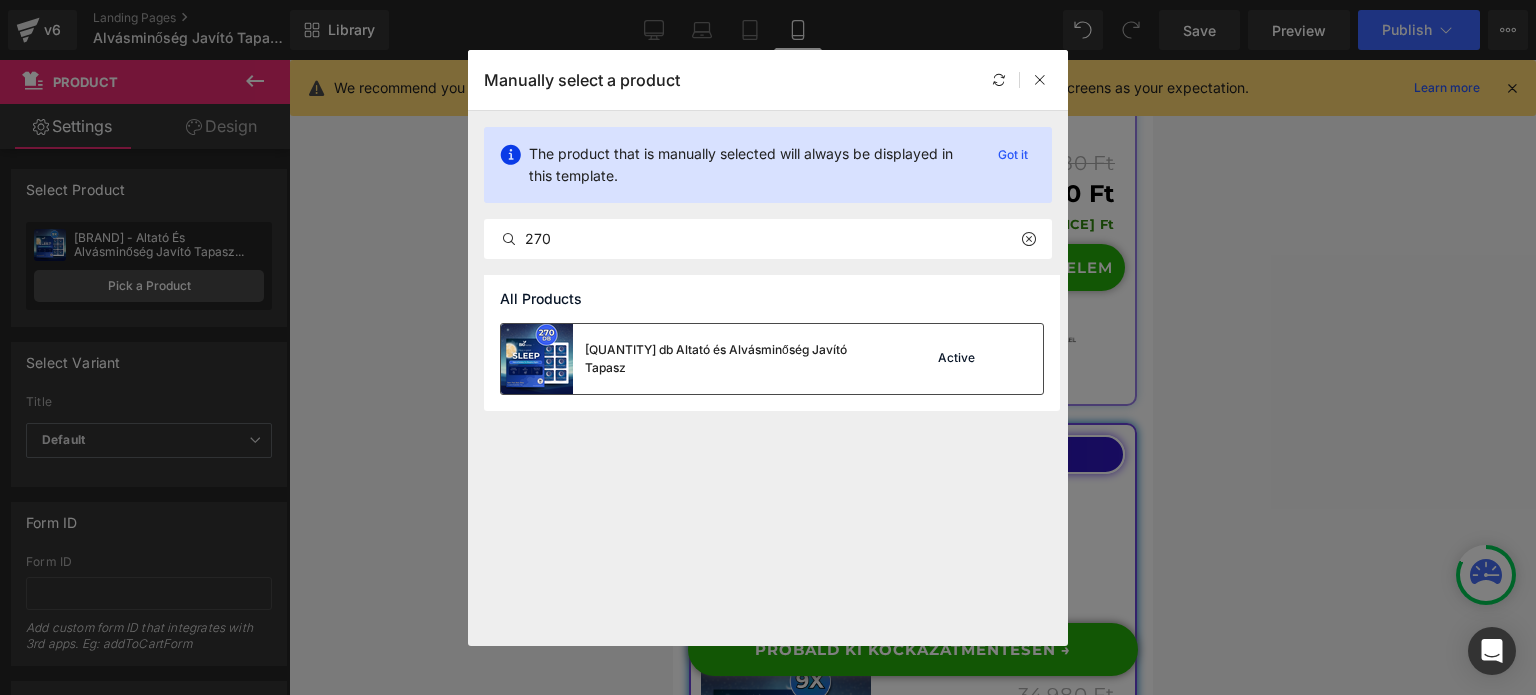click on "[QUANTITY] db Altató és Alvásminőség Javító Tapasz" at bounding box center [693, 359] 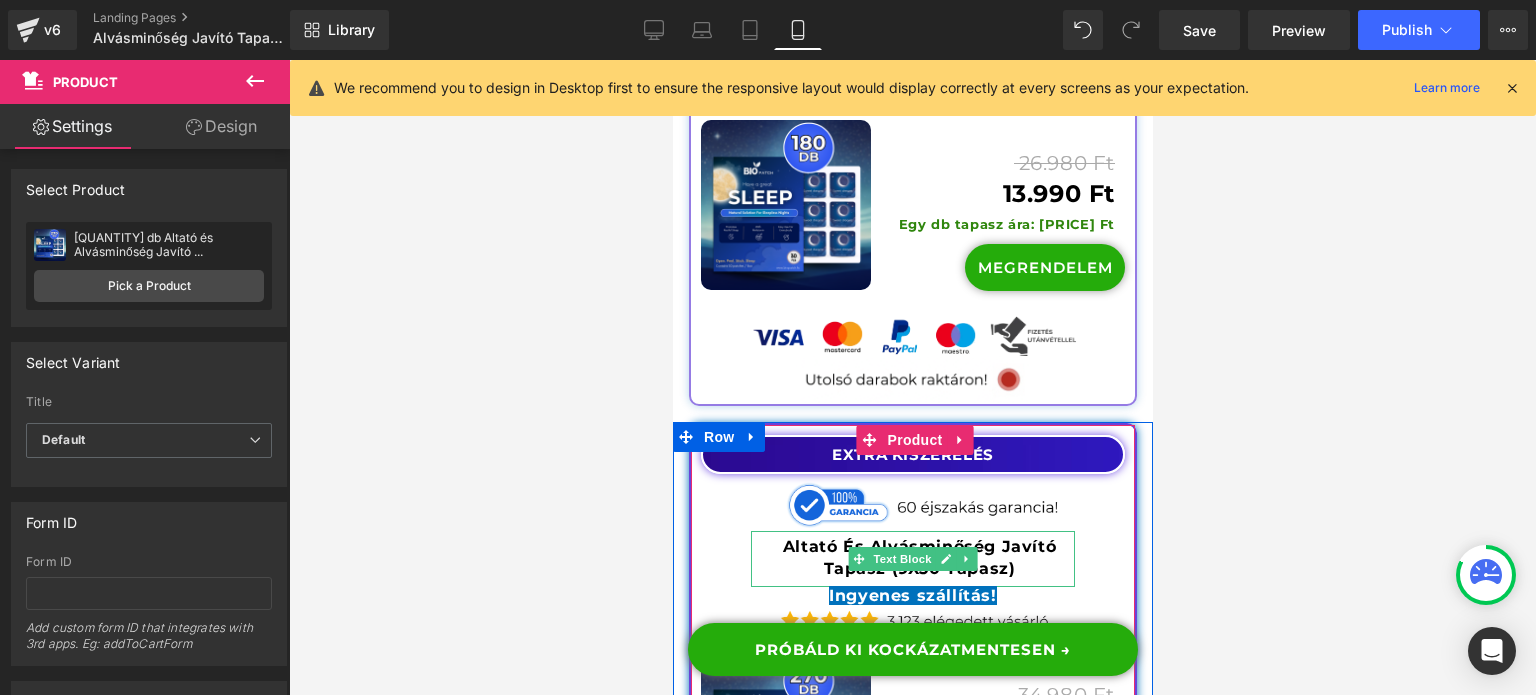 click on "Altató És Alvásminőség Javító Tapasz (9X30 Tapasz)" at bounding box center [918, 557] 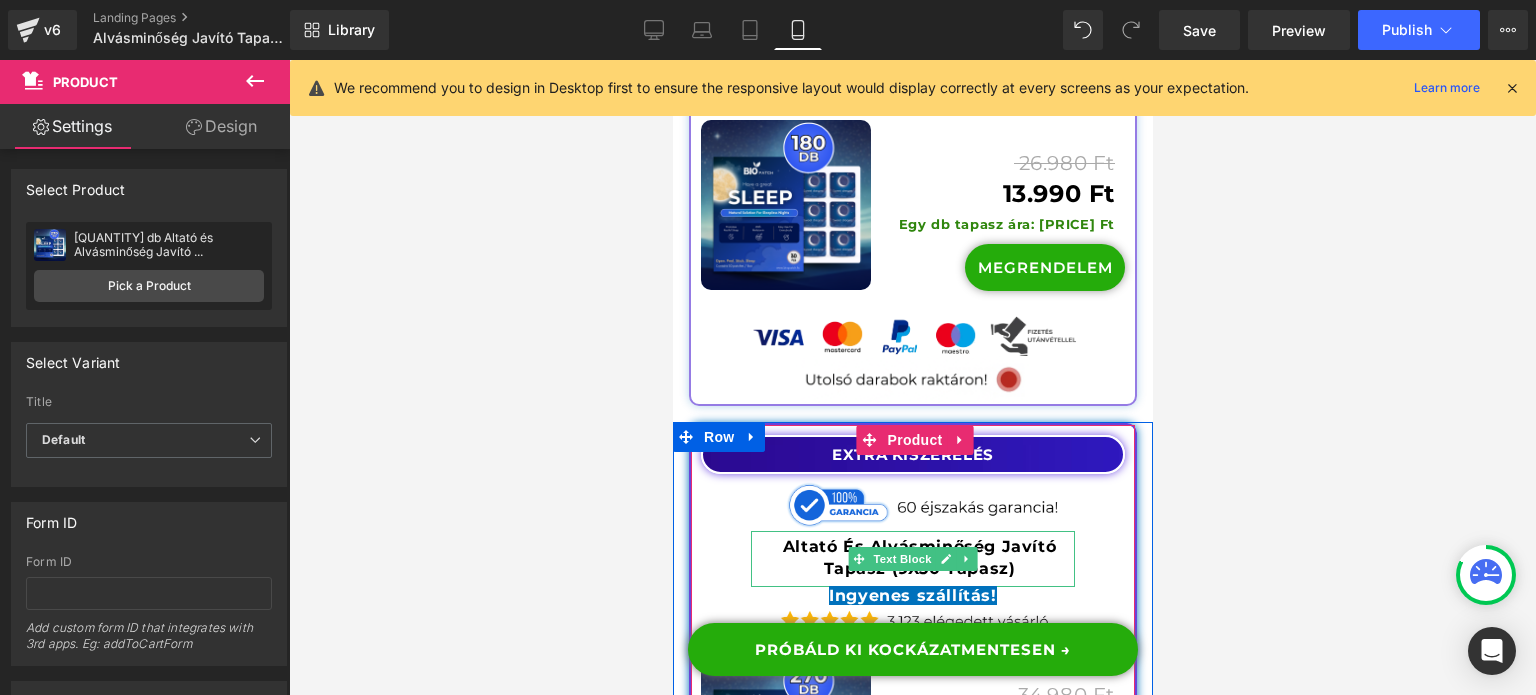 click on "Altató És Alvásminőség Javító Tapasz (9X30 Tapasz)" at bounding box center [918, 557] 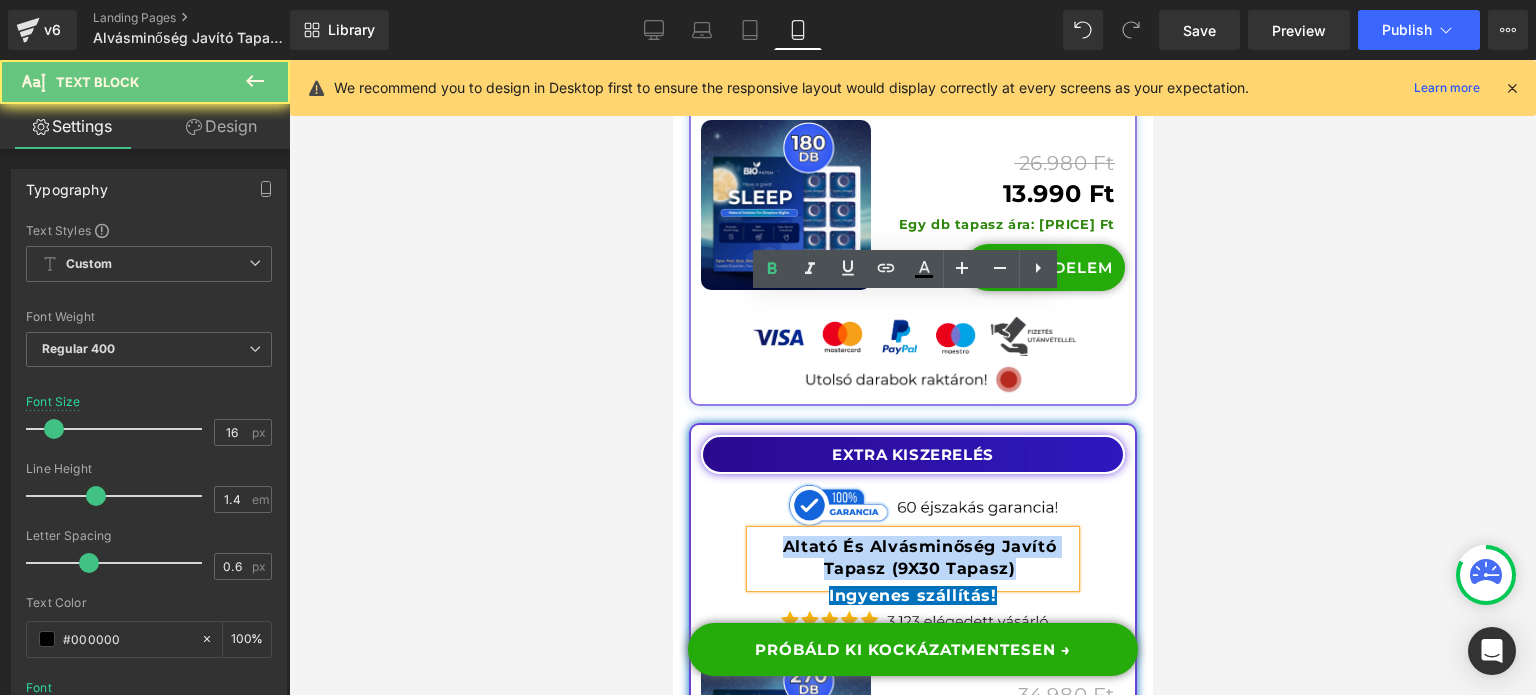 click on "Altató És Alvásminőség Javító Tapasz (9X30 Tapasz)" at bounding box center [918, 557] 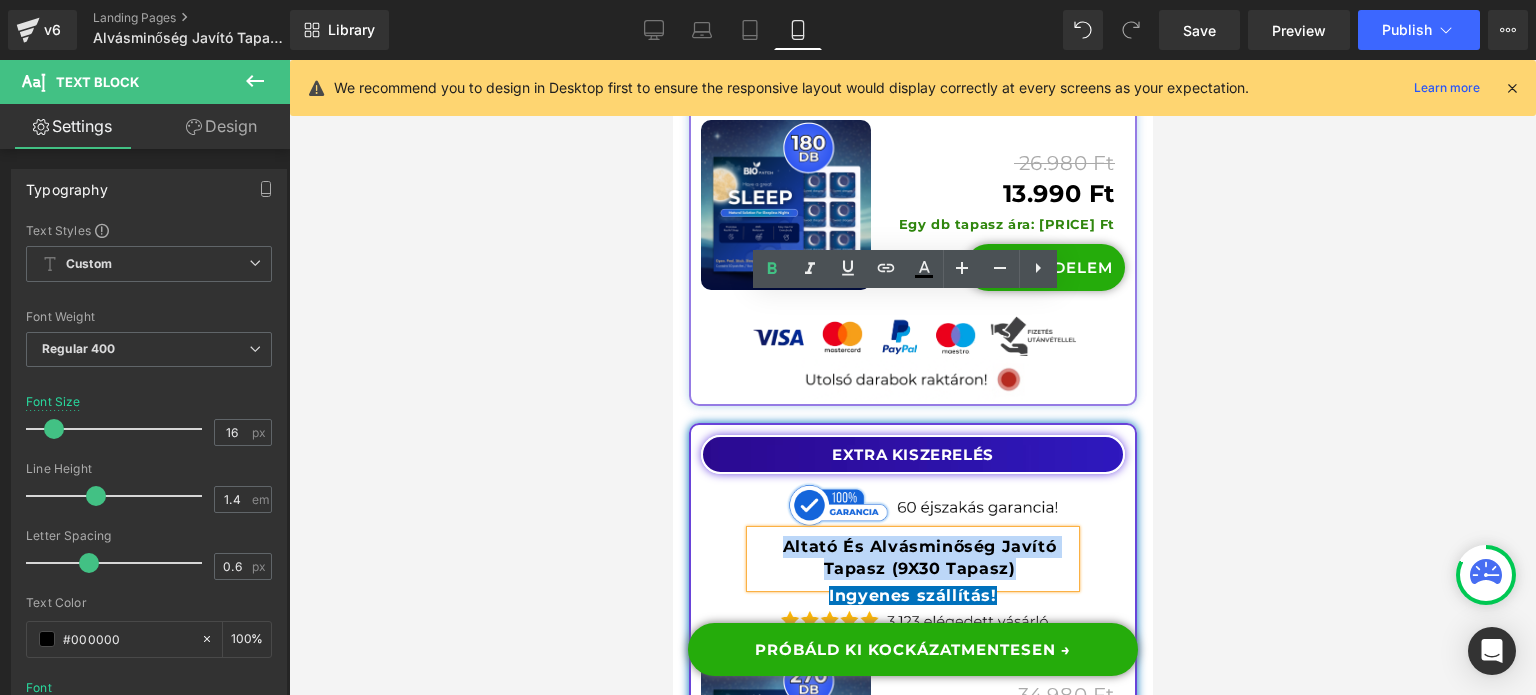 paste 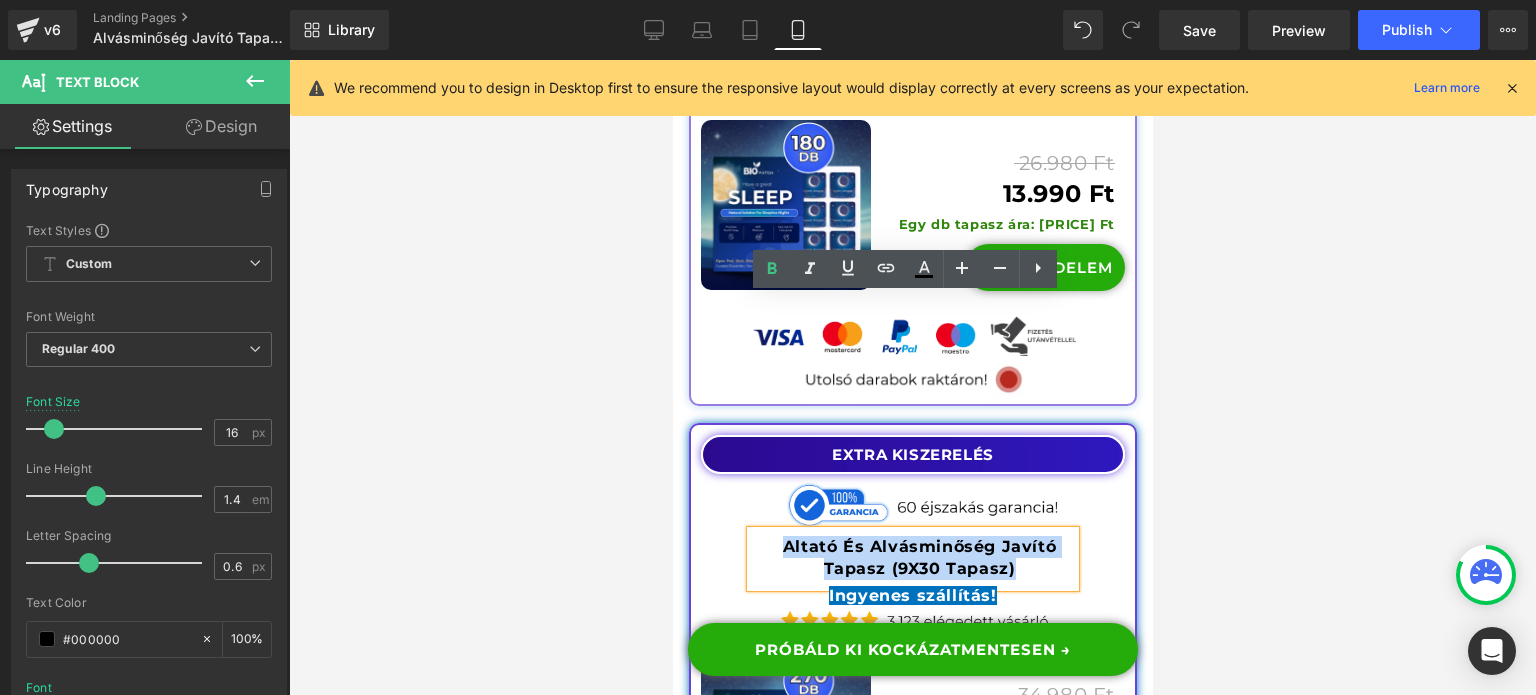 type 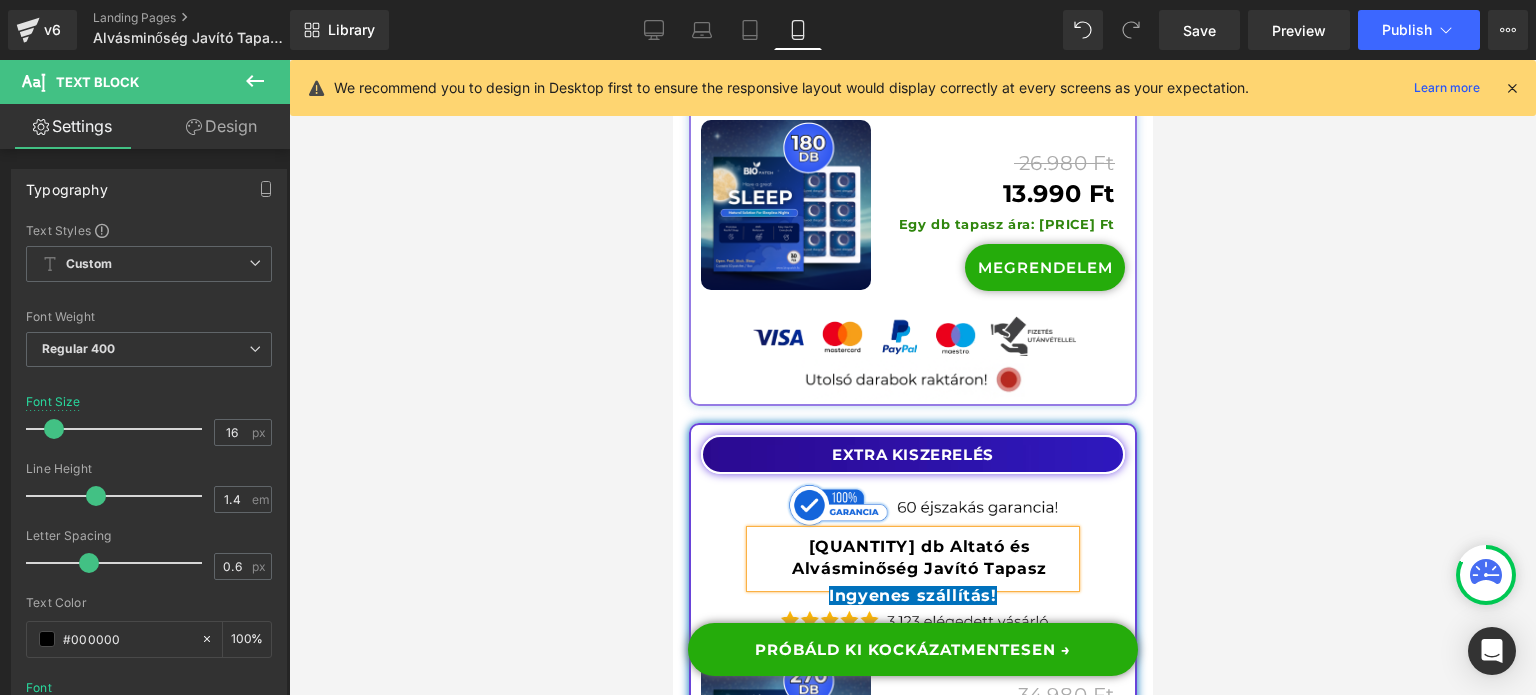 click at bounding box center [990, 757] 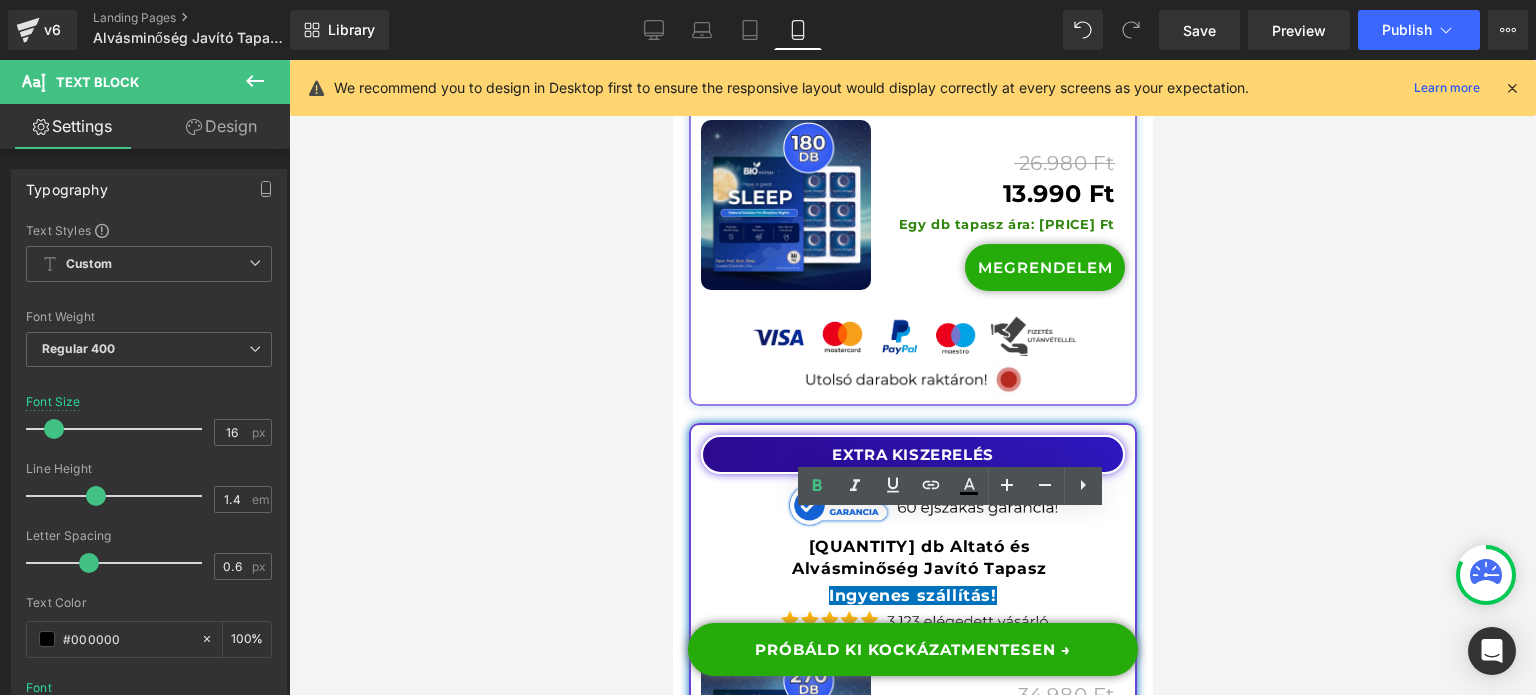 click on "Egy tapasz ára: 59.96 Ft" at bounding box center (1027, 757) 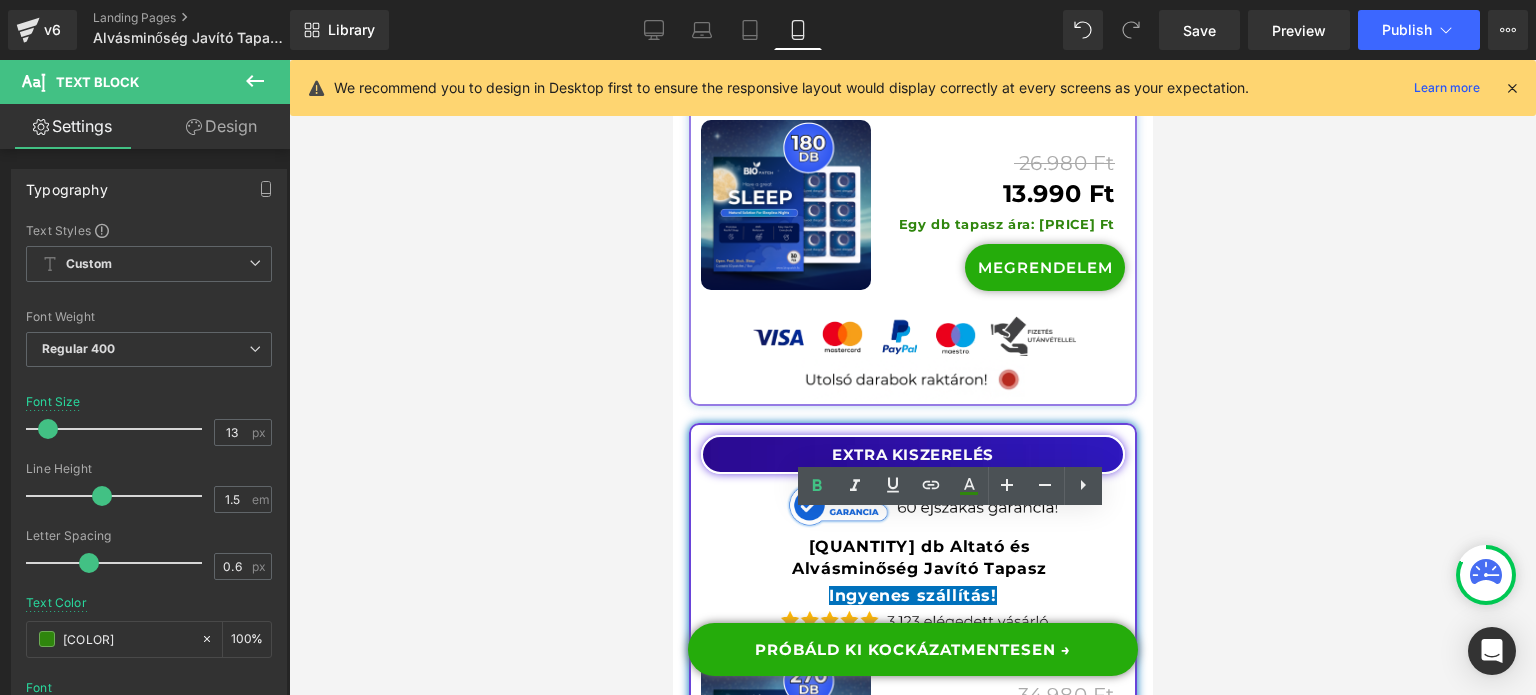 type 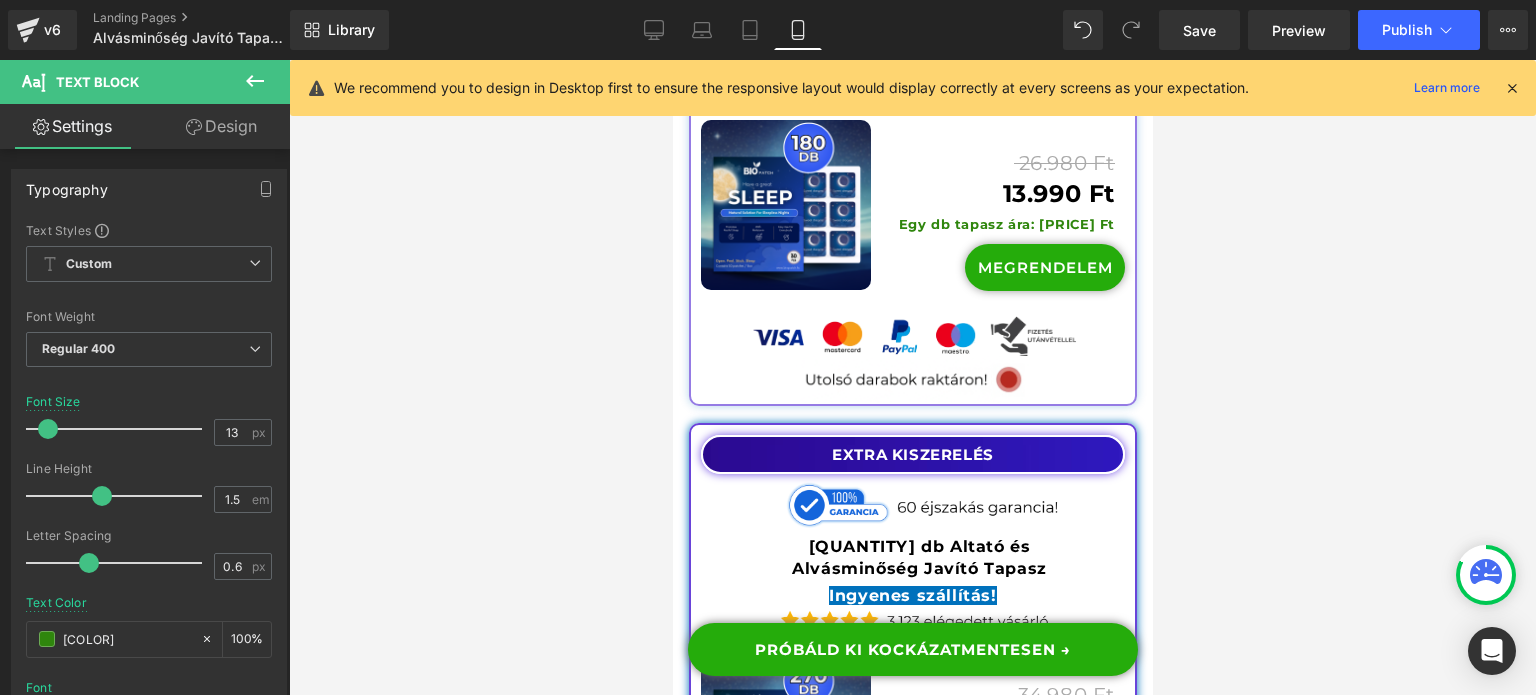click at bounding box center [912, 377] 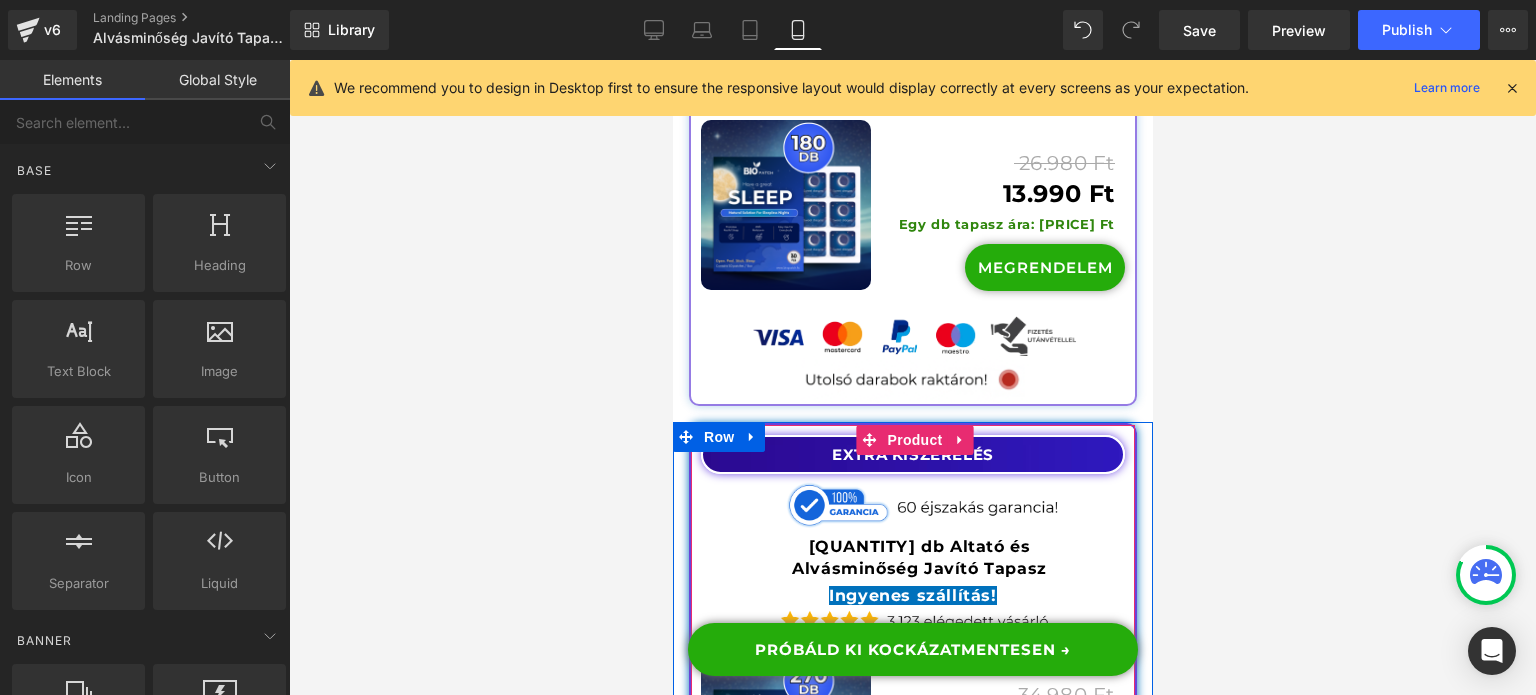 click at bounding box center [957, 764] 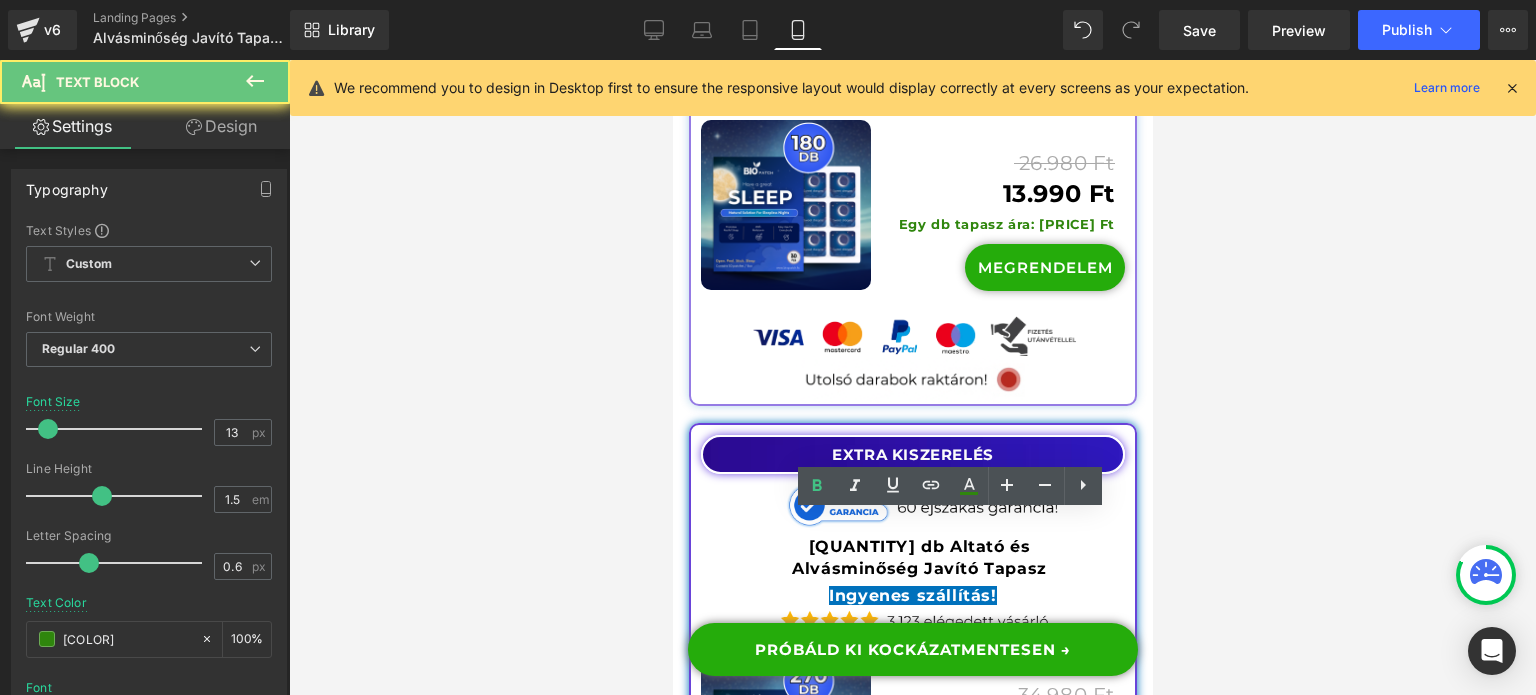 click on "Egy db tapasz ára: [PRICE] Ft" at bounding box center [1006, 757] 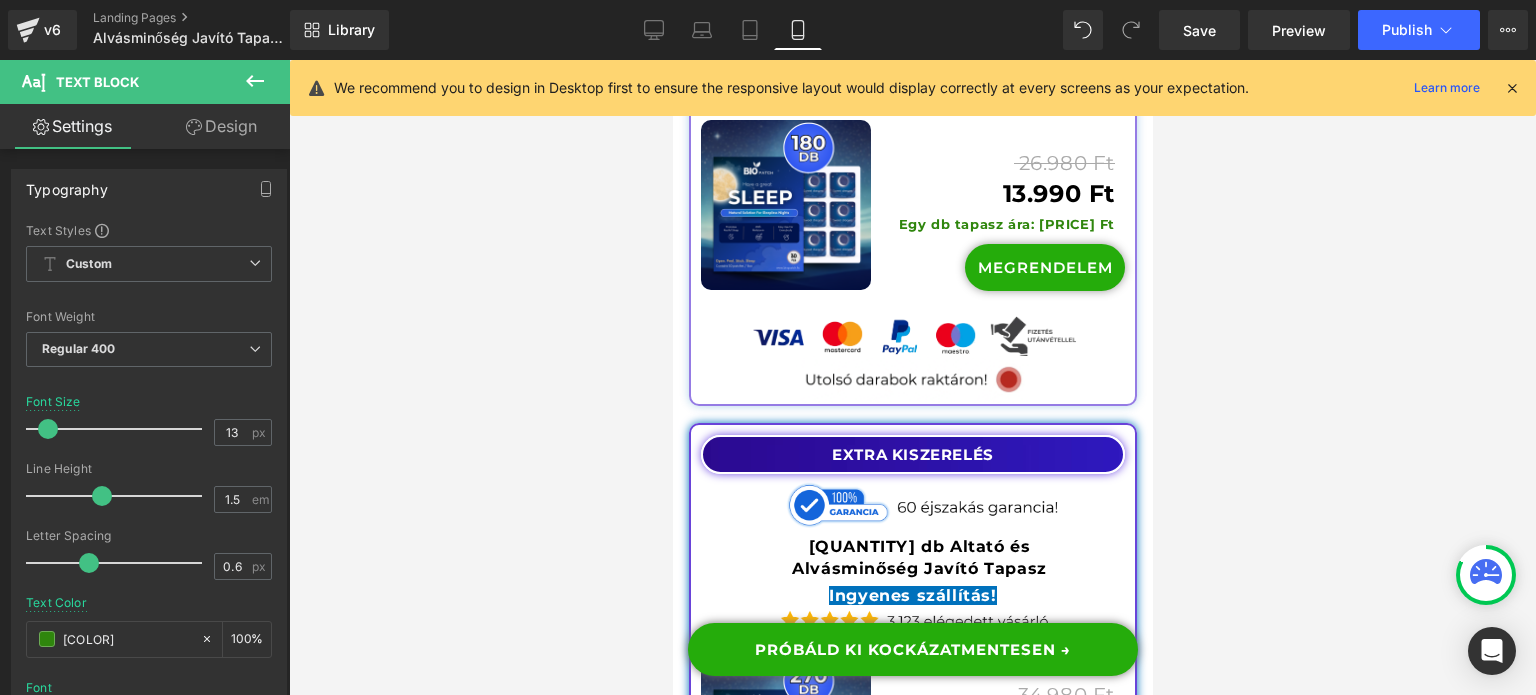 click at bounding box center [912, 377] 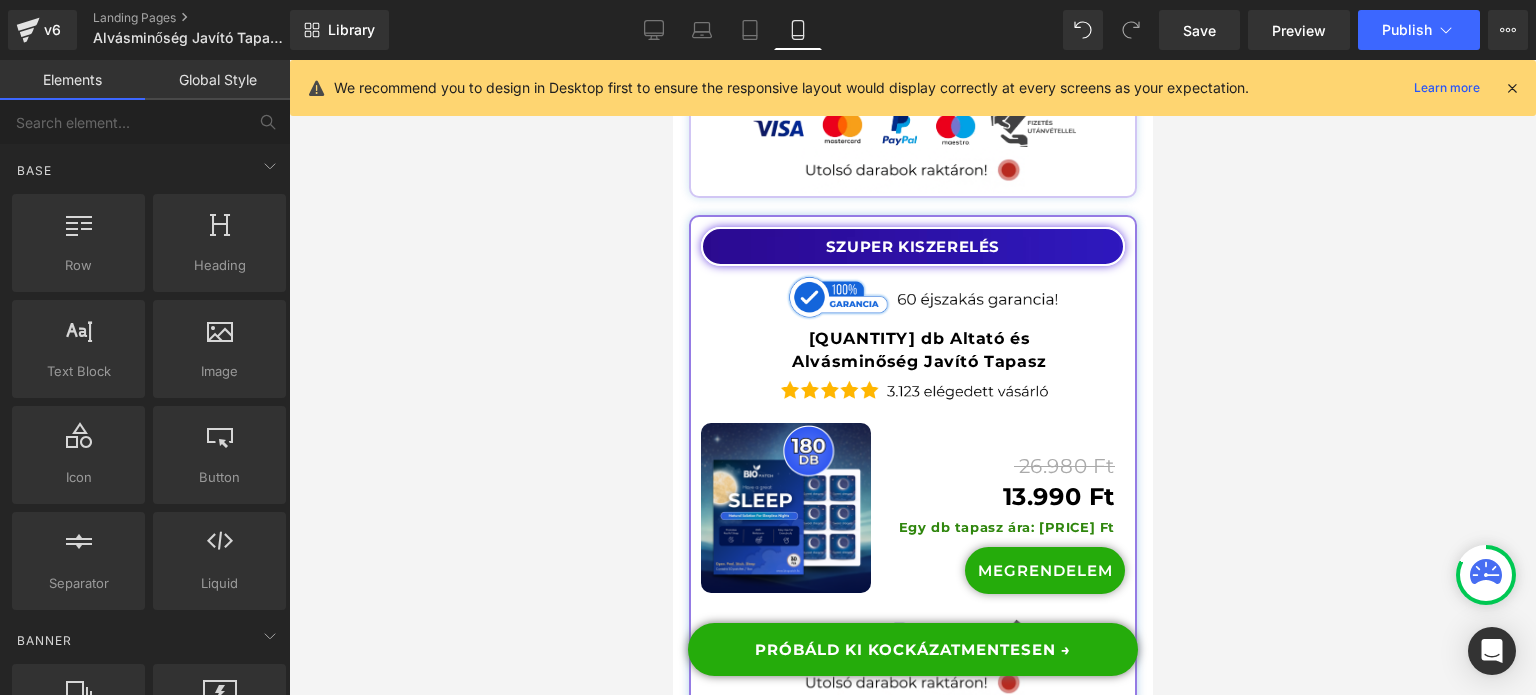 scroll, scrollTop: 23008, scrollLeft: 0, axis: vertical 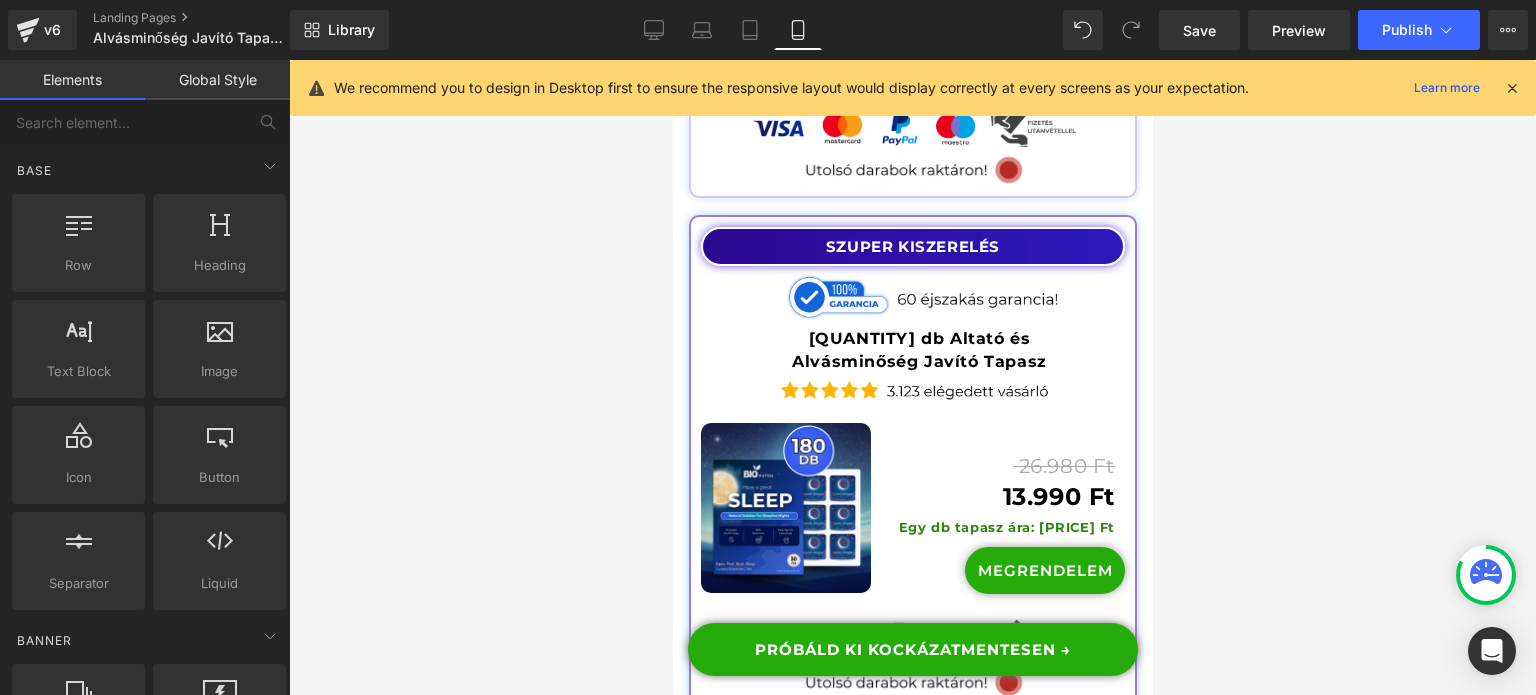 click on "Egy db tapasz ára: [PRICE] Ft" at bounding box center [1006, 527] 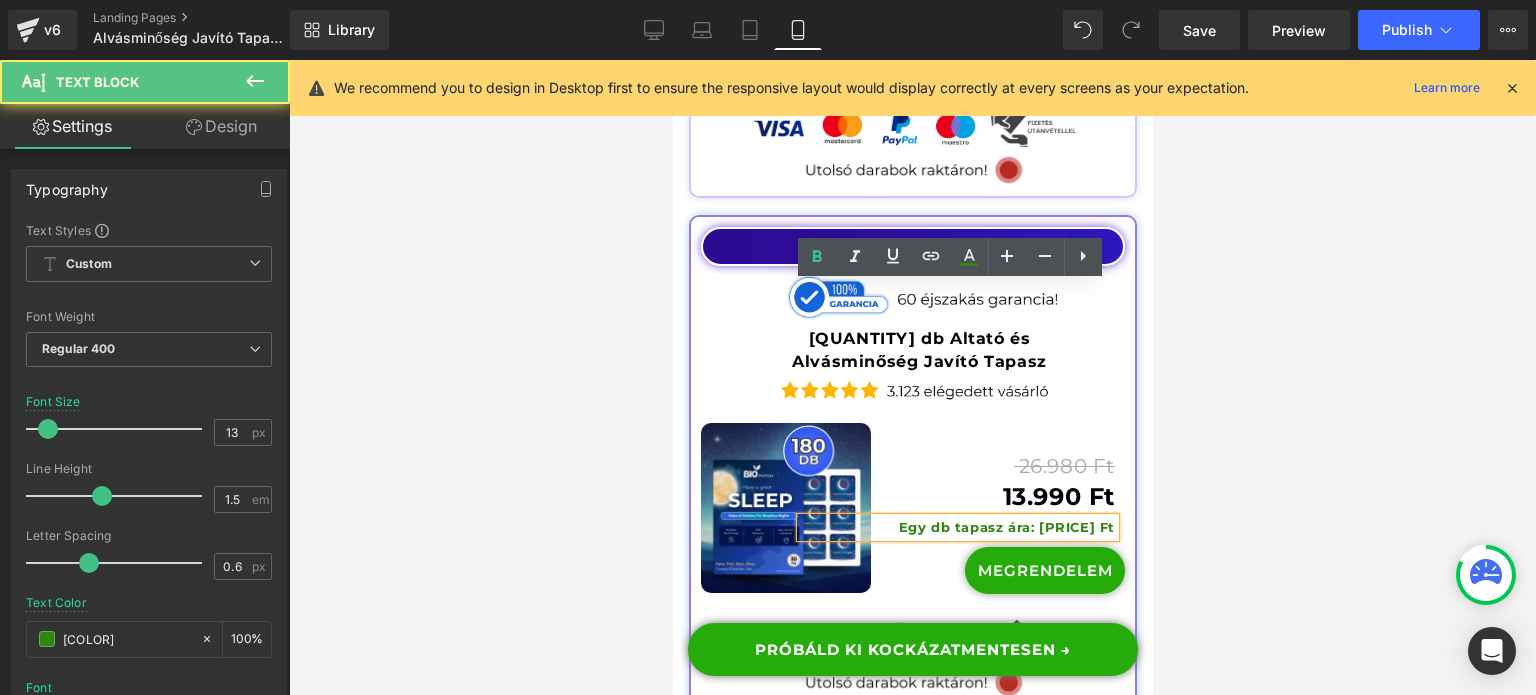 click on "Egy db tapasz ára: [PRICE] Ft" at bounding box center [1006, 527] 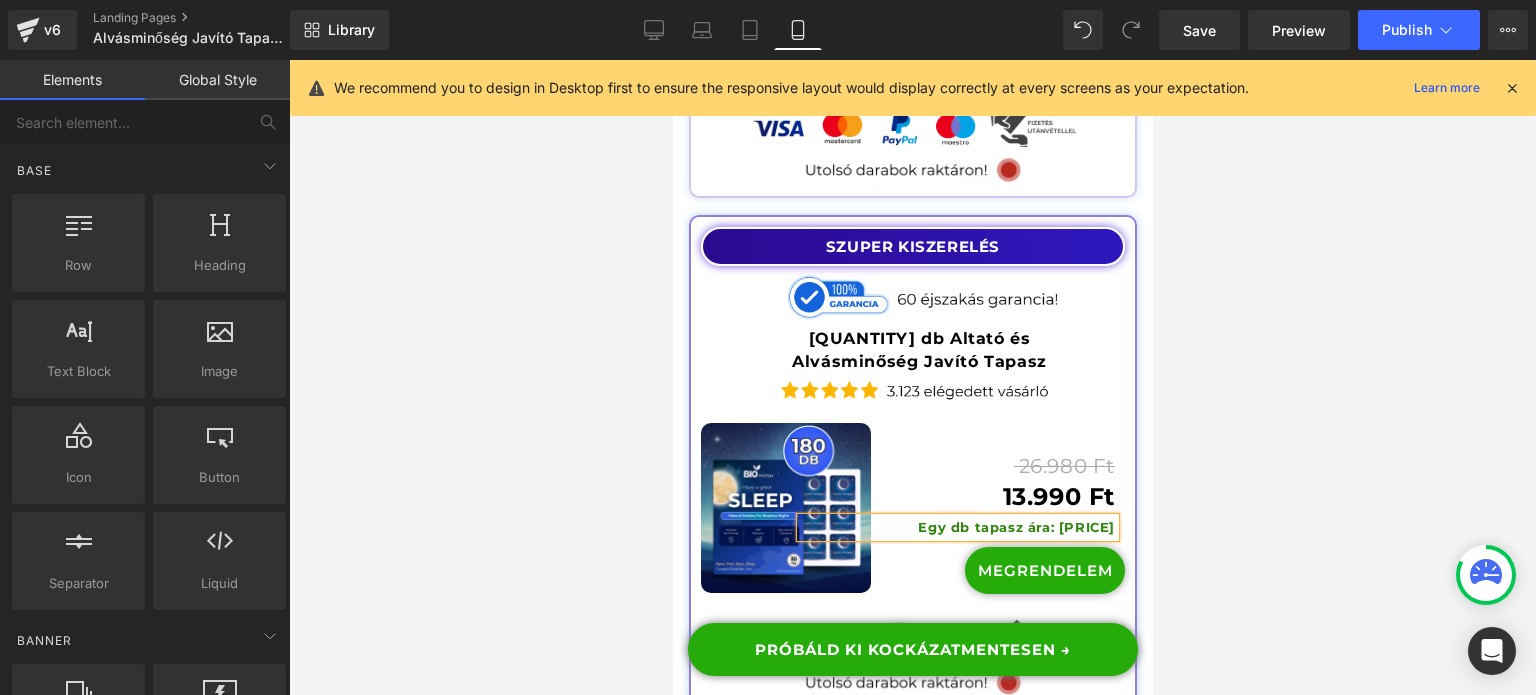 click at bounding box center [912, 377] 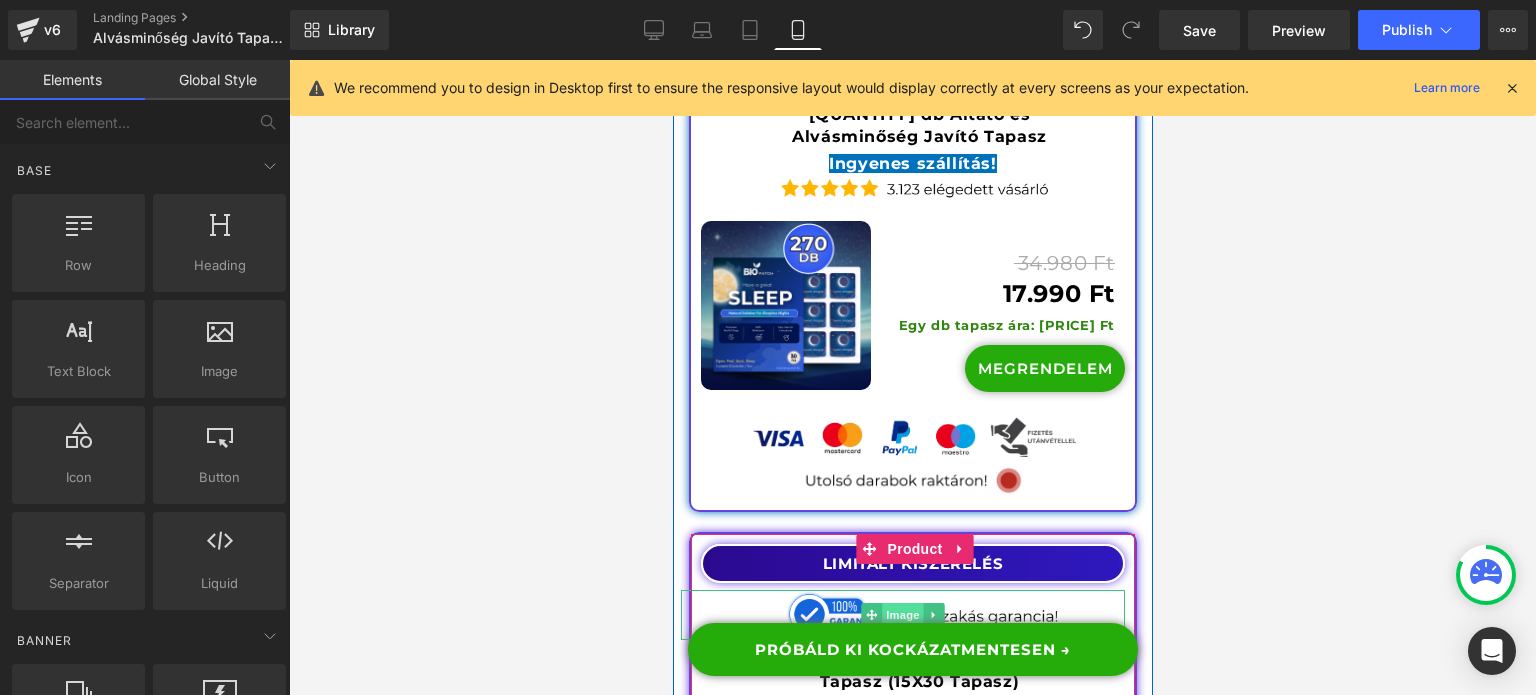 scroll, scrollTop: 23744, scrollLeft: 0, axis: vertical 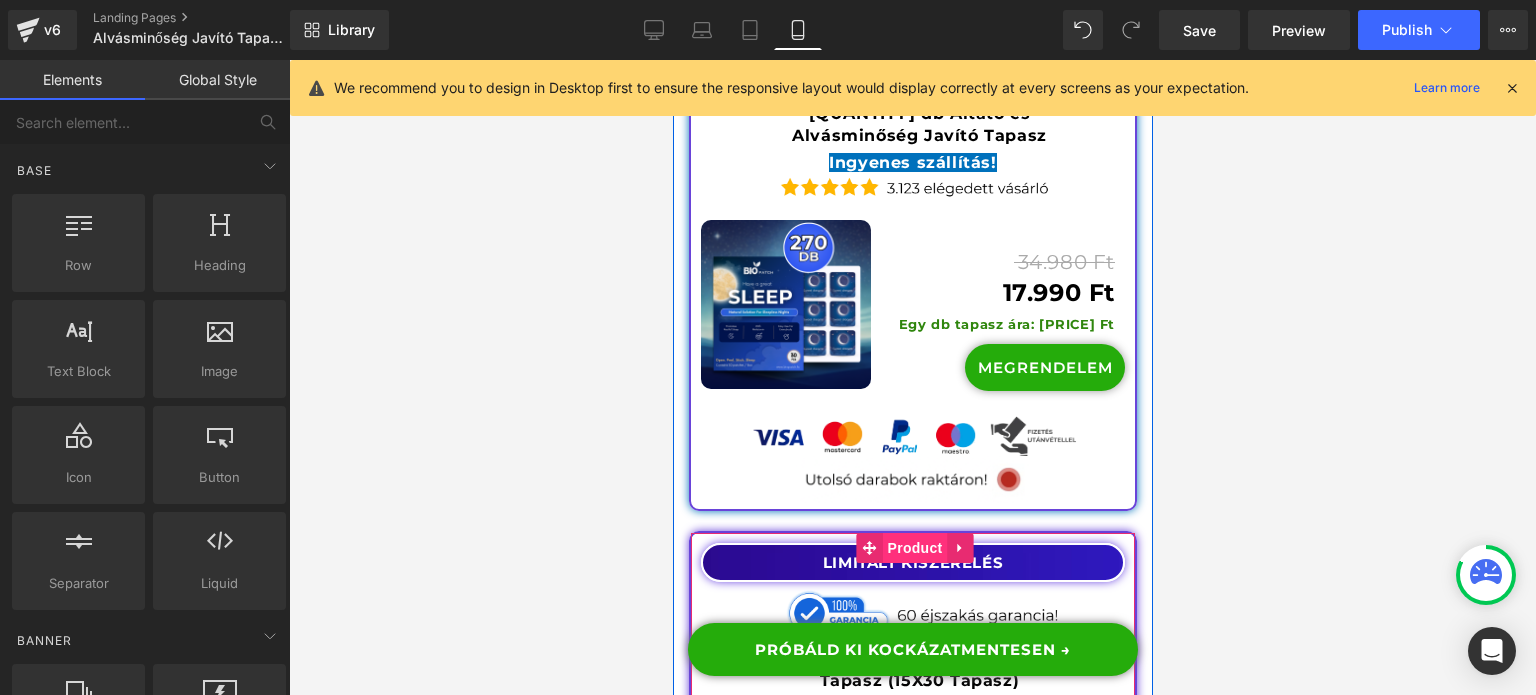click on "Product" at bounding box center [914, 548] 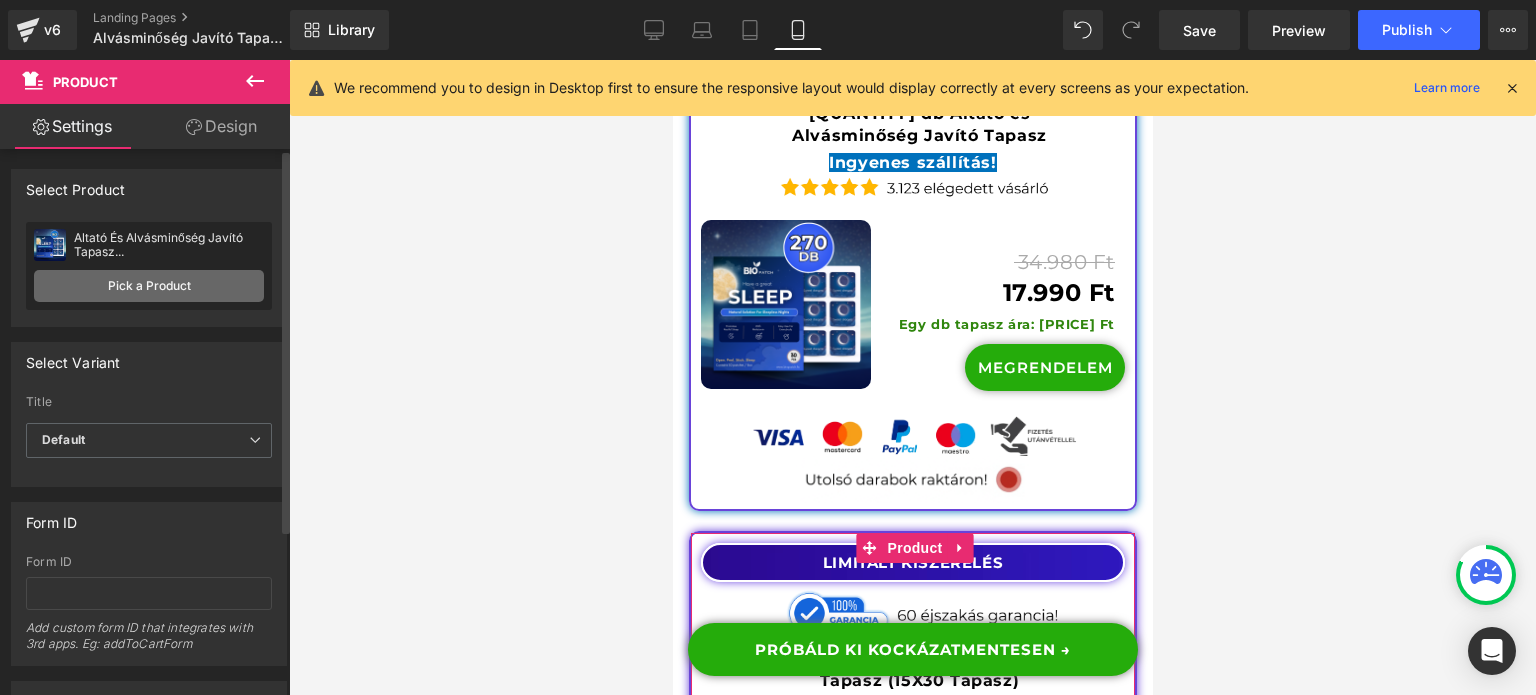 click on "Pick a Product" at bounding box center [149, 286] 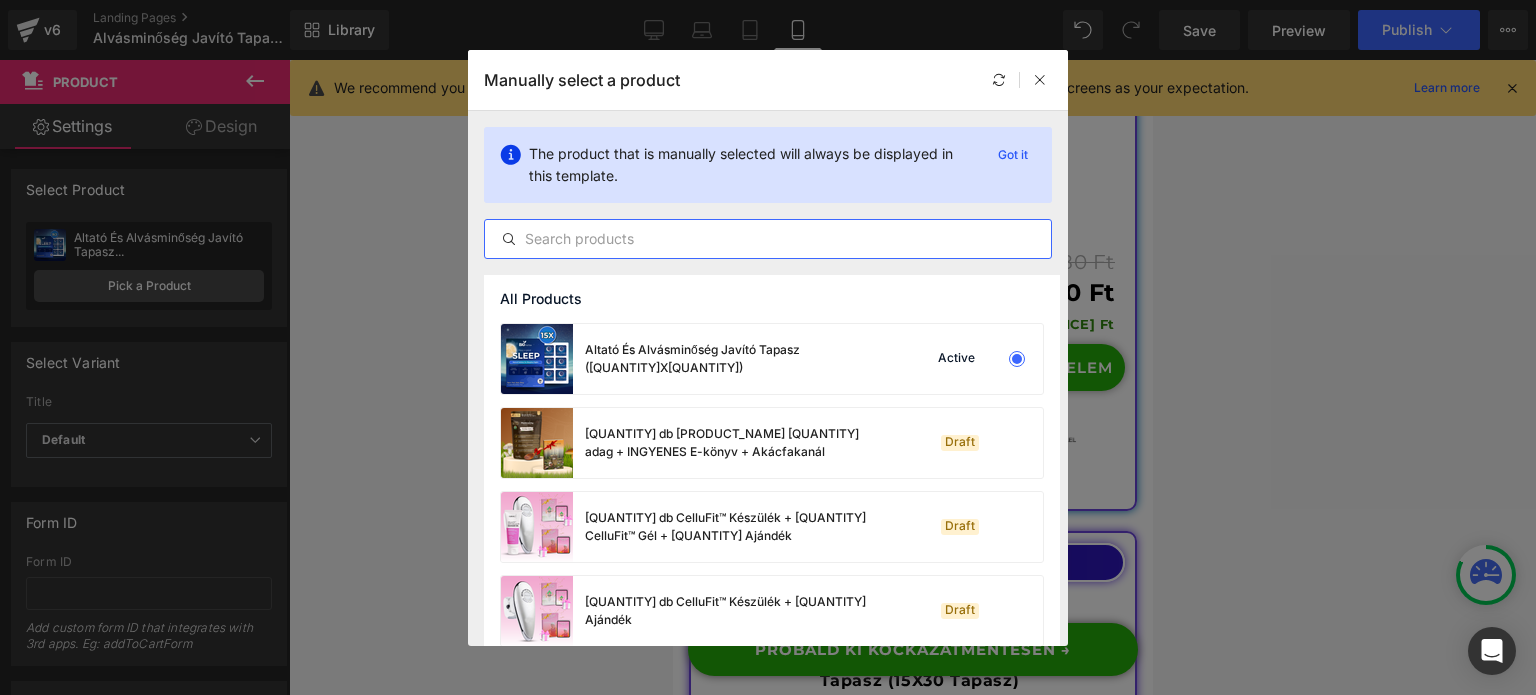click at bounding box center (768, 239) 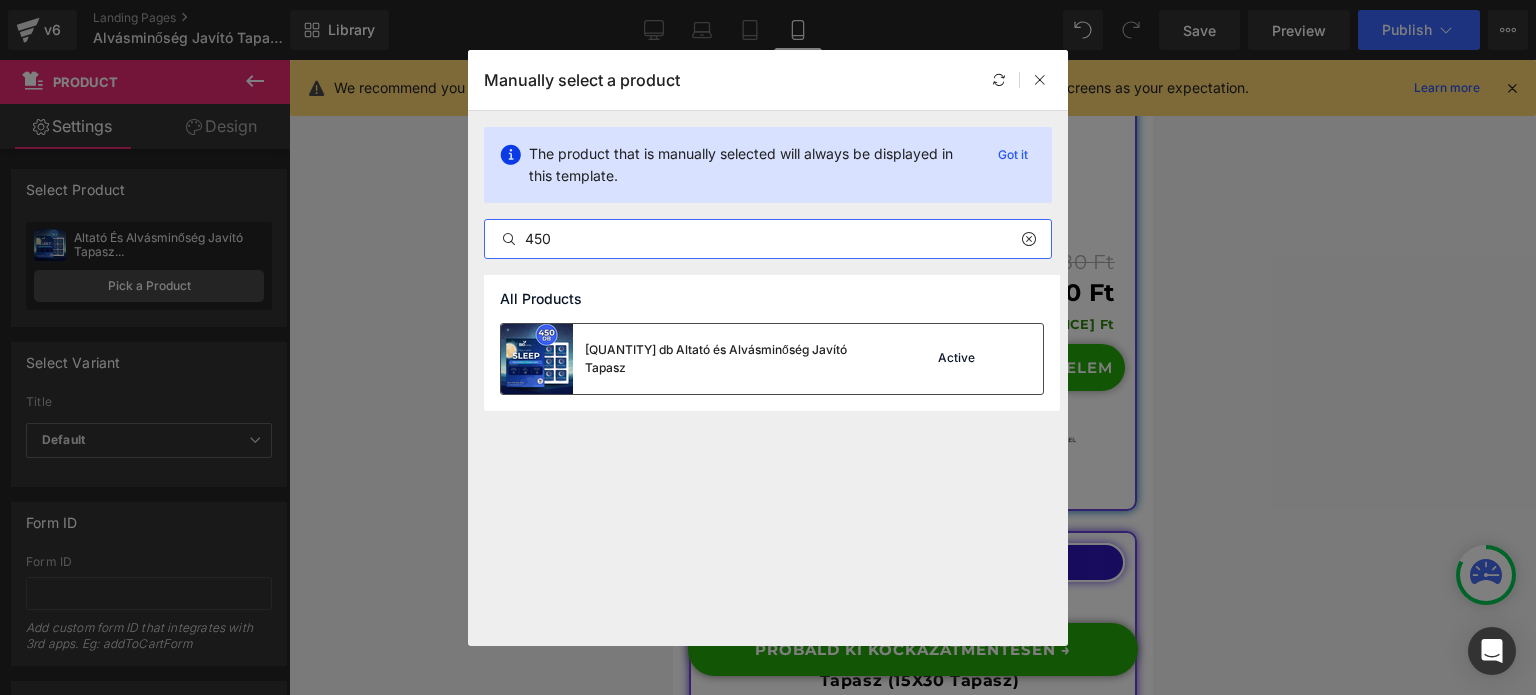 type on "450" 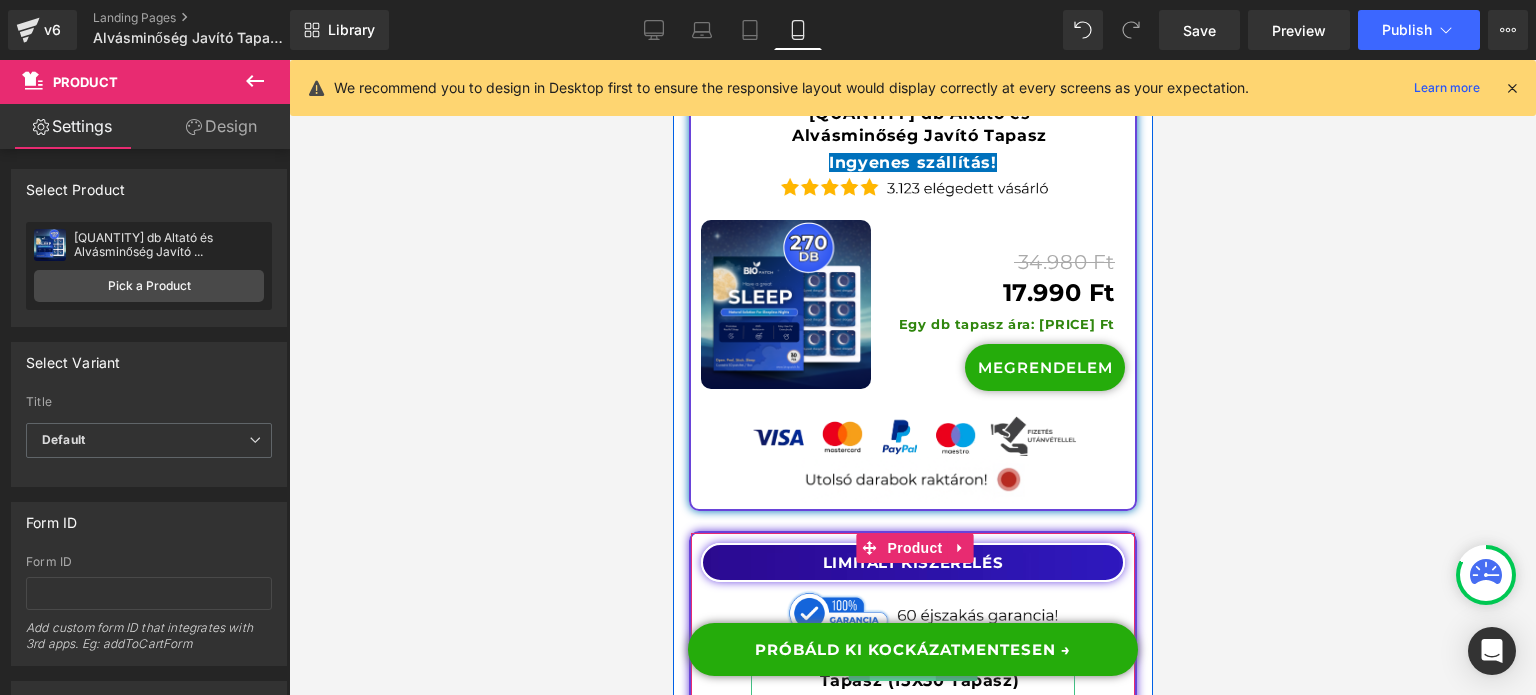 click on "Text Block" at bounding box center (902, 669) 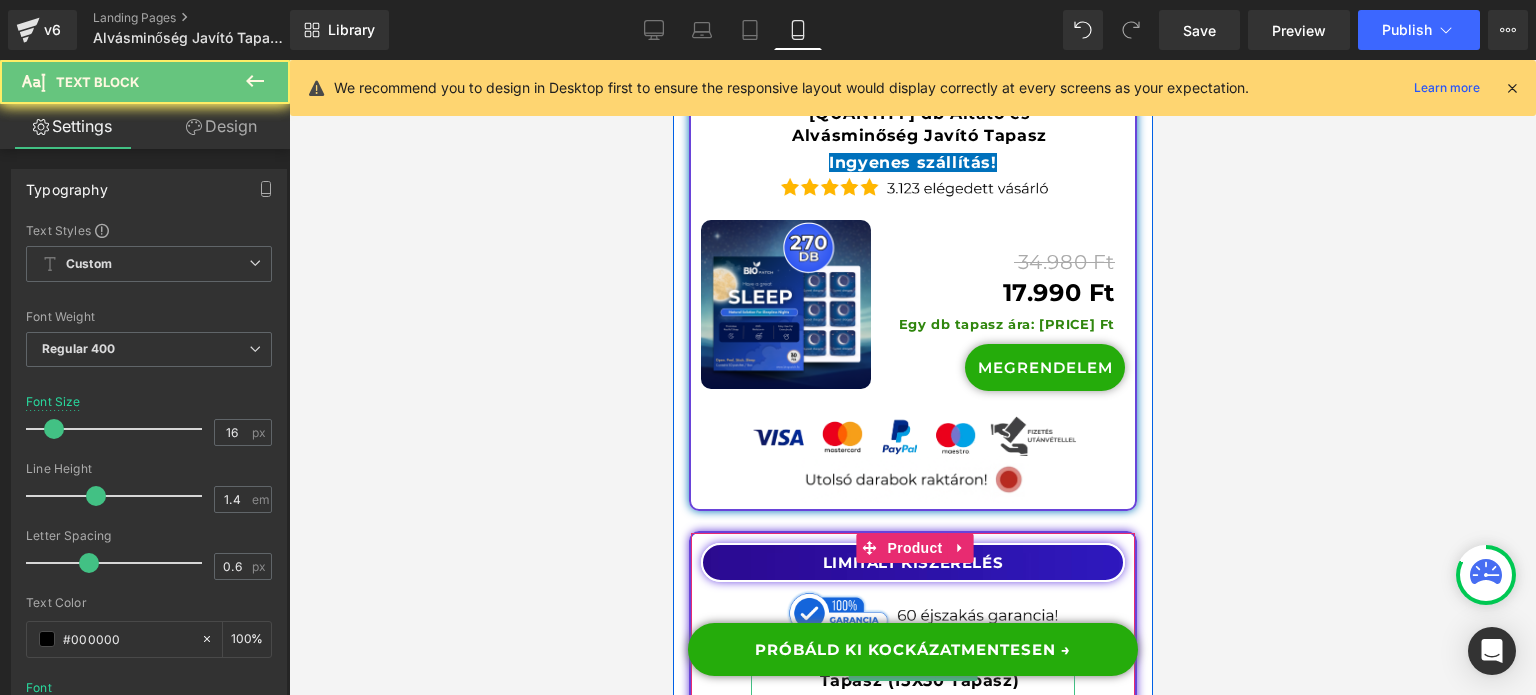 click on "Altató És Alvásminőség Javító Tapasz (15X30 Tapasz)" at bounding box center [918, 669] 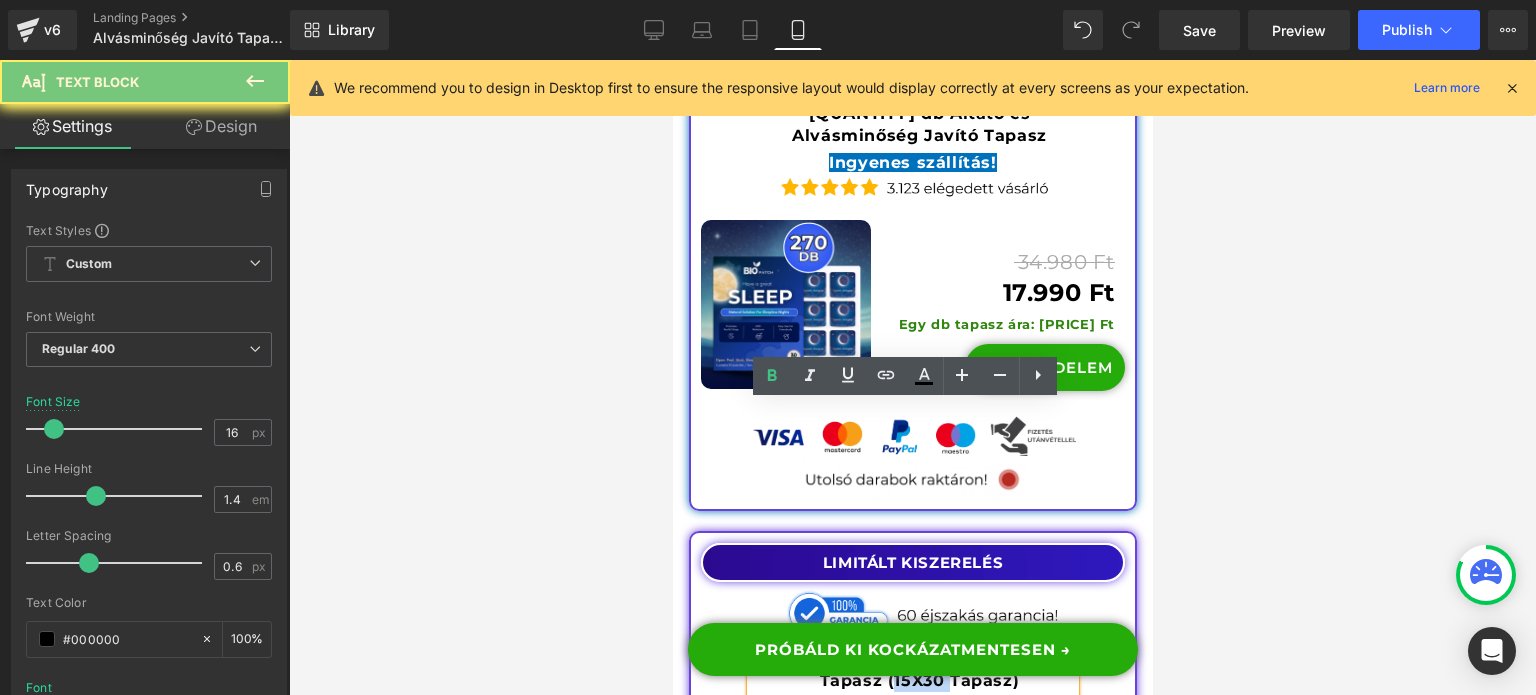 click on "Altató És Alvásminőség Javító Tapasz (15X30 Tapasz)" at bounding box center (918, 669) 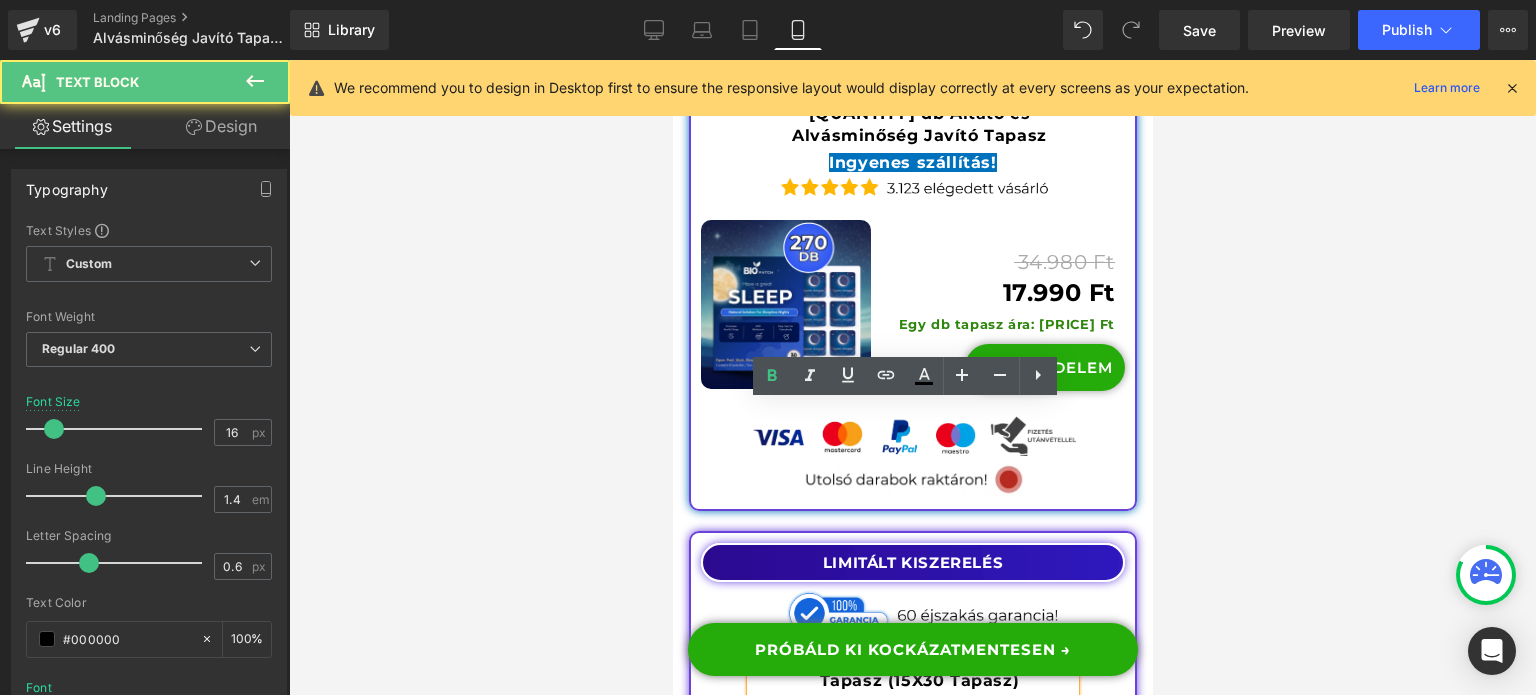 click on "Altató És Alvásminőség Javító Tapasz (15X30 Tapasz)" at bounding box center (918, 670) 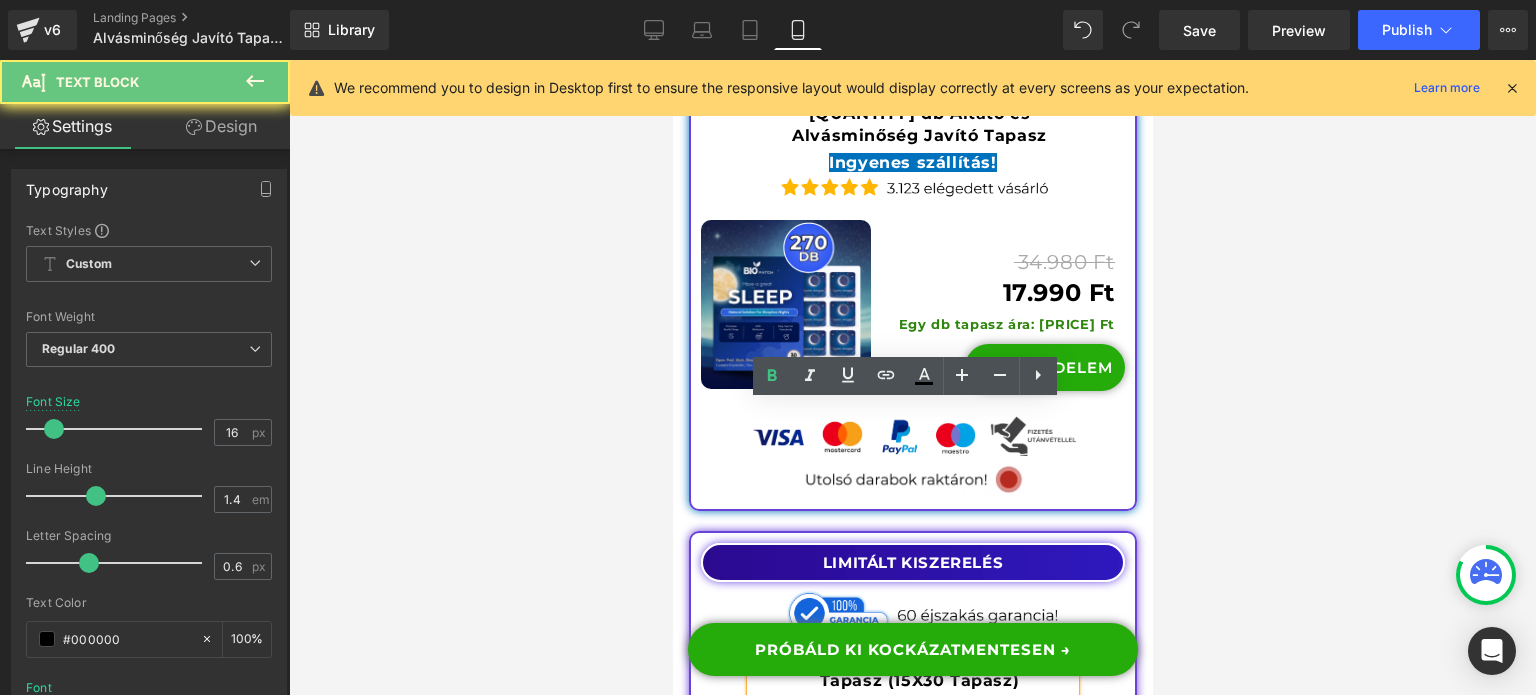 click on "Altató És Alvásminőség Javító Tapasz (15X30 Tapasz)" at bounding box center [918, 670] 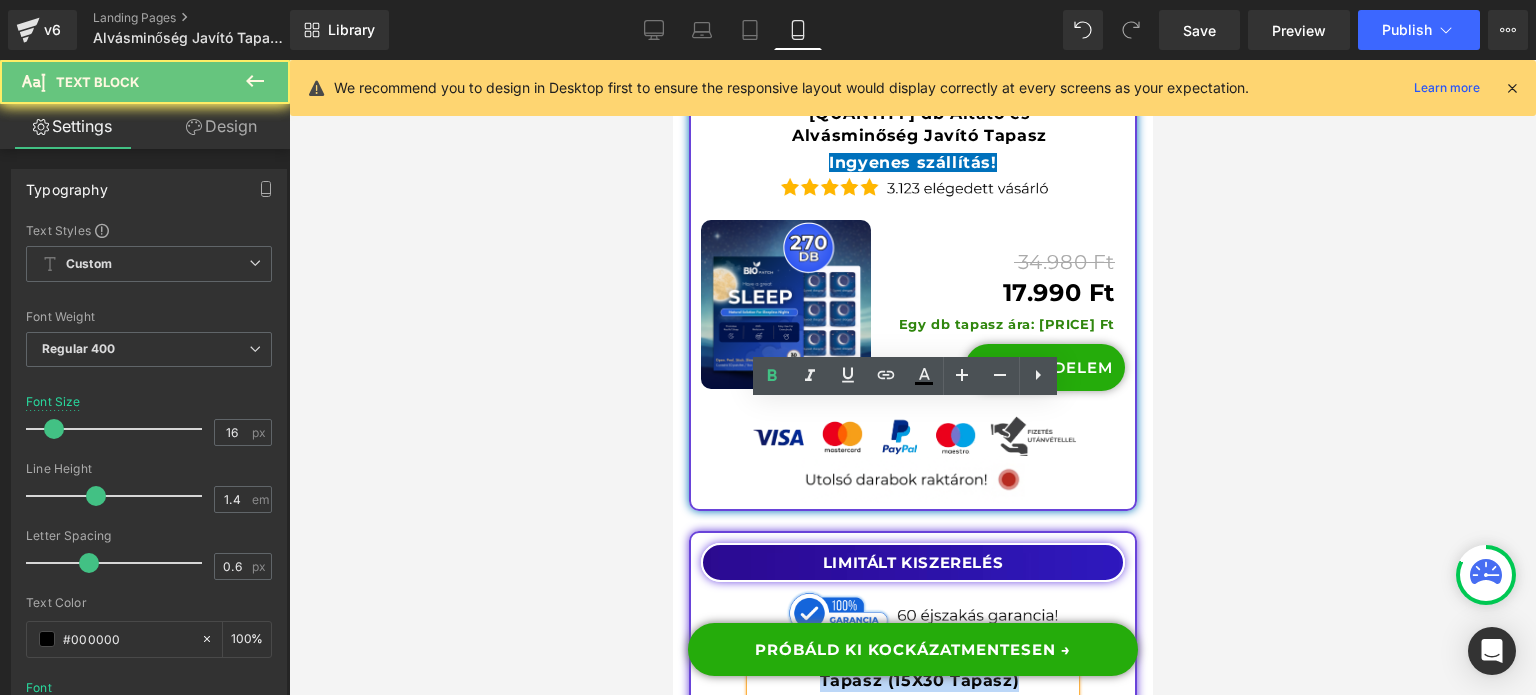 click on "Altató És Alvásminőség Javító Tapasz (15X30 Tapasz)" at bounding box center (918, 670) 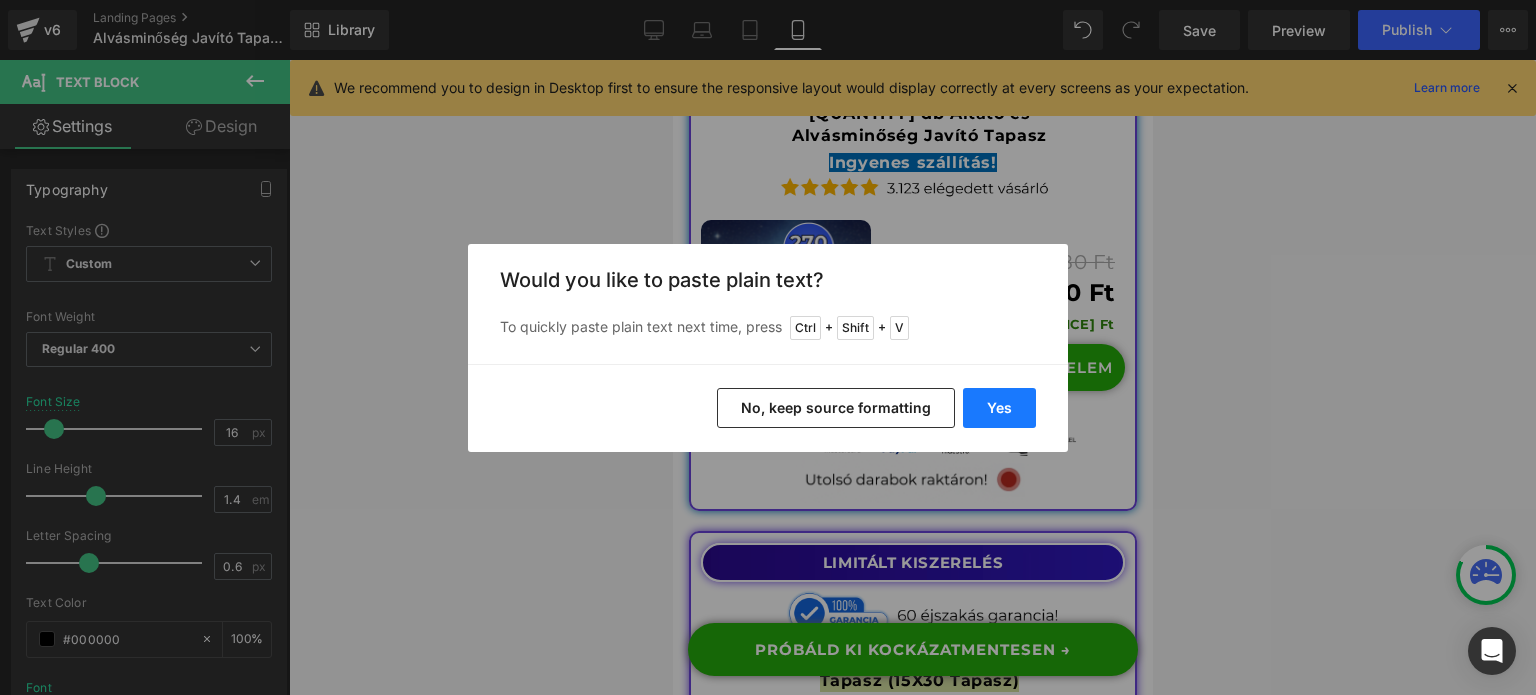 click on "Yes" at bounding box center [999, 408] 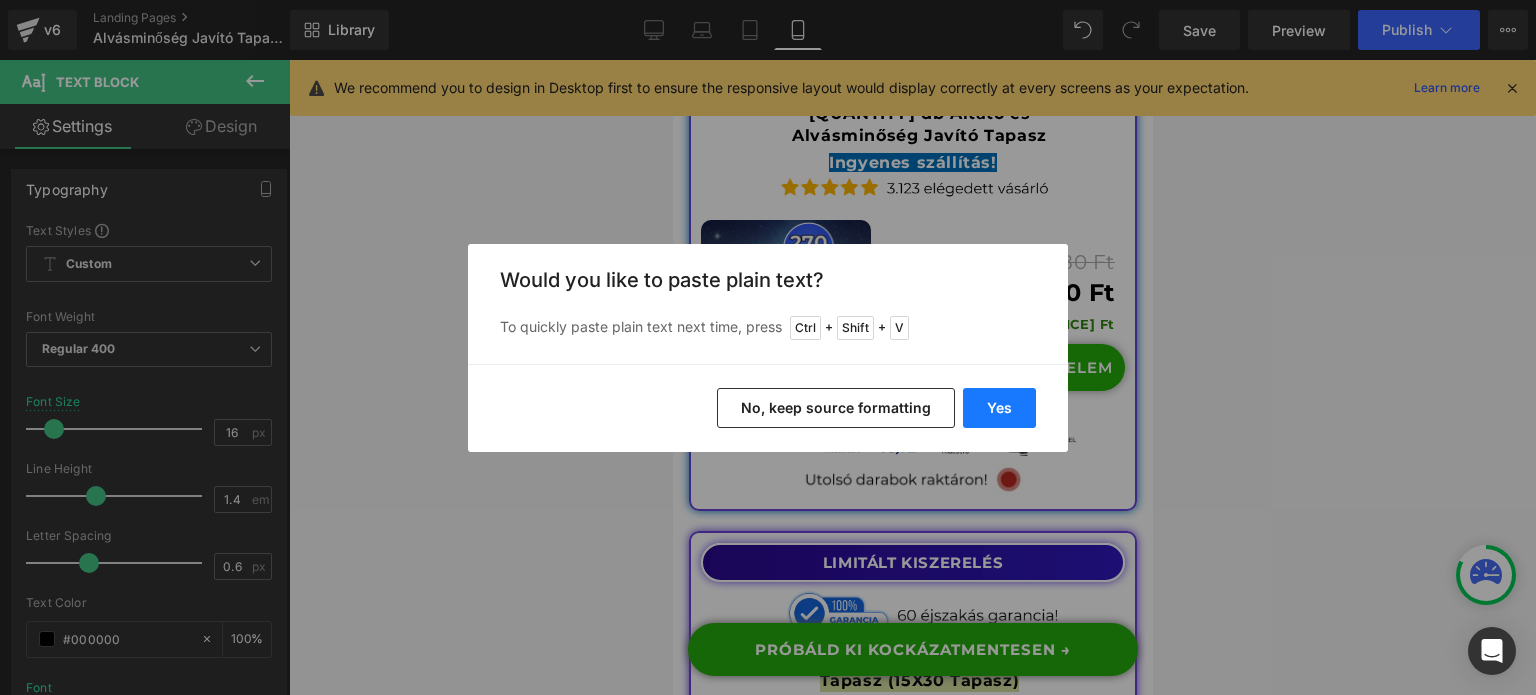 type 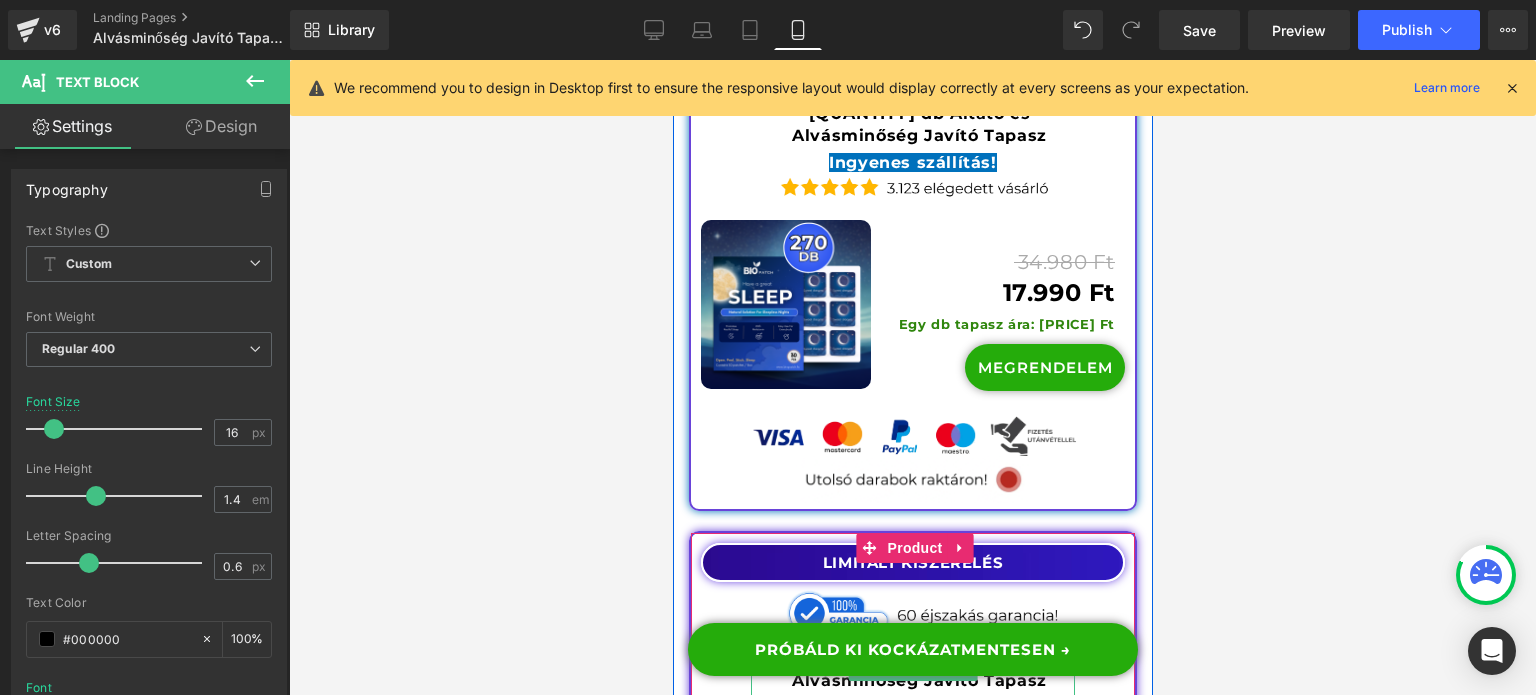 click on "[QUANTITY] db Altató és Alvásminőség Javító Tapasz" at bounding box center [918, 669] 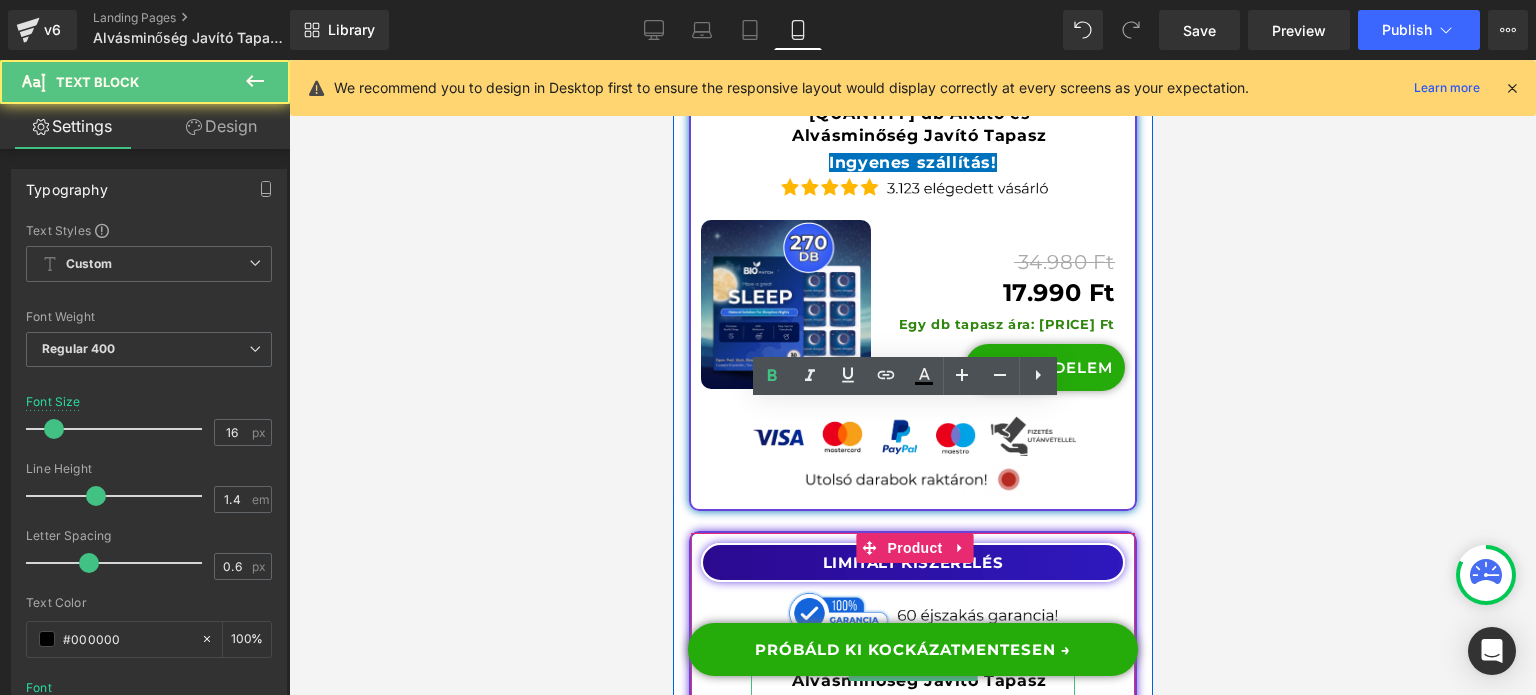 click on "[QUANTITY] db Altató és Alvásminőség Javító Tapasz" at bounding box center [918, 669] 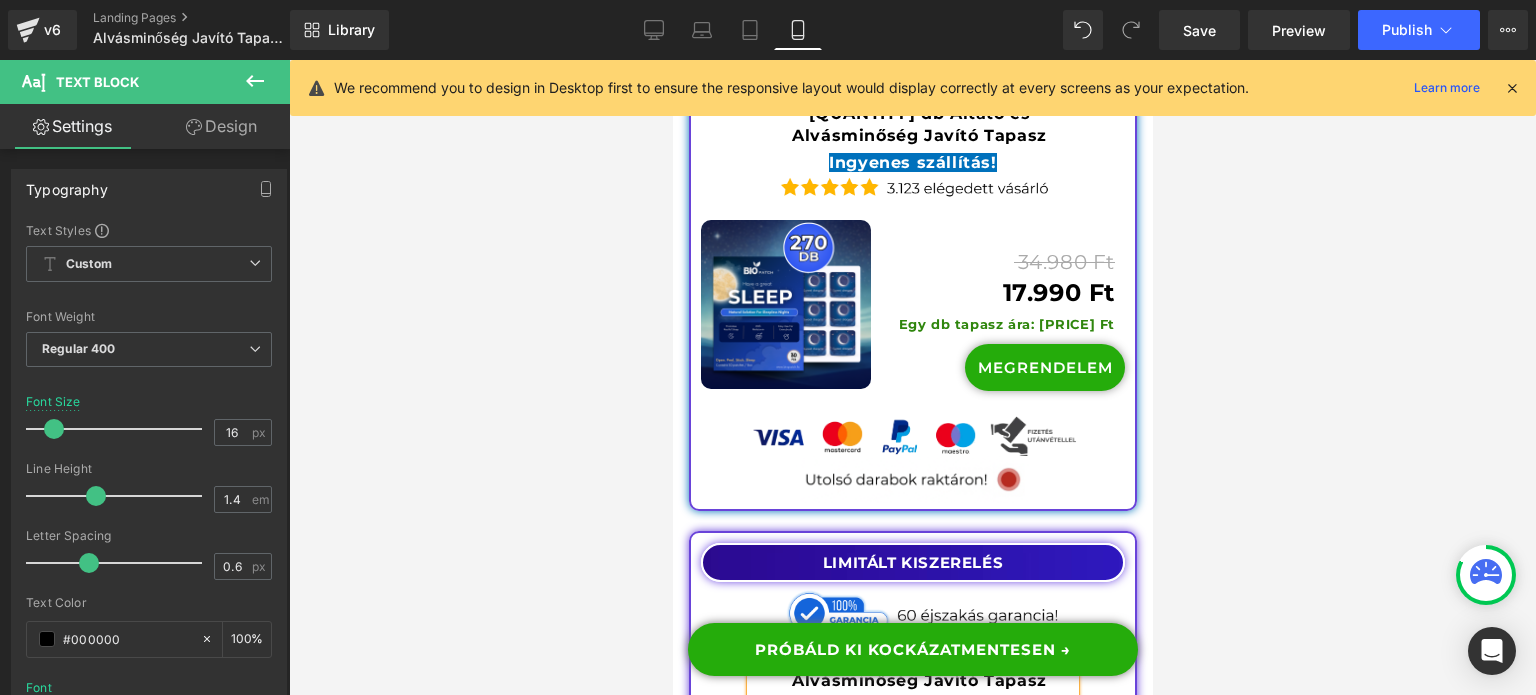 scroll, scrollTop: 23888, scrollLeft: 0, axis: vertical 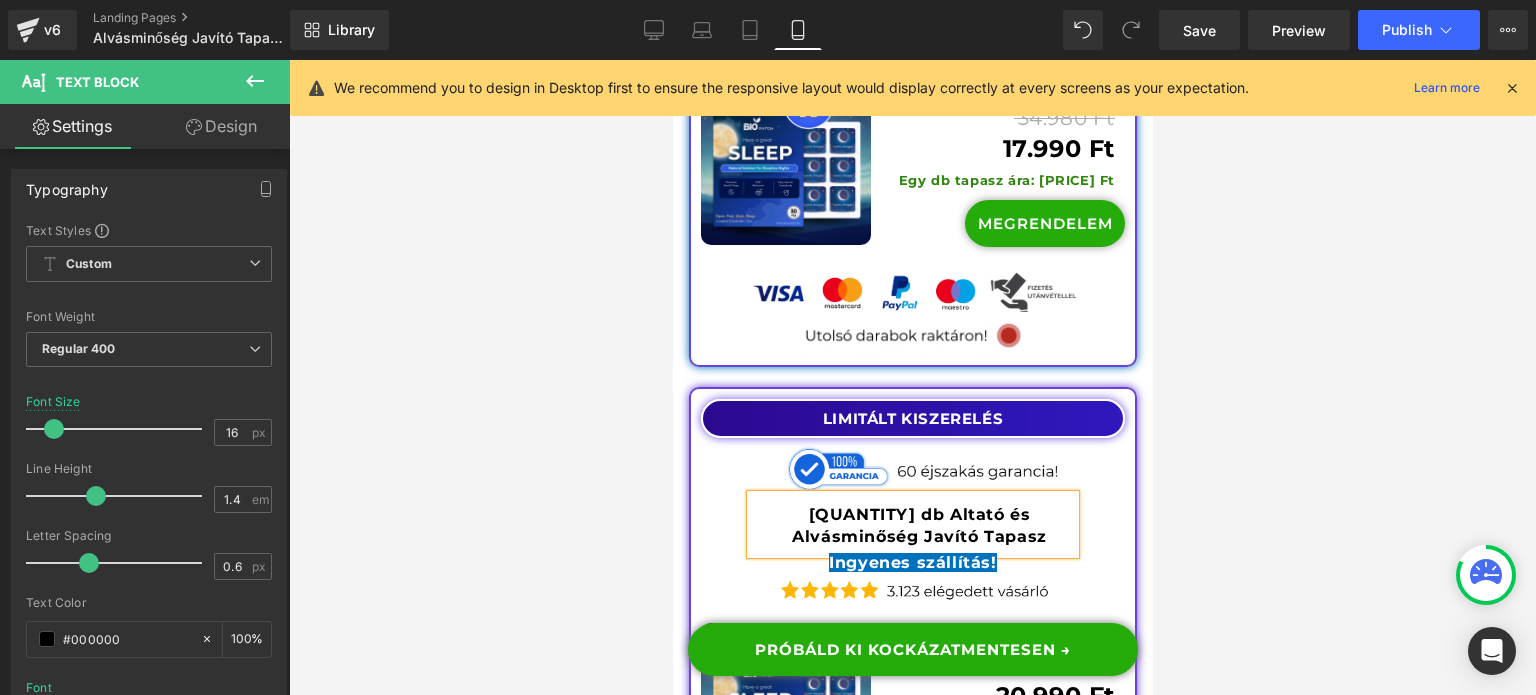 click on "Egy tapasz ára: 41.98 Ft" at bounding box center (1027, 726) 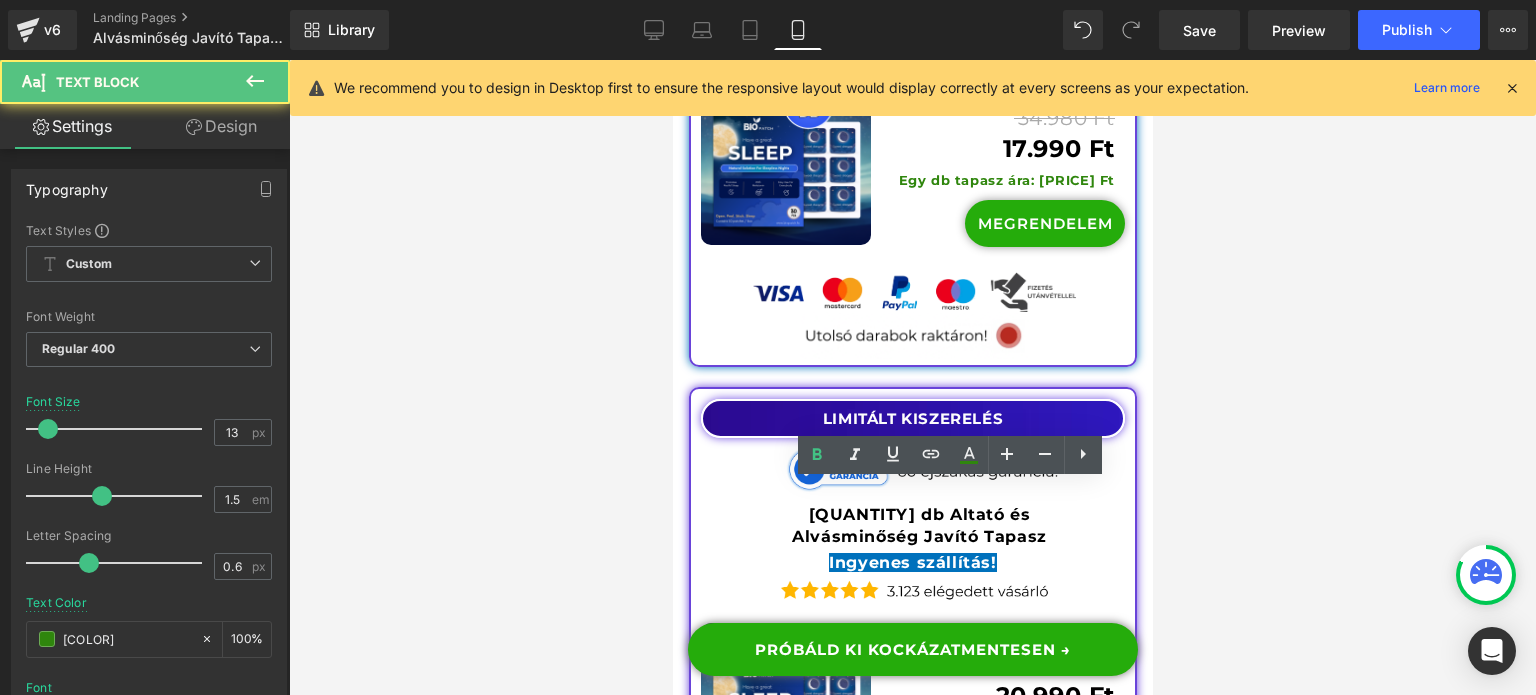 click on "Egy tapasz ára: 41.98 Ft" at bounding box center (1027, 726) 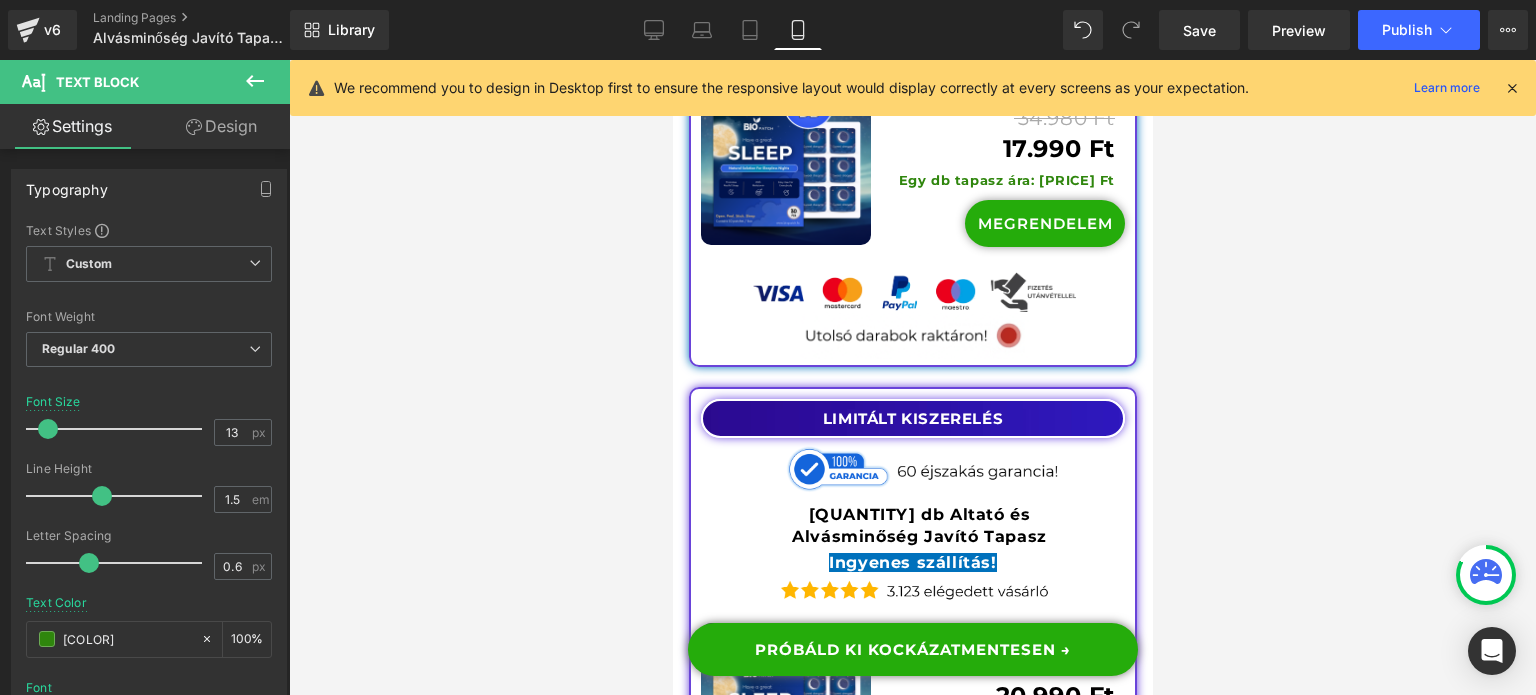 type 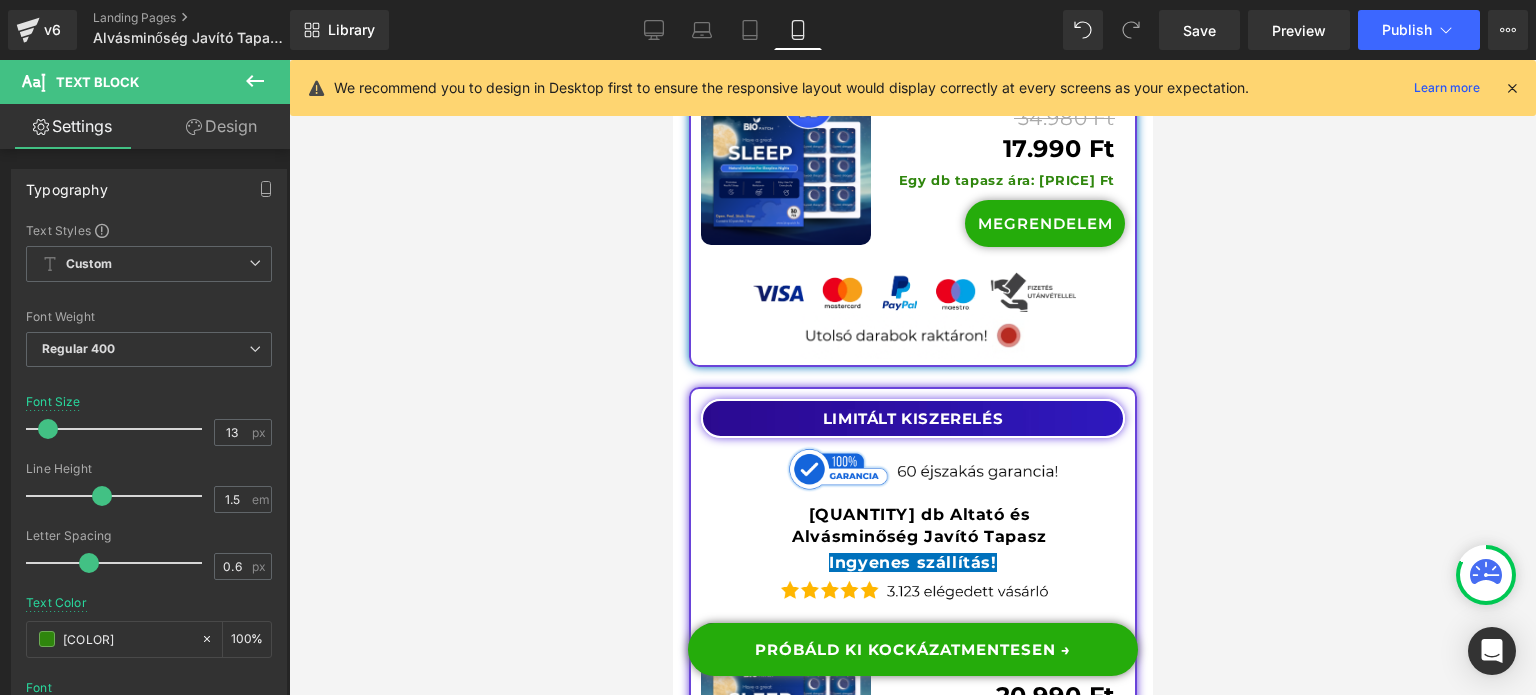 click at bounding box center [912, 377] 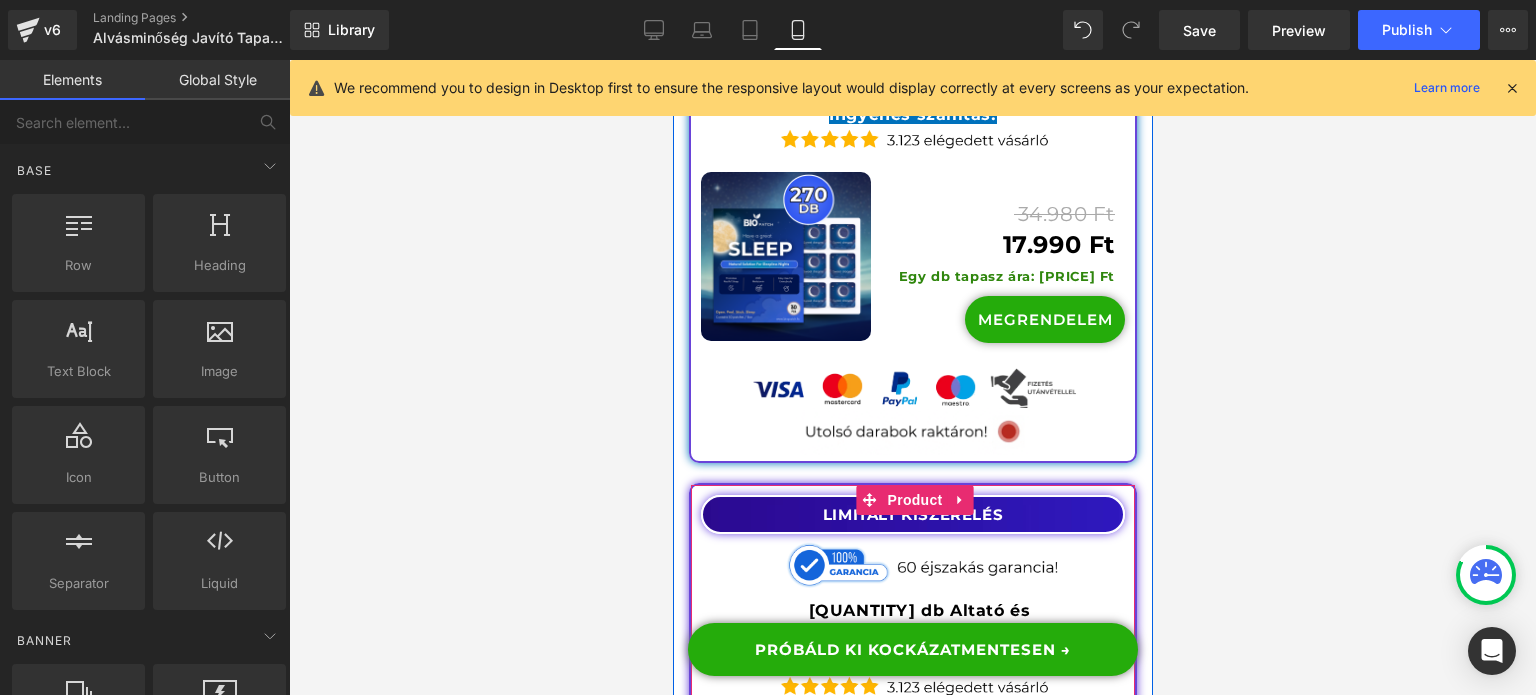 scroll, scrollTop: 23787, scrollLeft: 0, axis: vertical 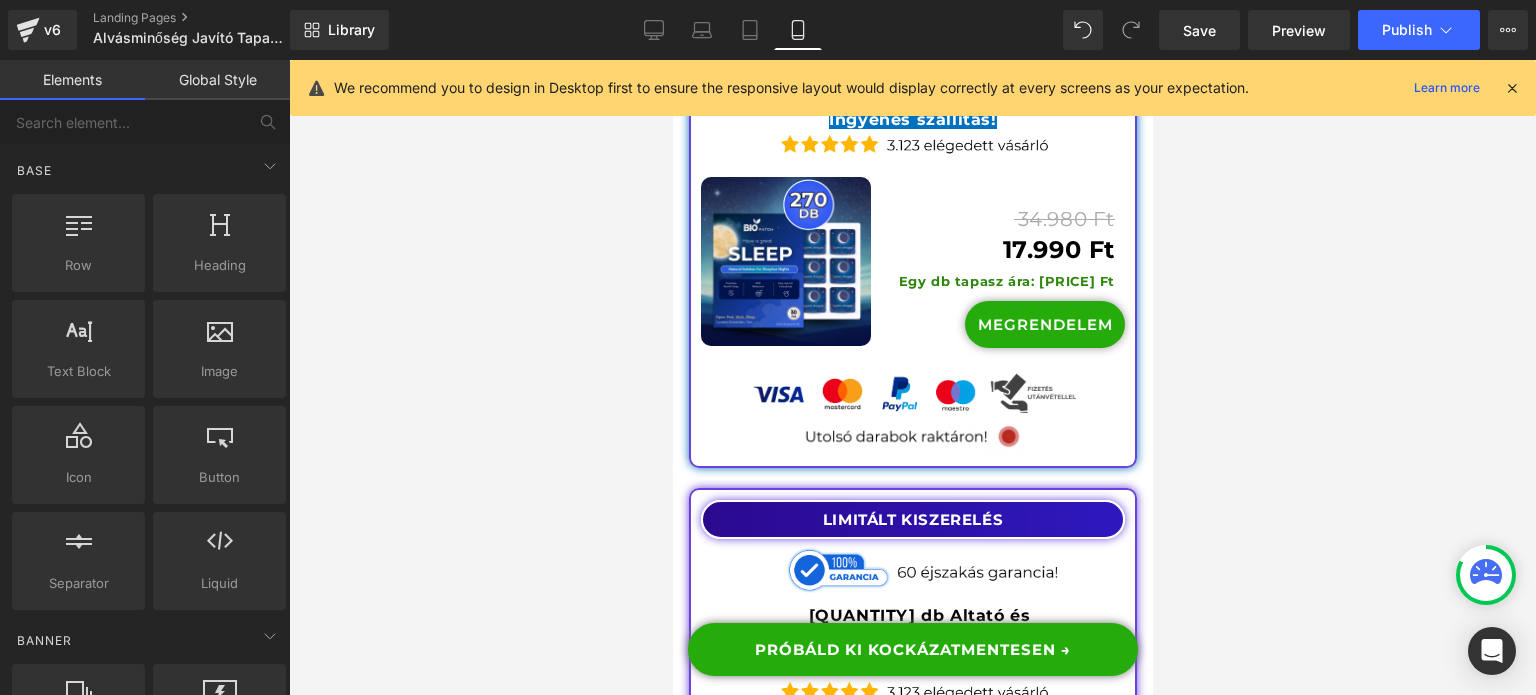 click at bounding box center (912, 377) 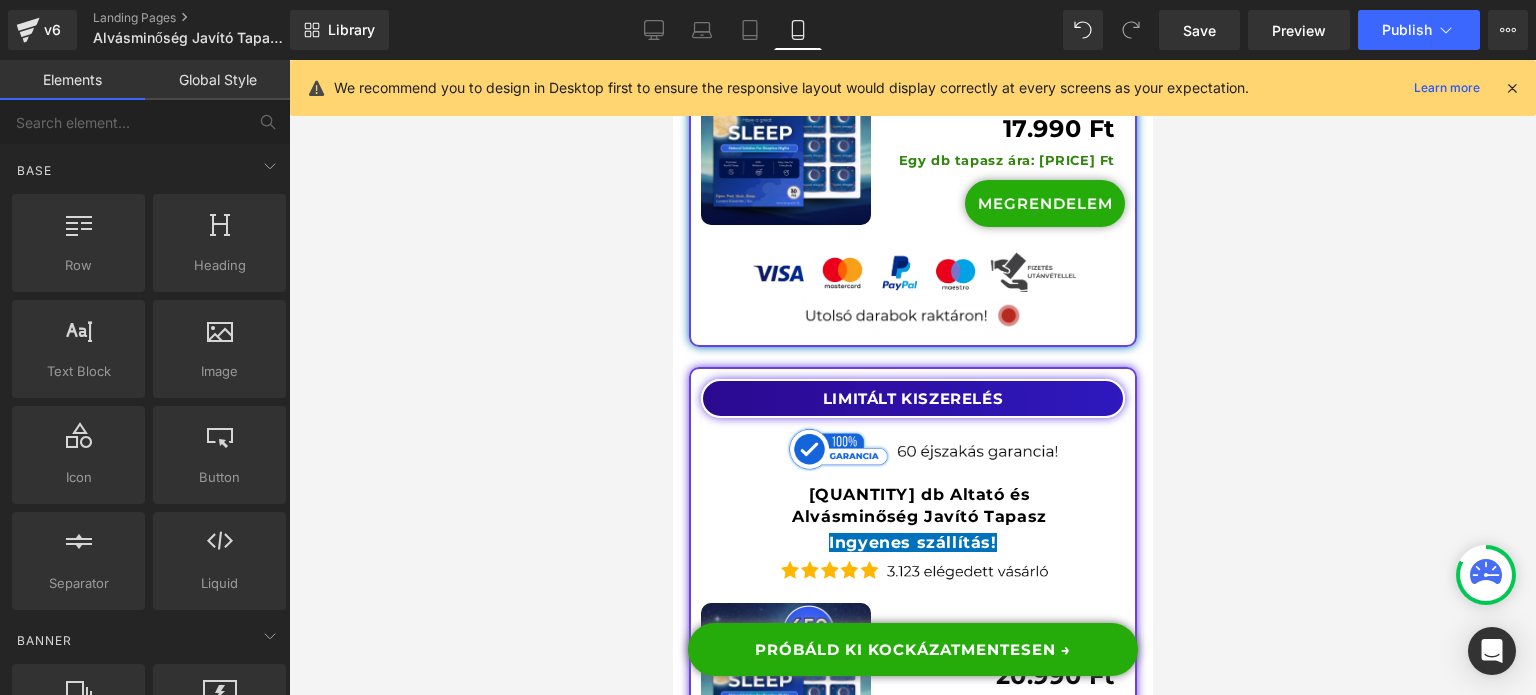 scroll, scrollTop: 23896, scrollLeft: 0, axis: vertical 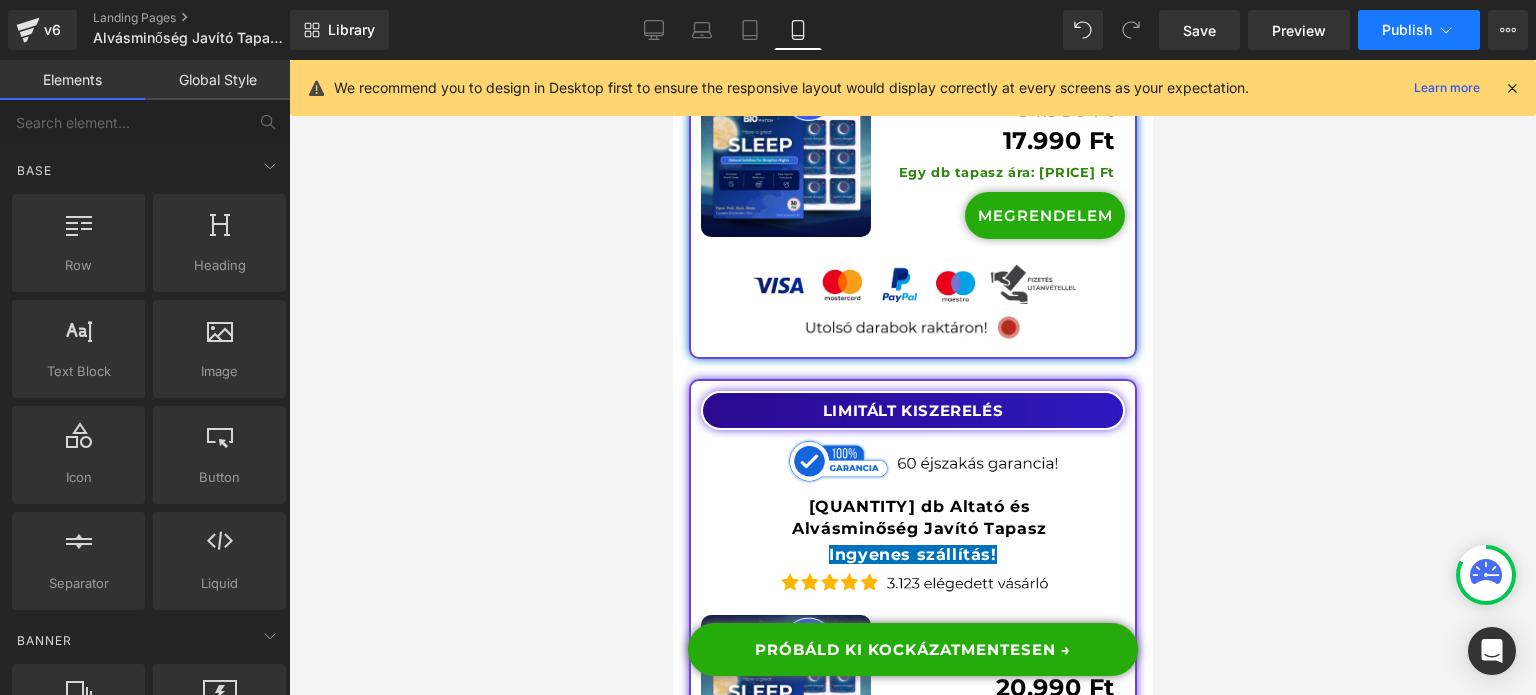 click on "Publish" at bounding box center (1407, 30) 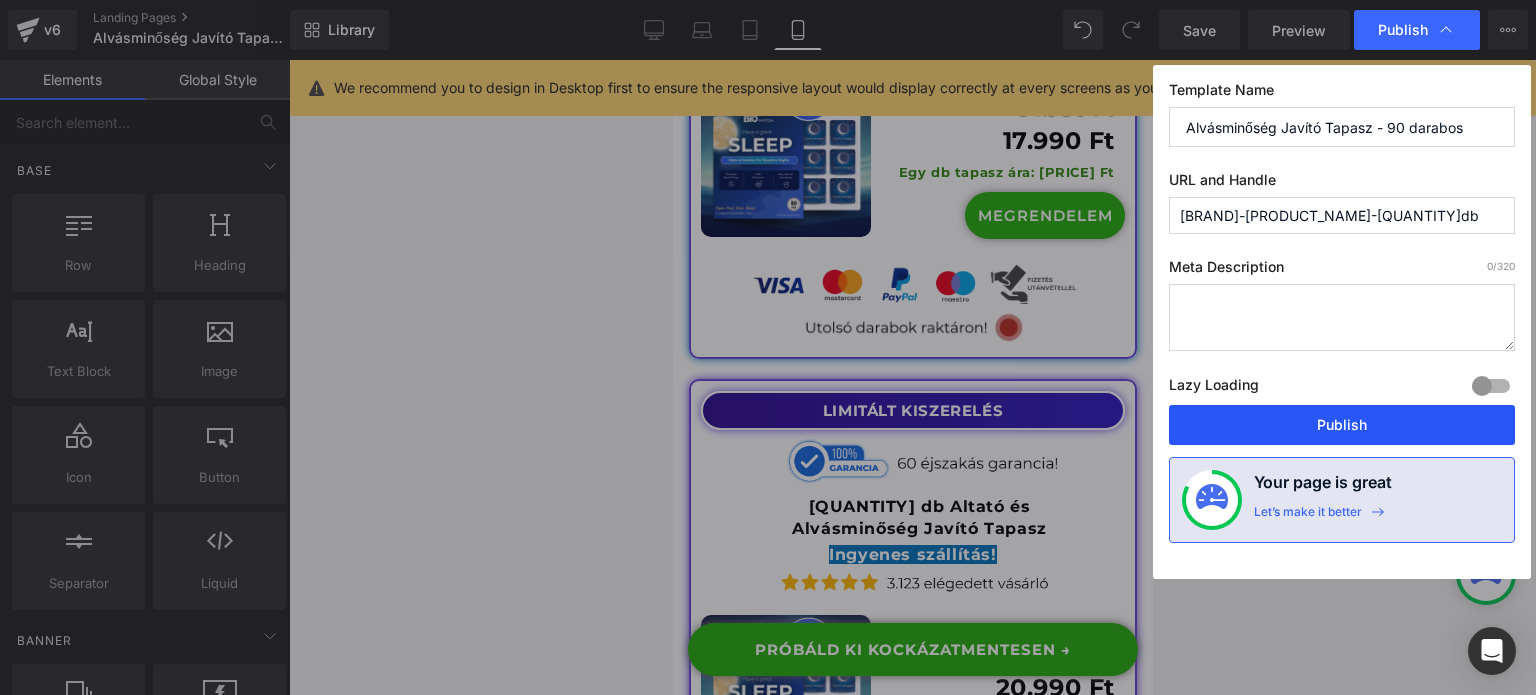 click on "Publish" at bounding box center (1342, 425) 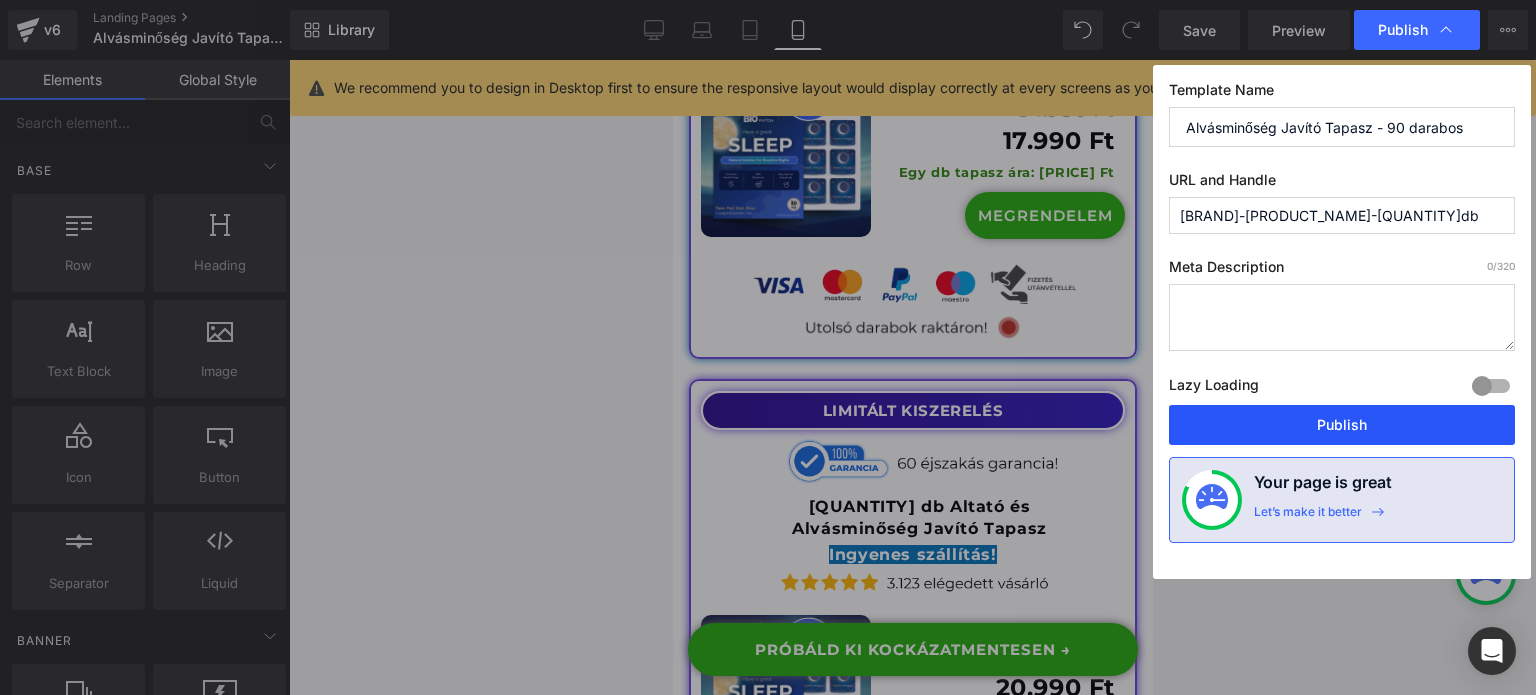 click at bounding box center [912, 377] 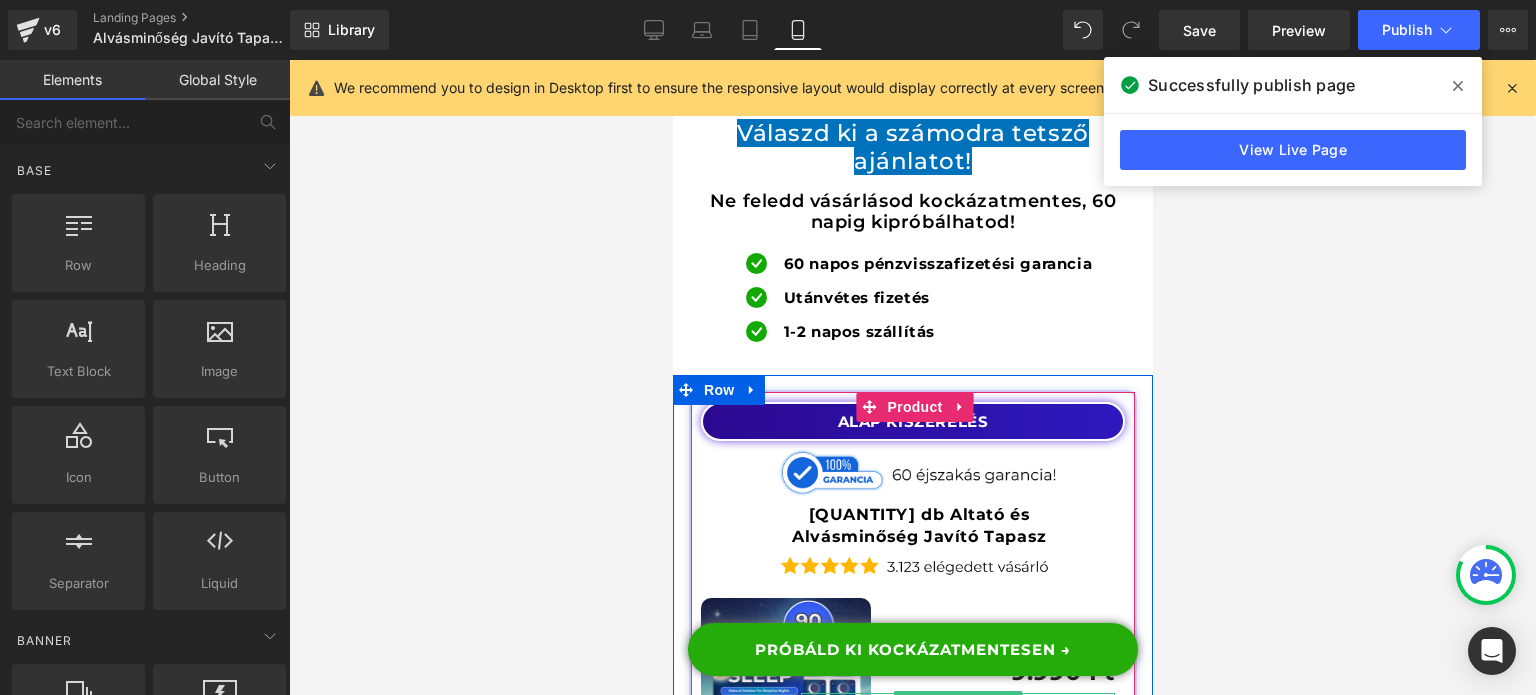 scroll, scrollTop: 22319, scrollLeft: 0, axis: vertical 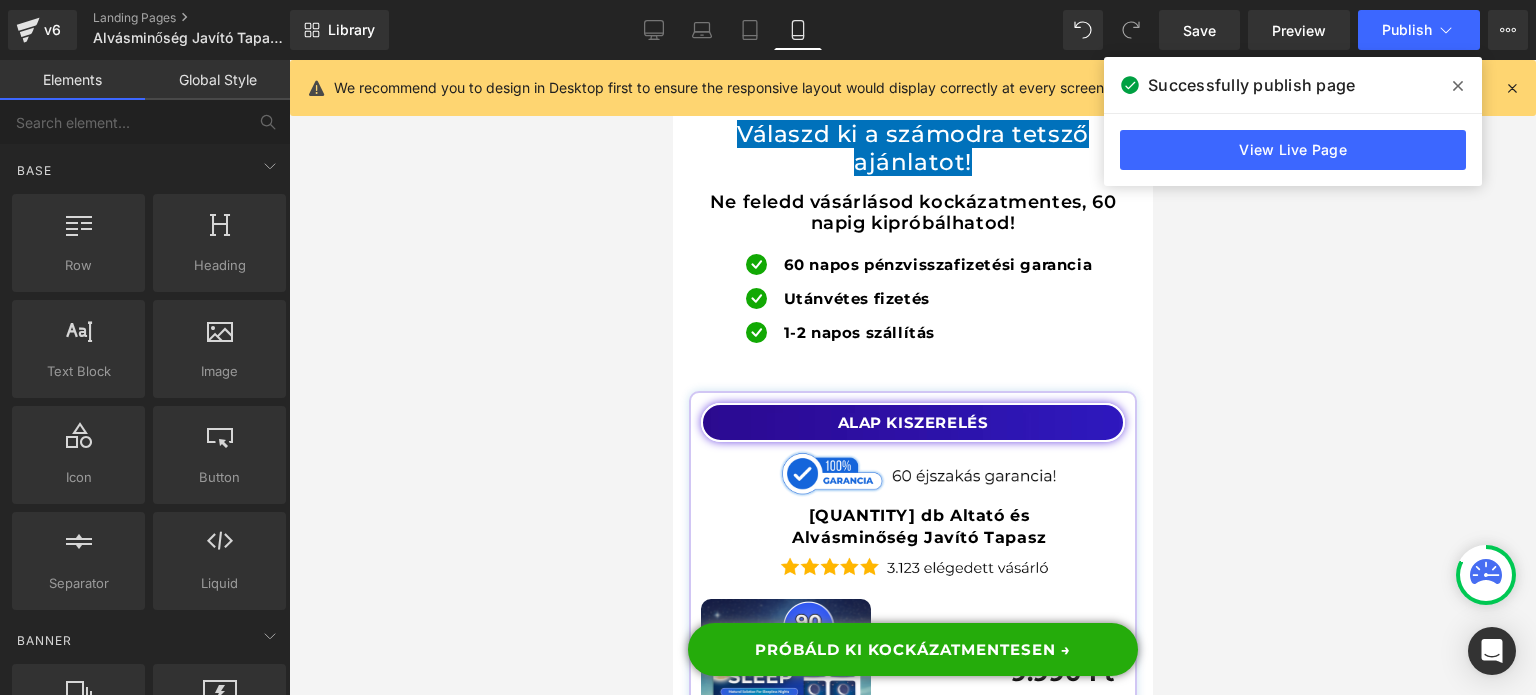 click at bounding box center (912, 377) 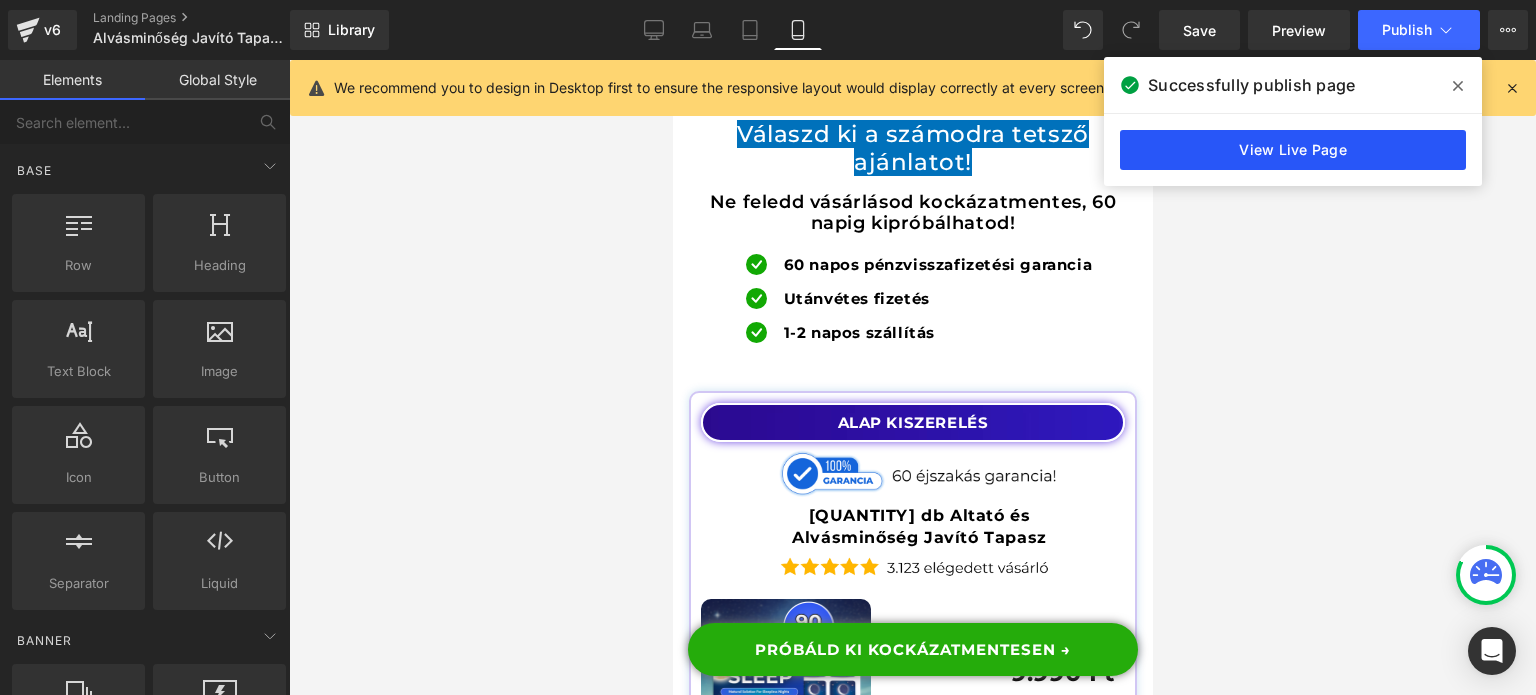 click on "View Live Page" at bounding box center [1293, 150] 